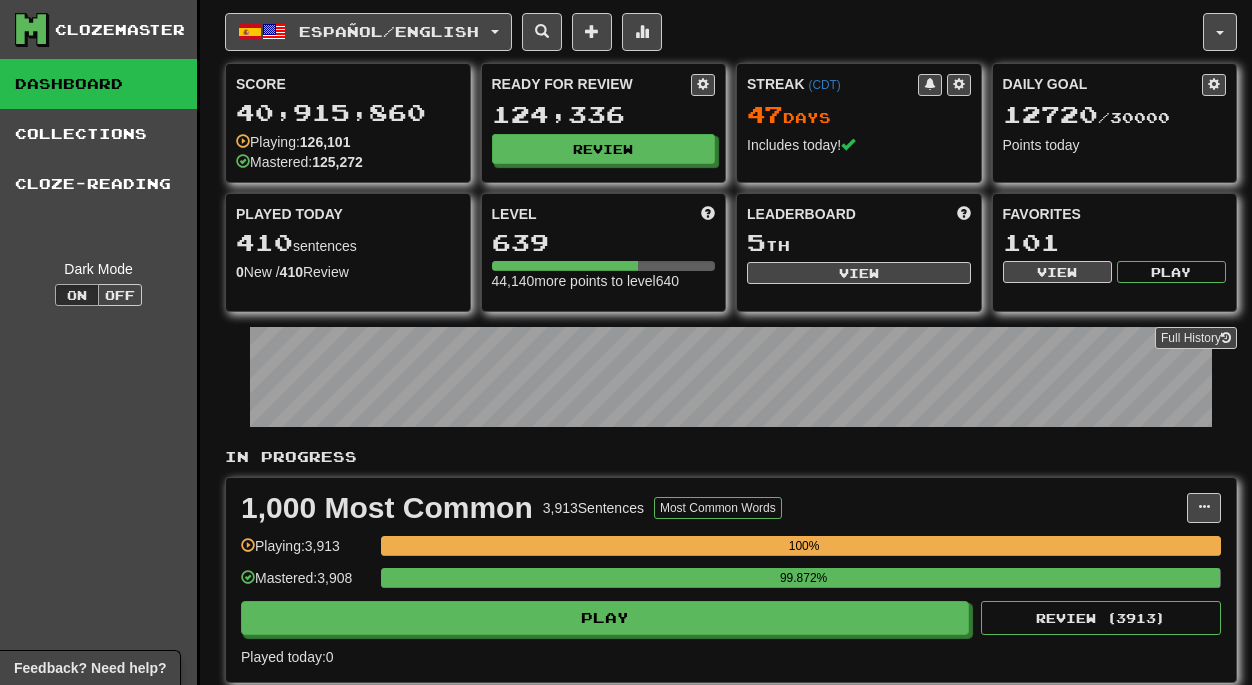 scroll, scrollTop: 0, scrollLeft: 0, axis: both 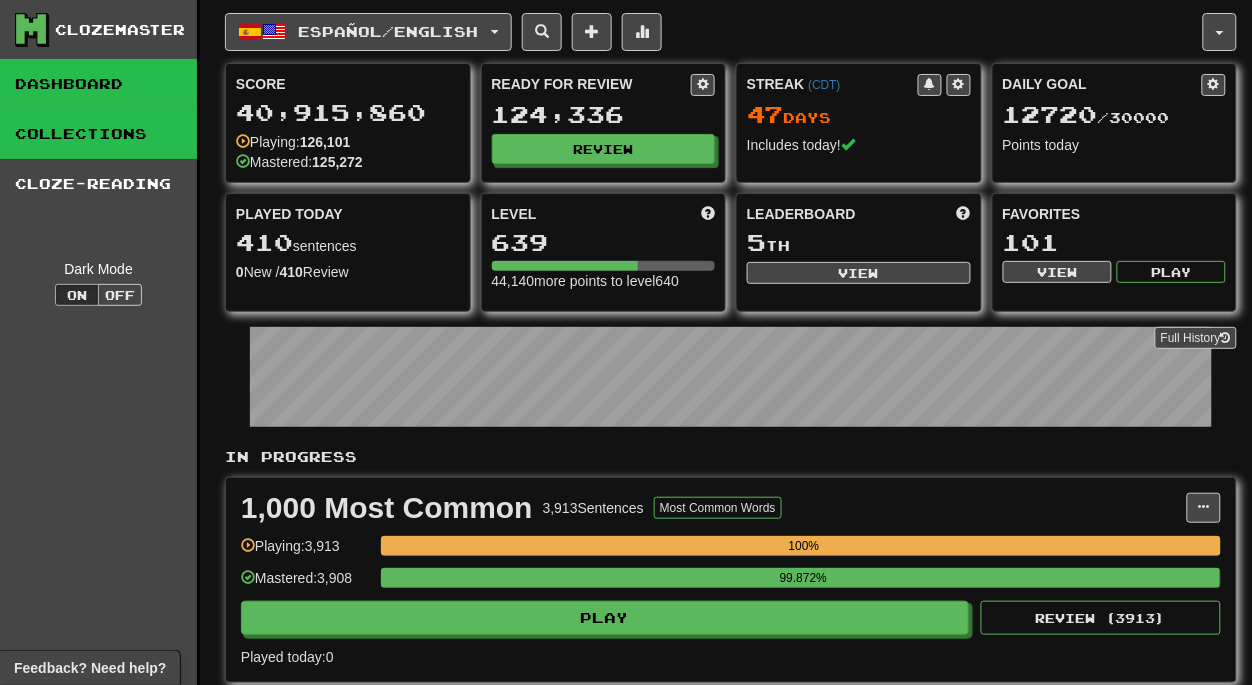 click on "Collections" at bounding box center [98, 134] 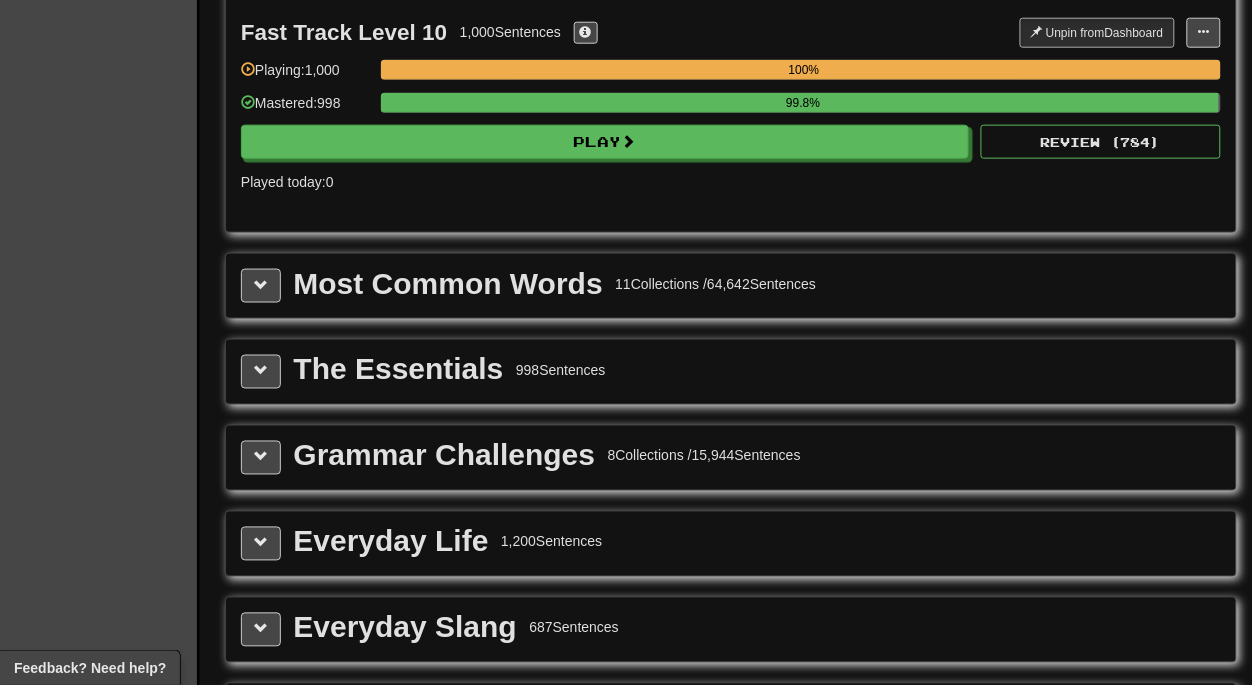 scroll, scrollTop: 2115, scrollLeft: 0, axis: vertical 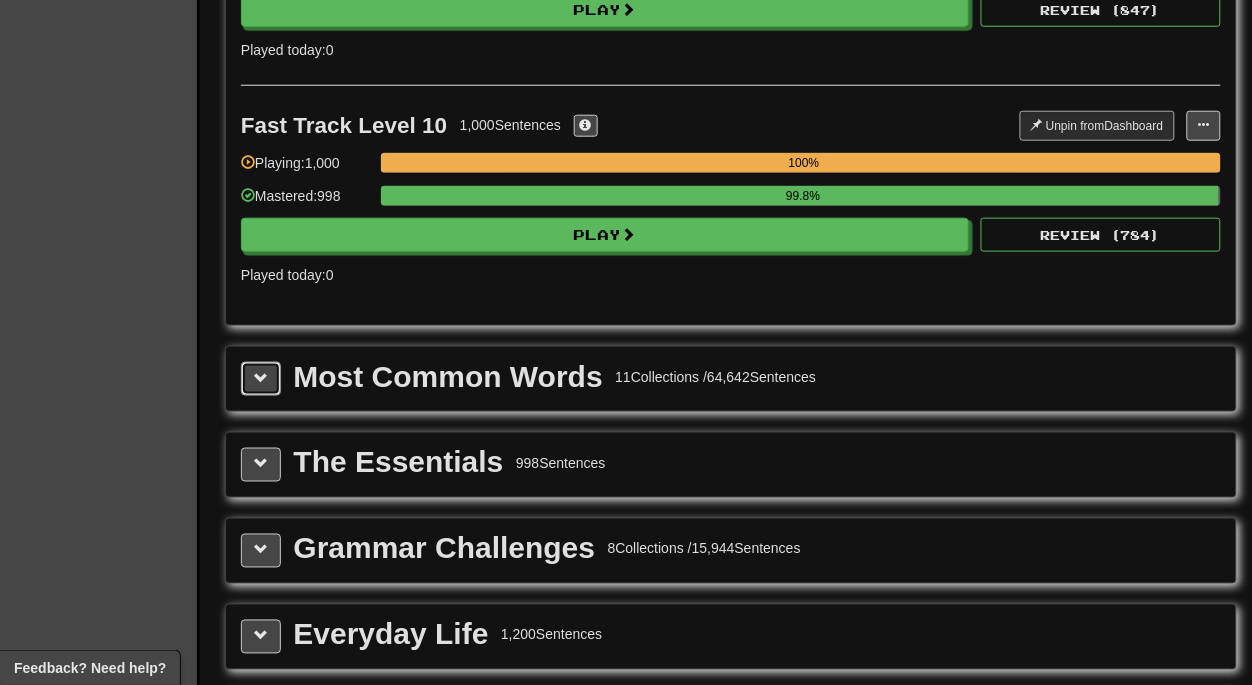 click at bounding box center (261, 378) 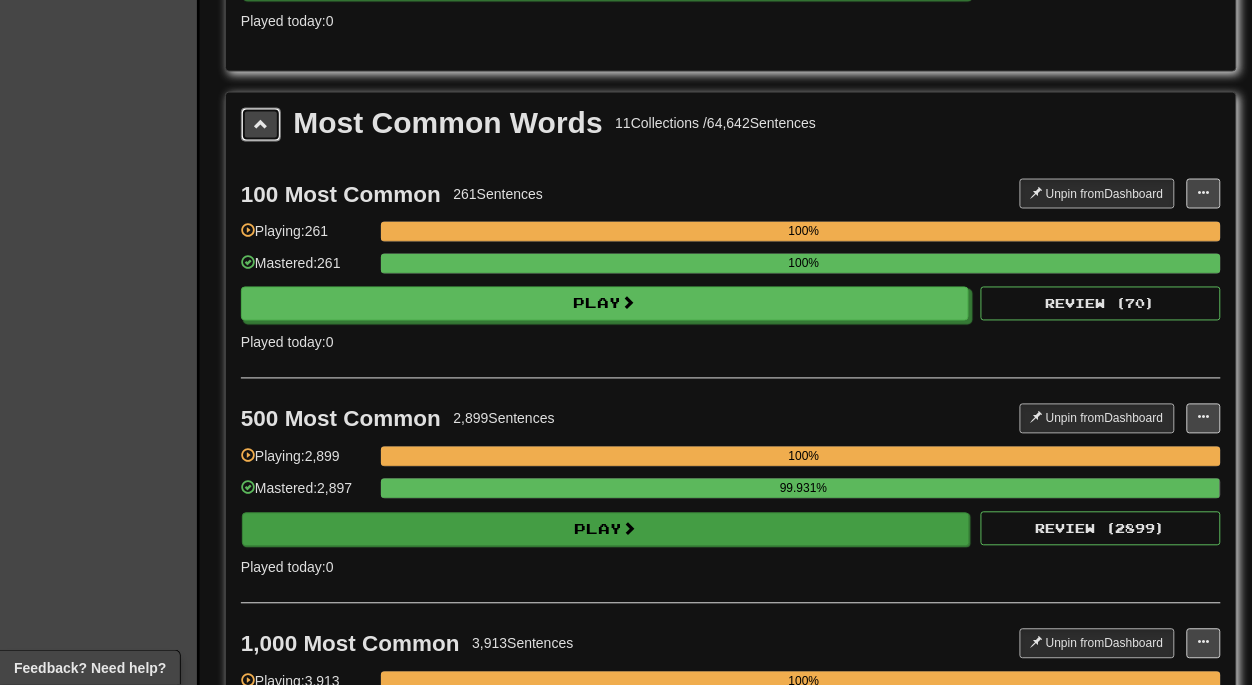 scroll, scrollTop: 2375, scrollLeft: 0, axis: vertical 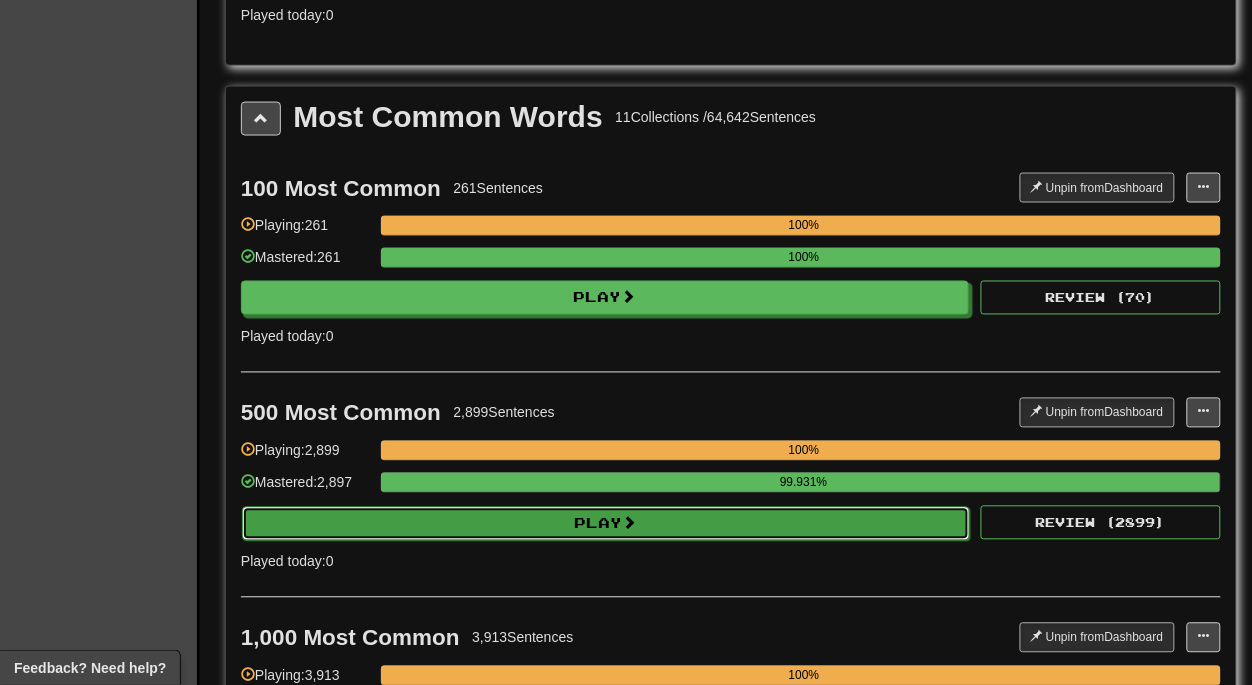 click on "Play" at bounding box center [606, 524] 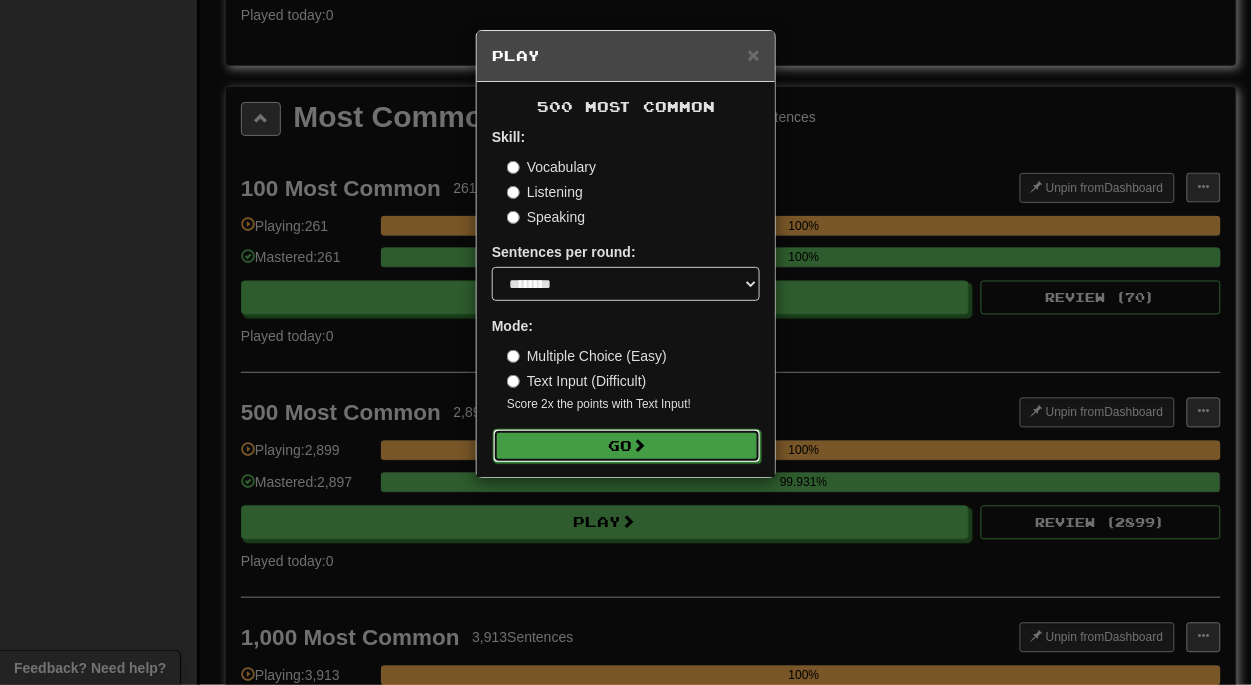 click on "Go" at bounding box center [627, 446] 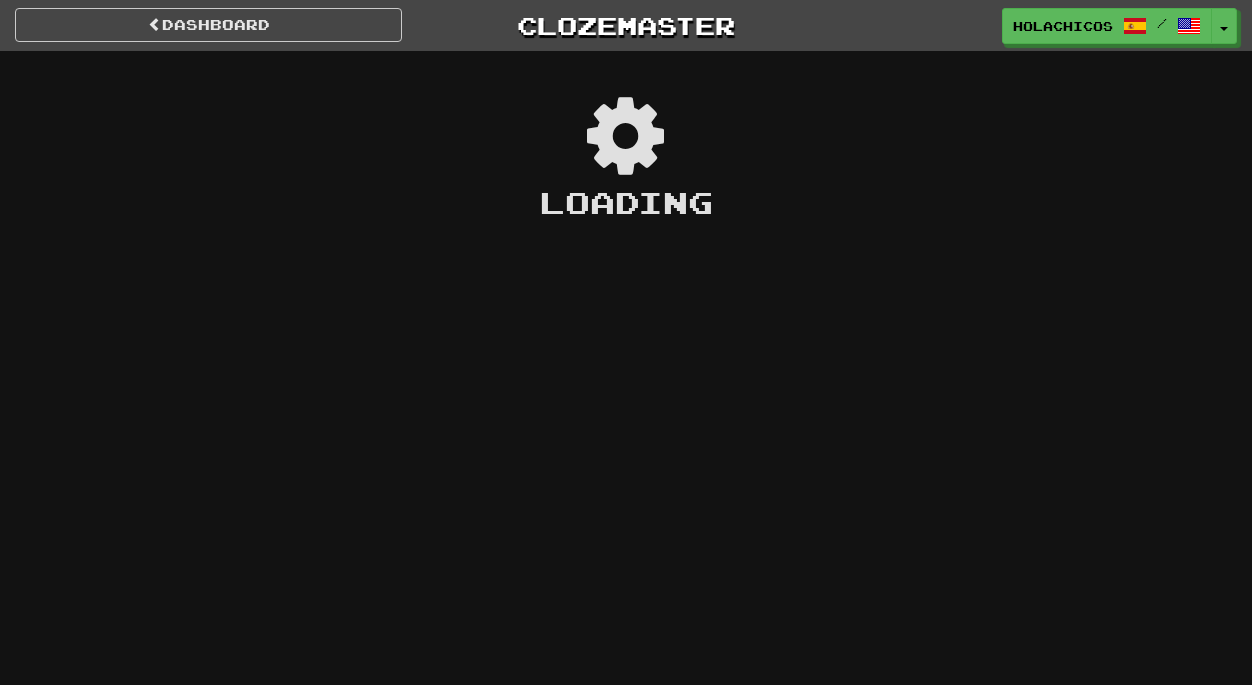 scroll, scrollTop: 0, scrollLeft: 0, axis: both 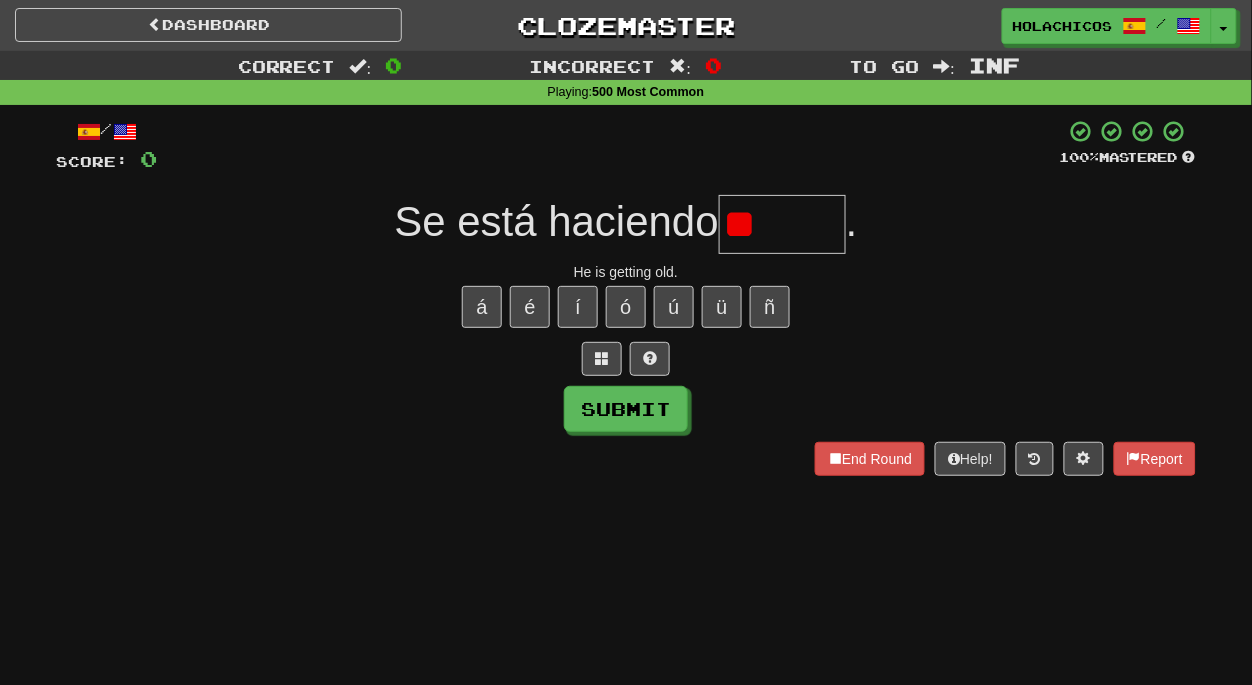 type on "*" 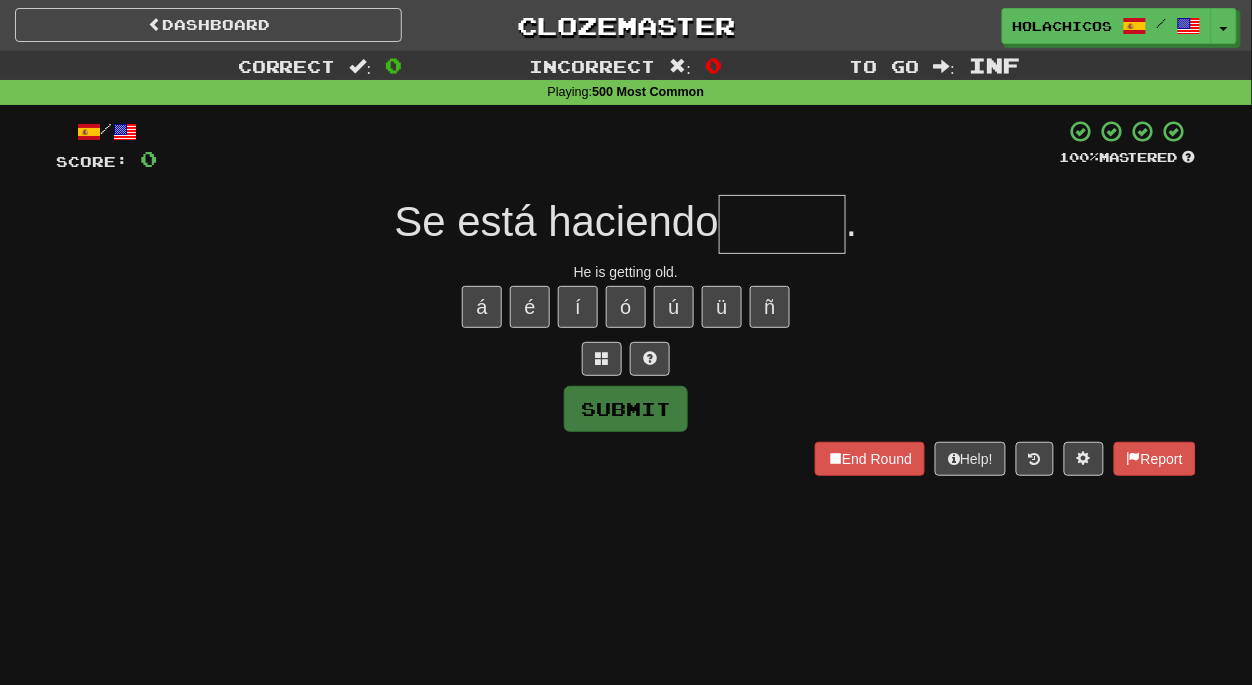 type on "*" 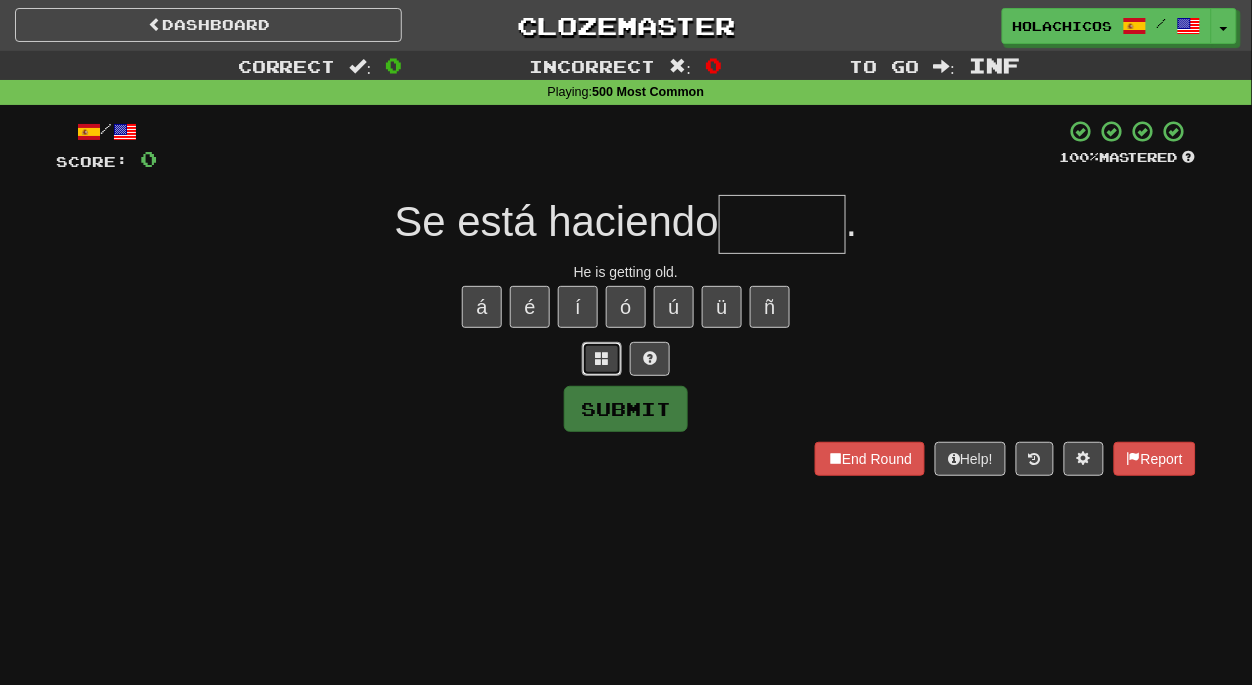 click at bounding box center [602, 358] 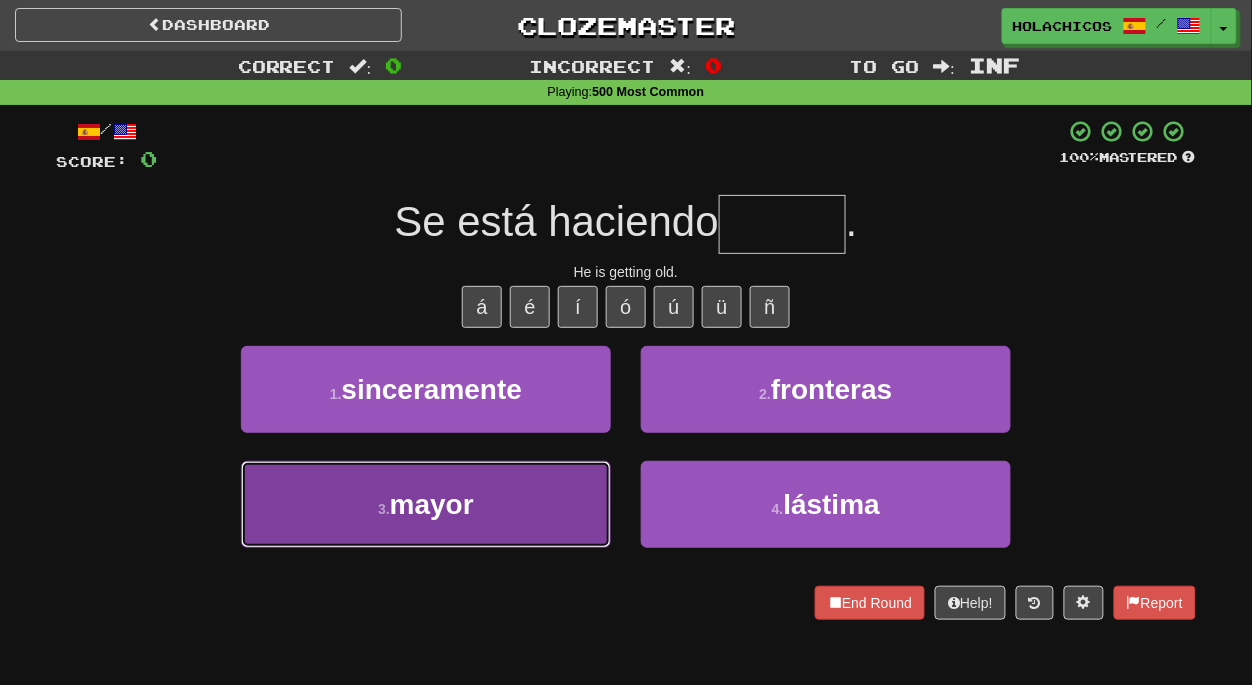 click on "3 .  mayor" at bounding box center (426, 504) 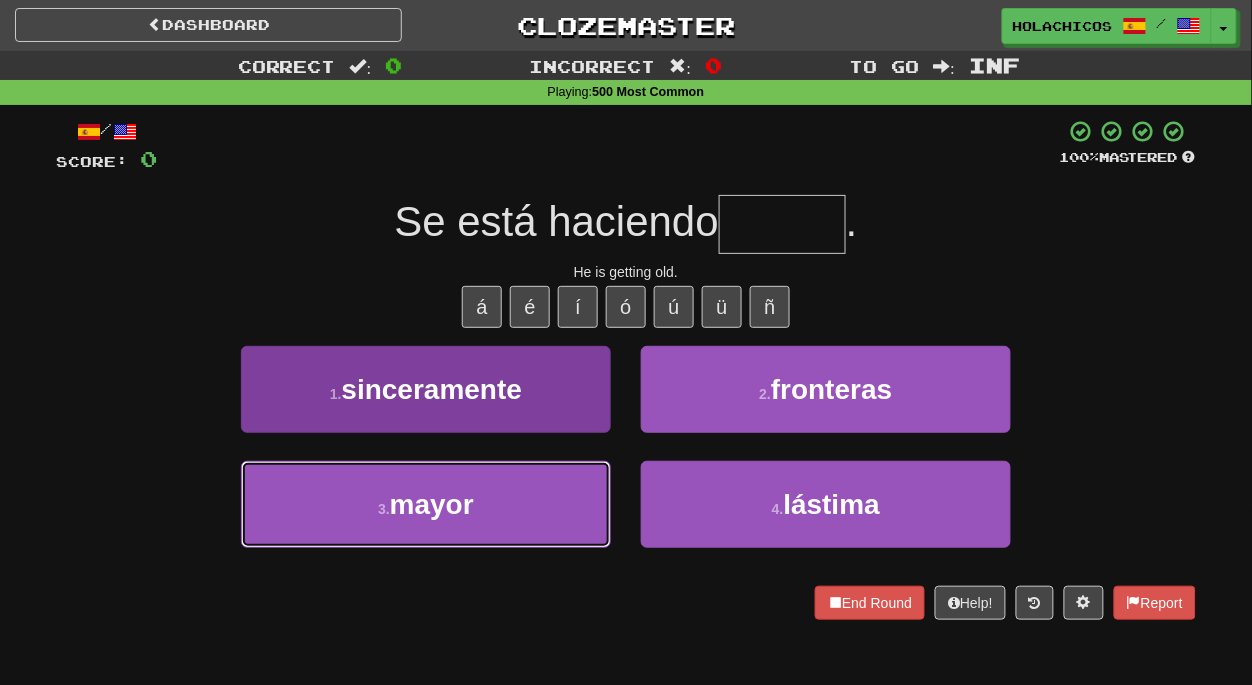 type on "*****" 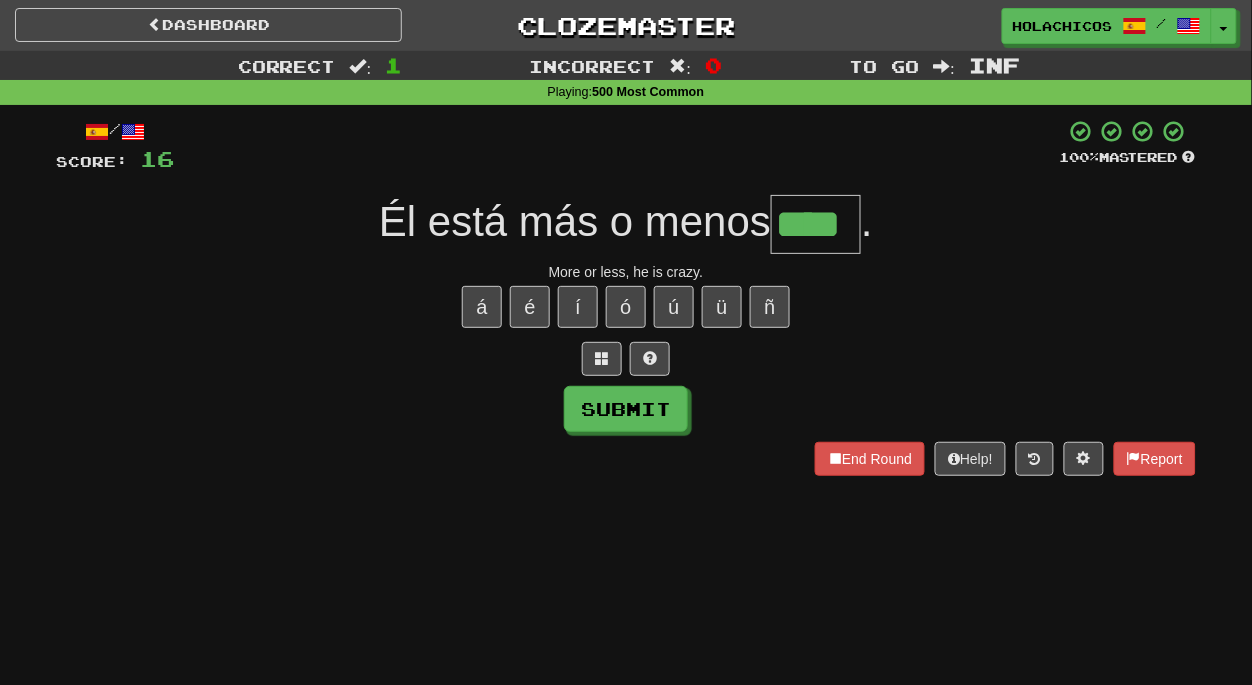 type on "****" 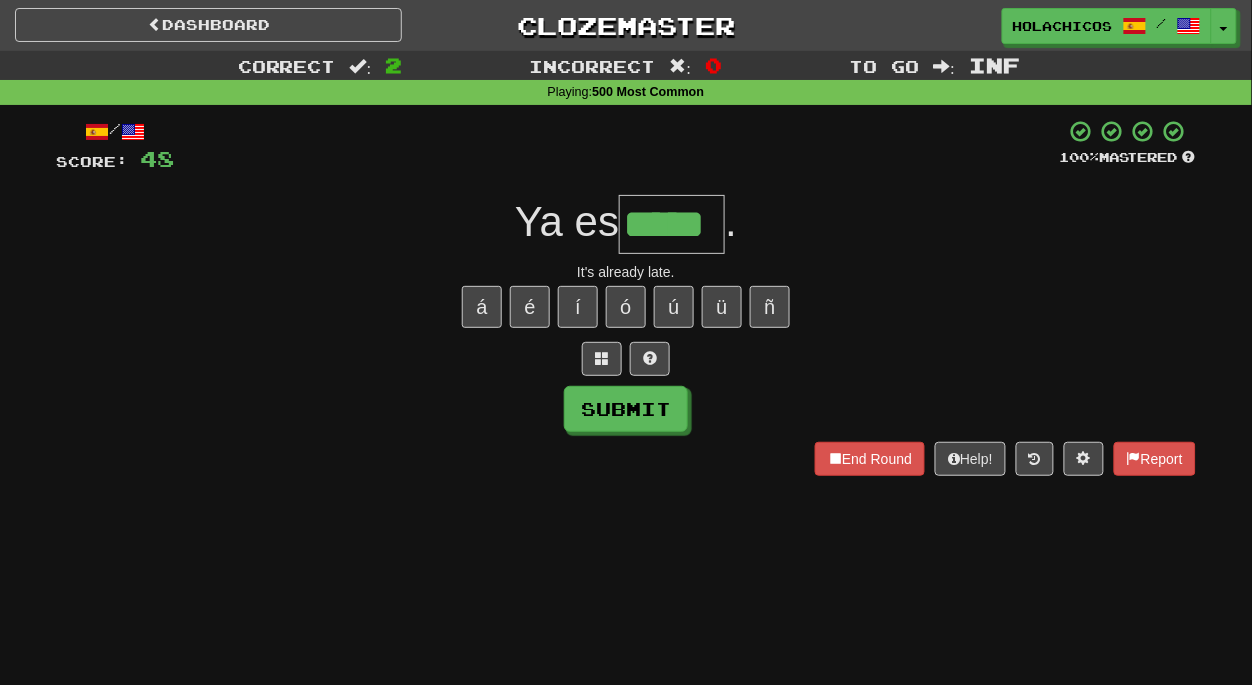 type on "*****" 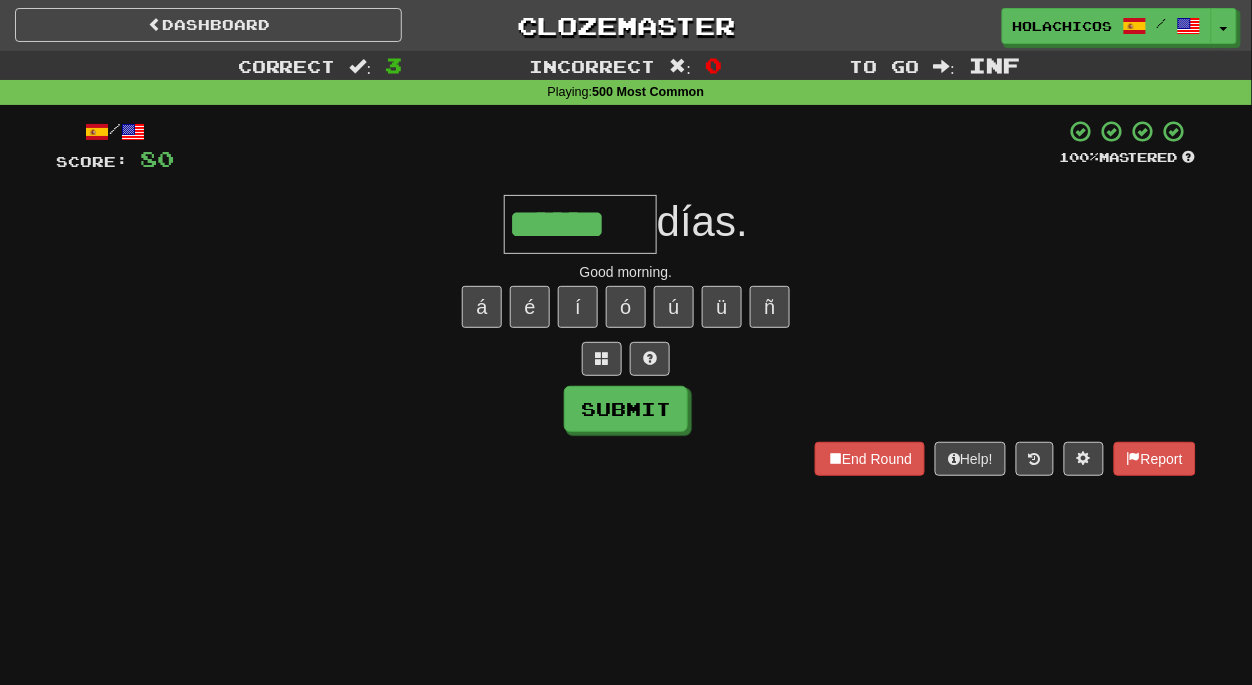 type on "******" 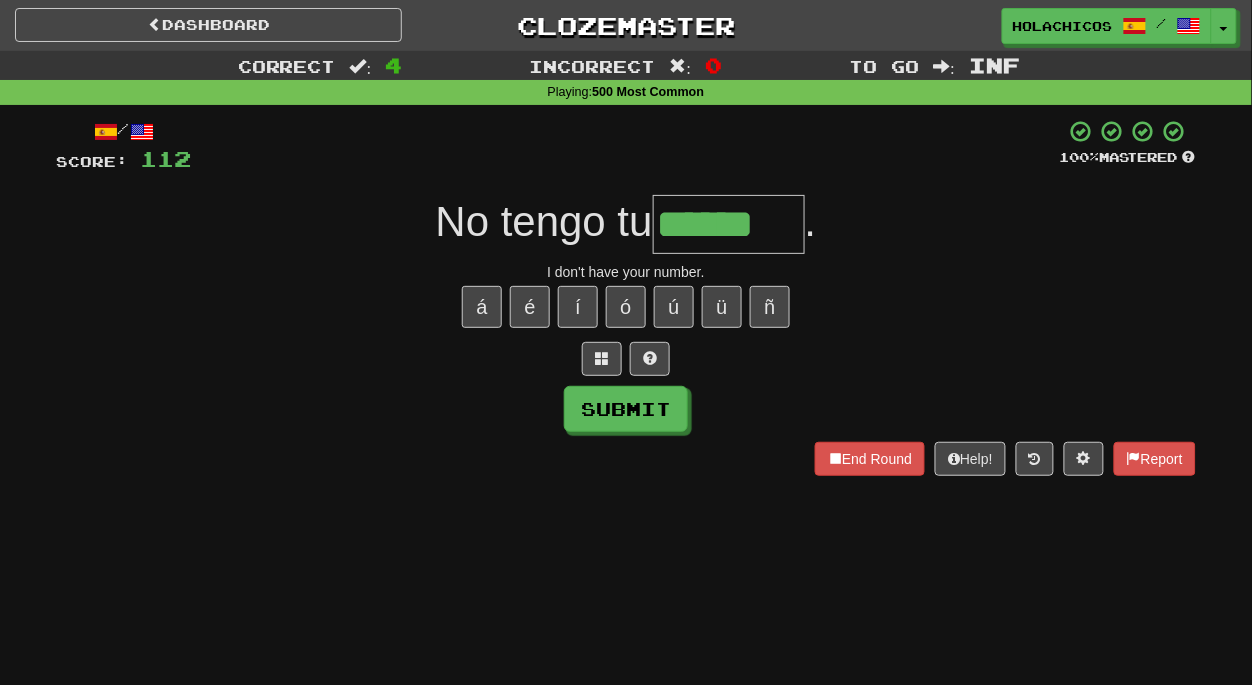 type on "******" 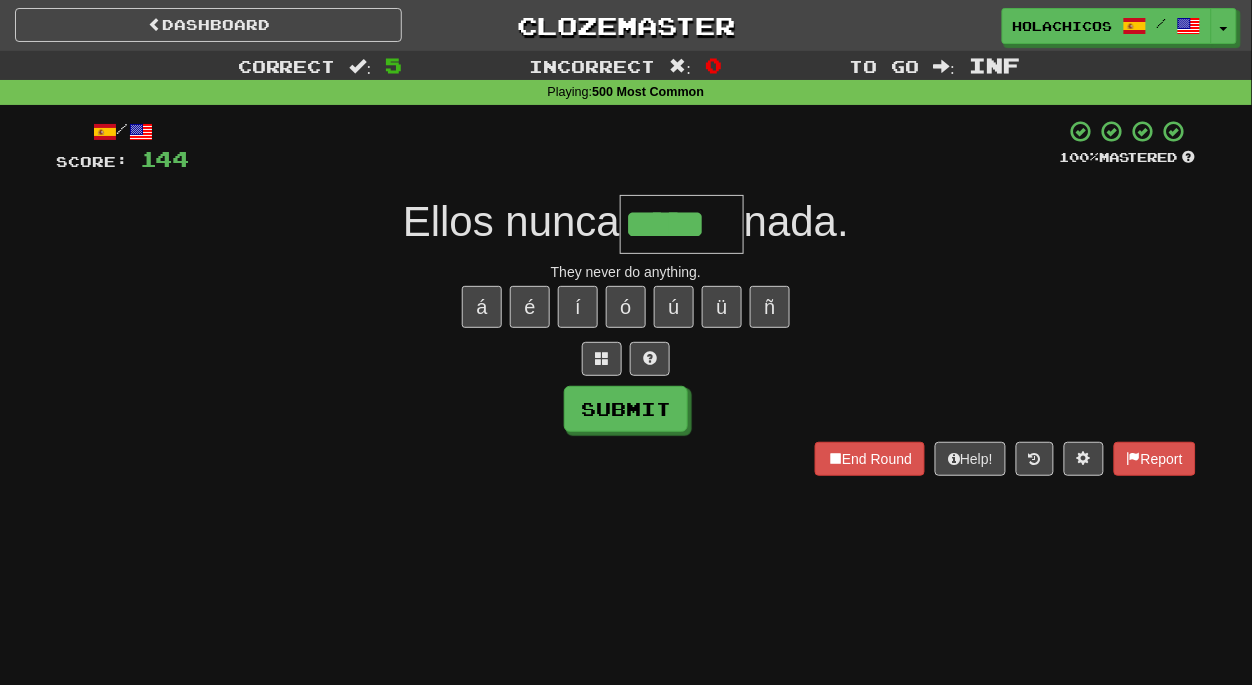 type on "*****" 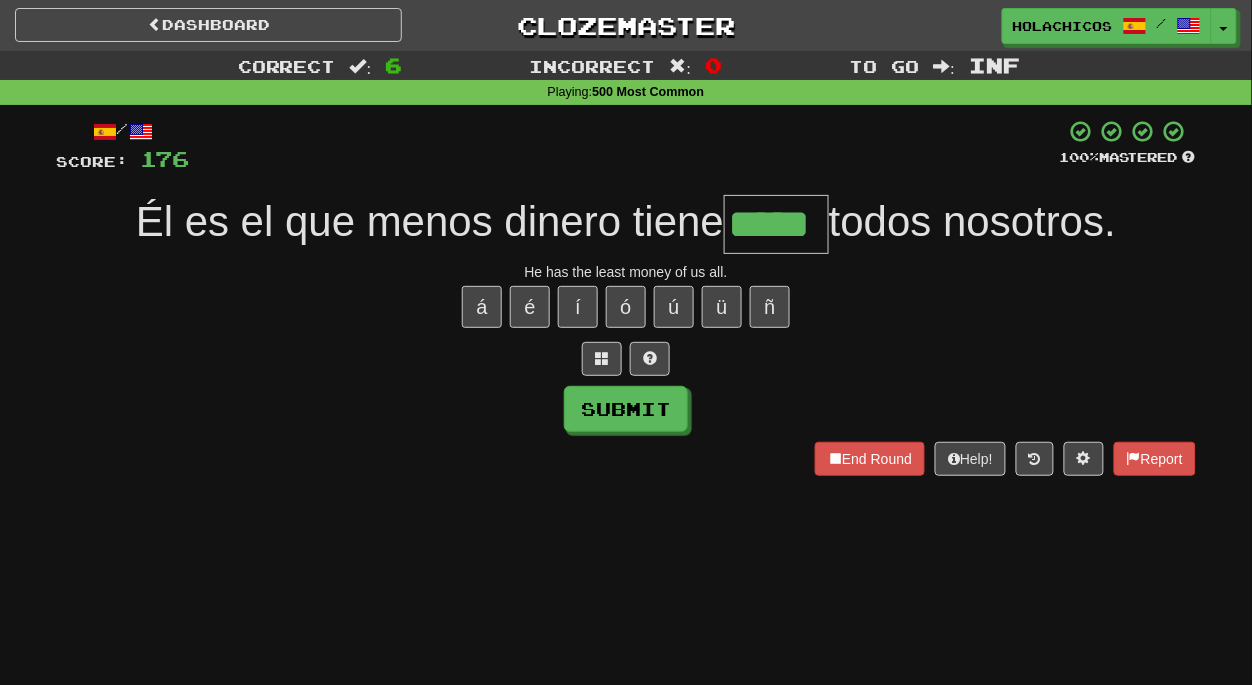 type on "*****" 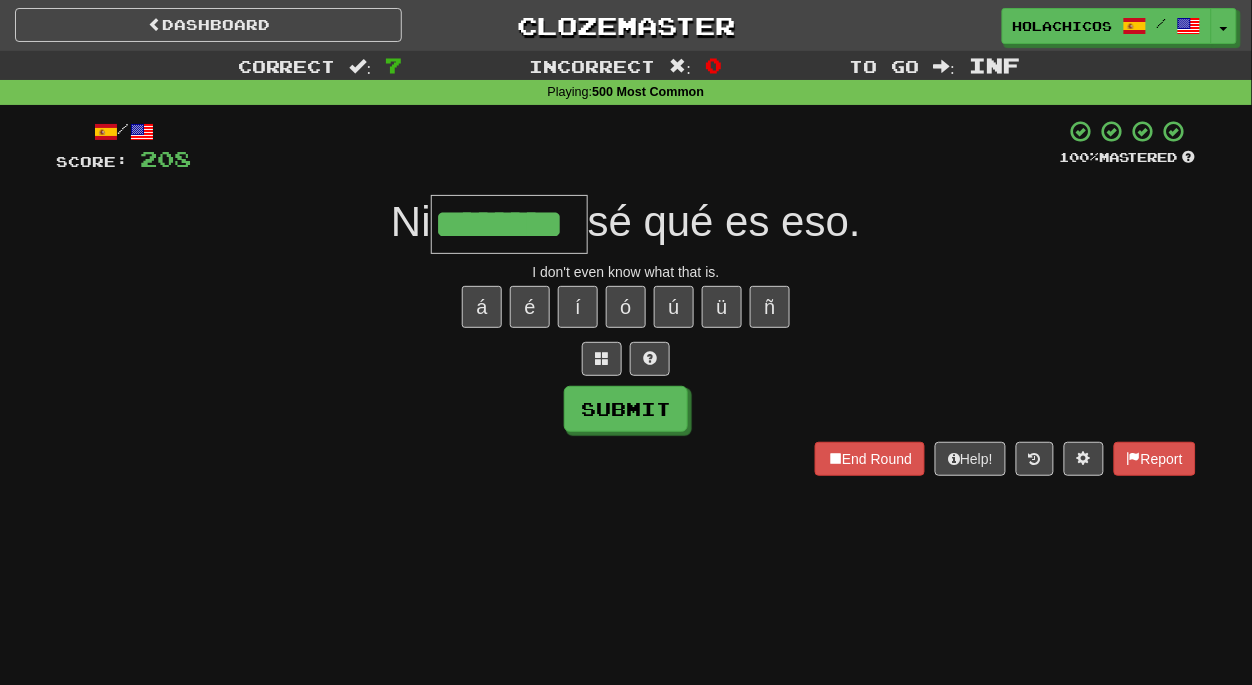 type on "********" 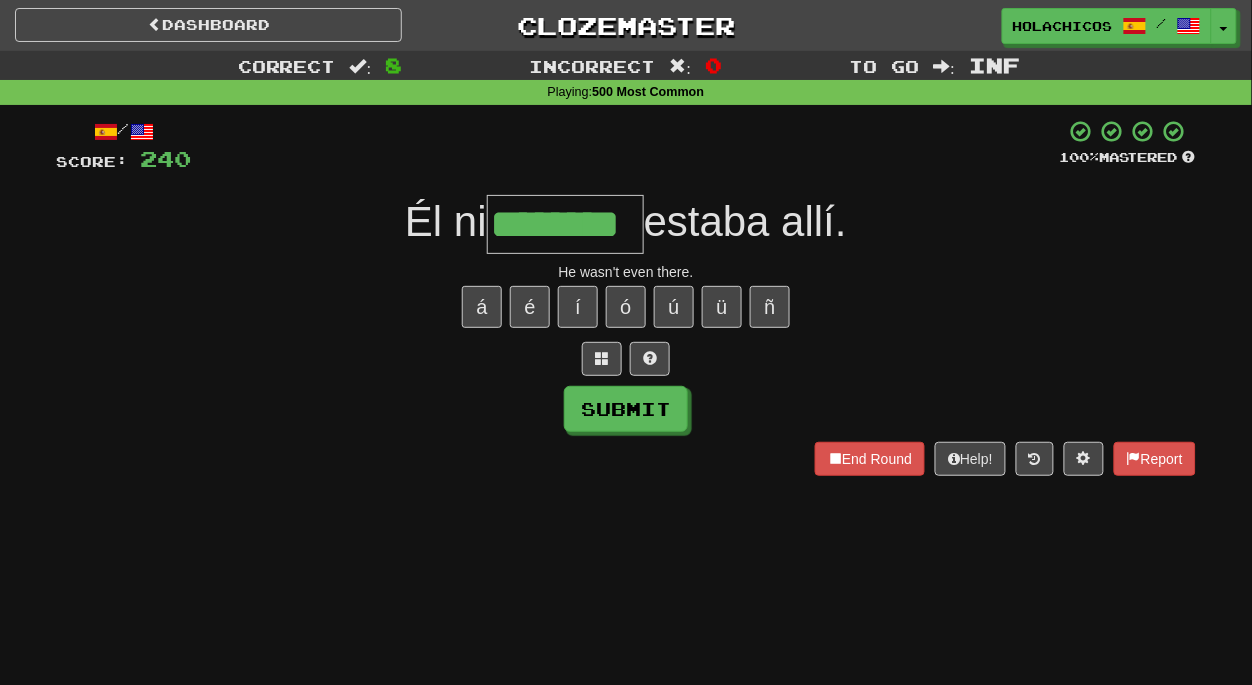 type on "********" 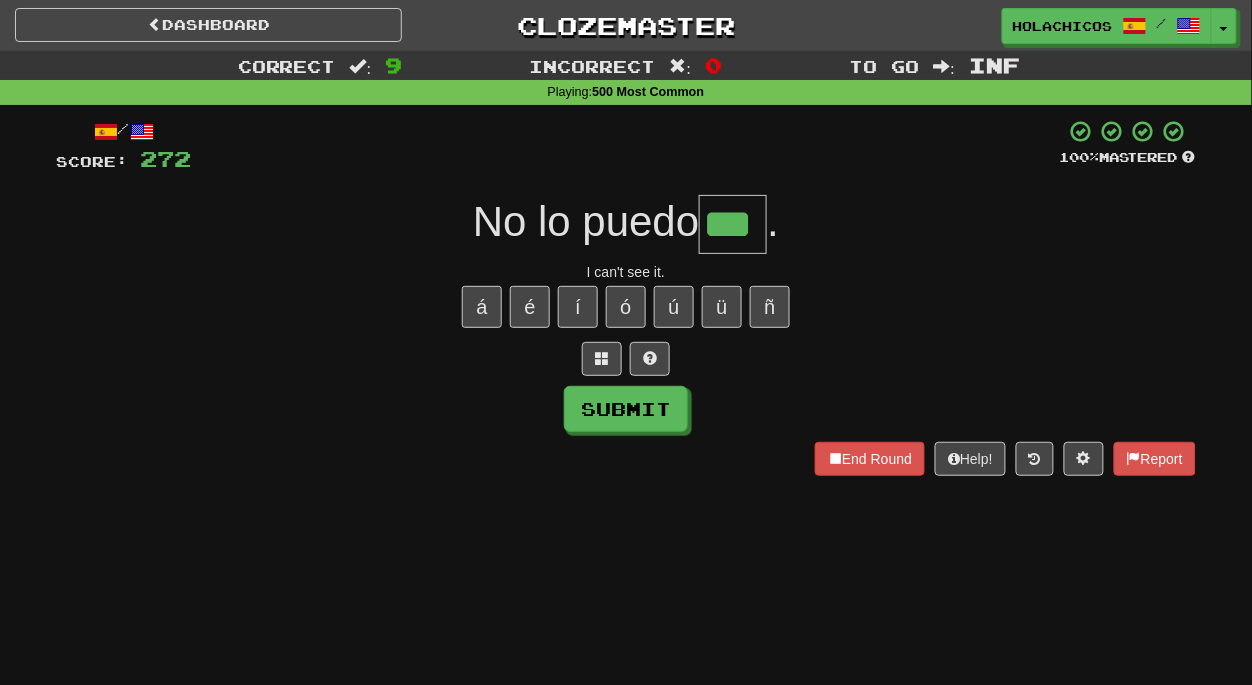 type on "***" 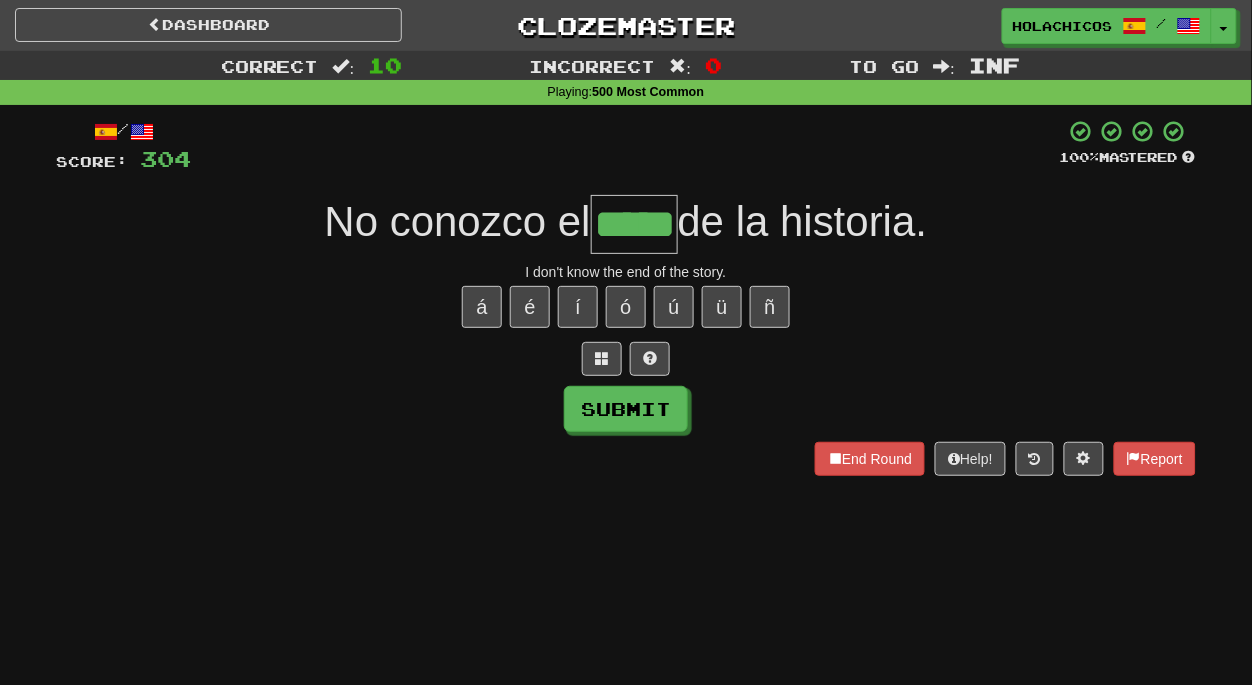 type on "*****" 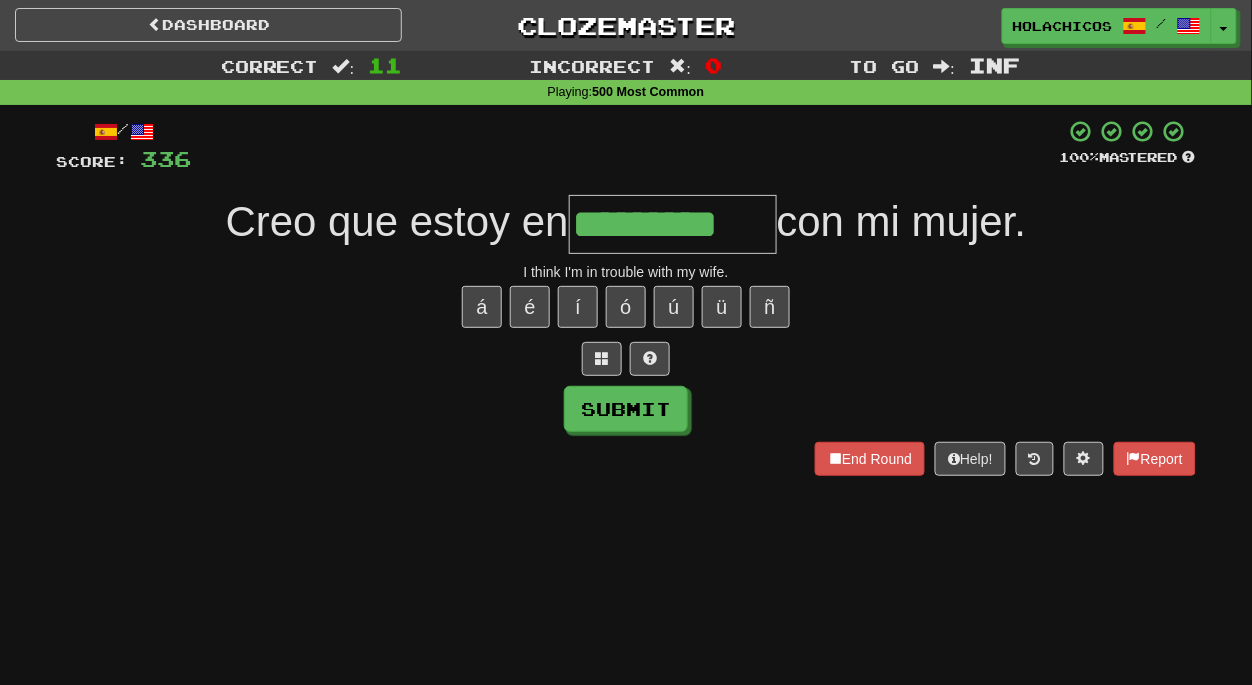 type on "*********" 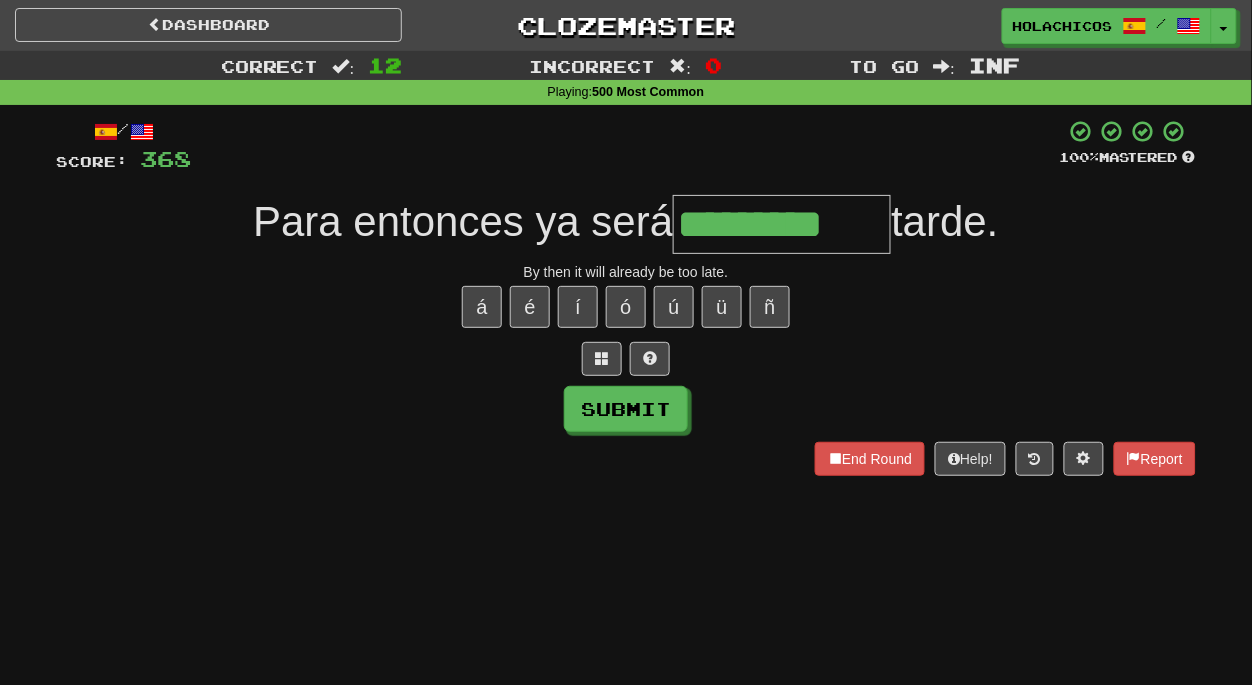type on "*********" 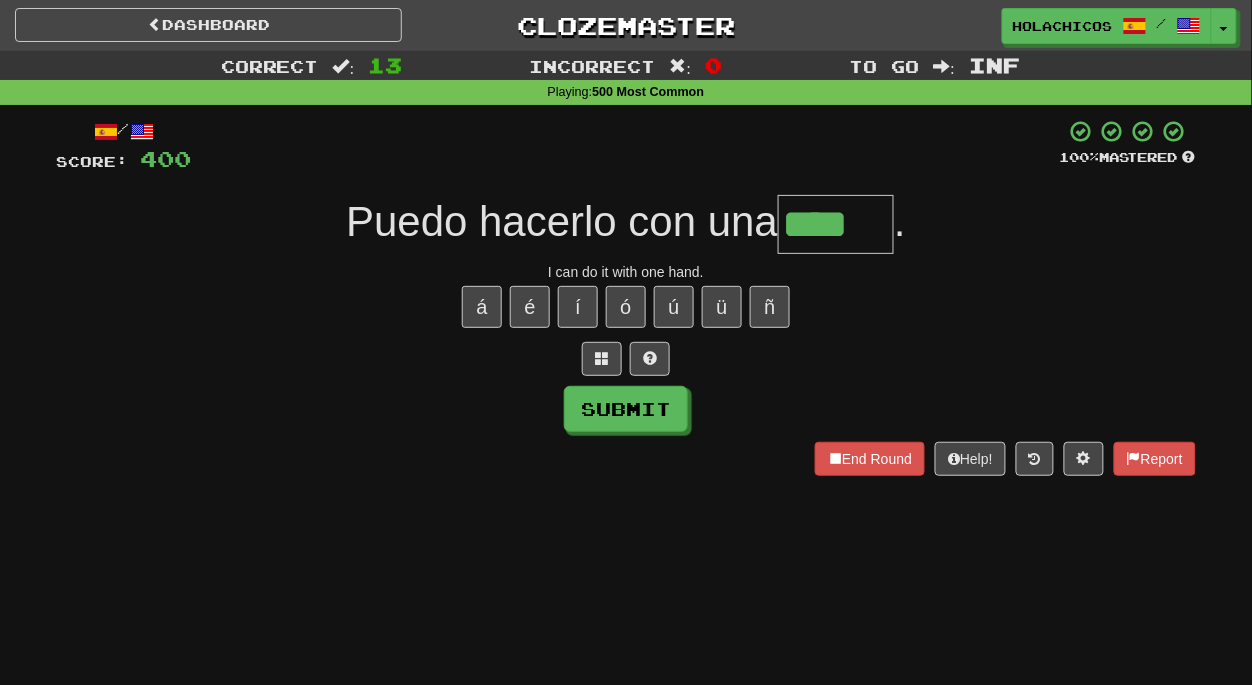 type on "****" 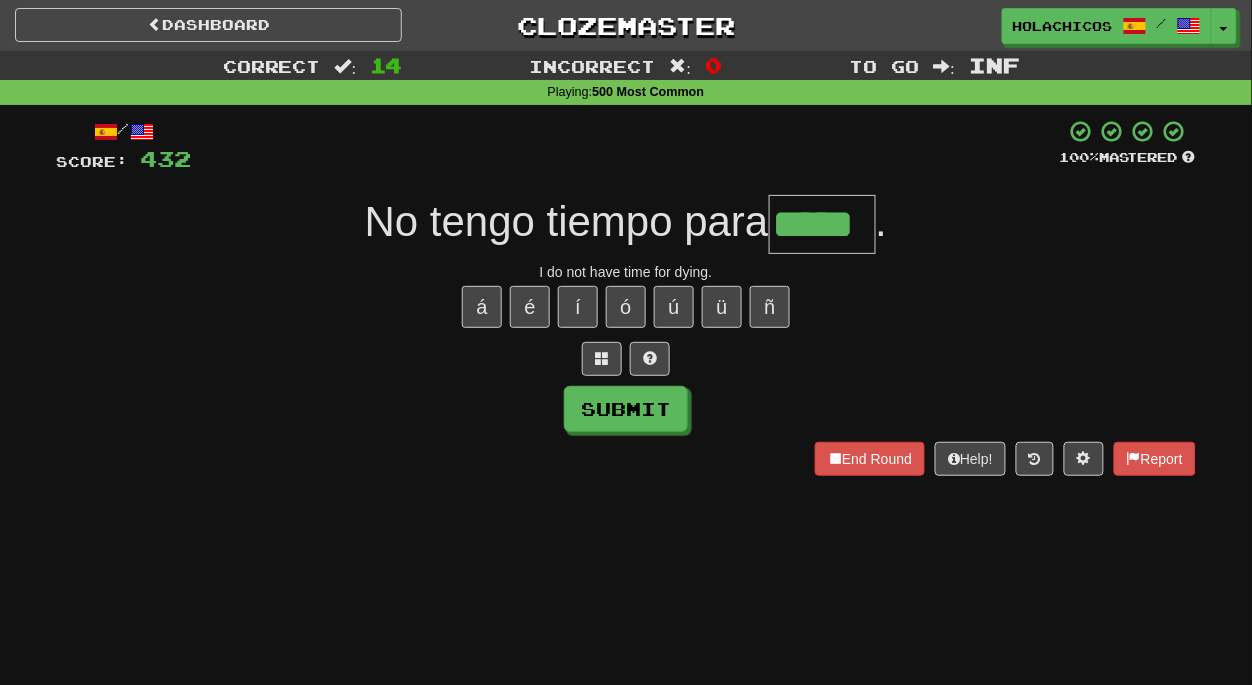 type on "*****" 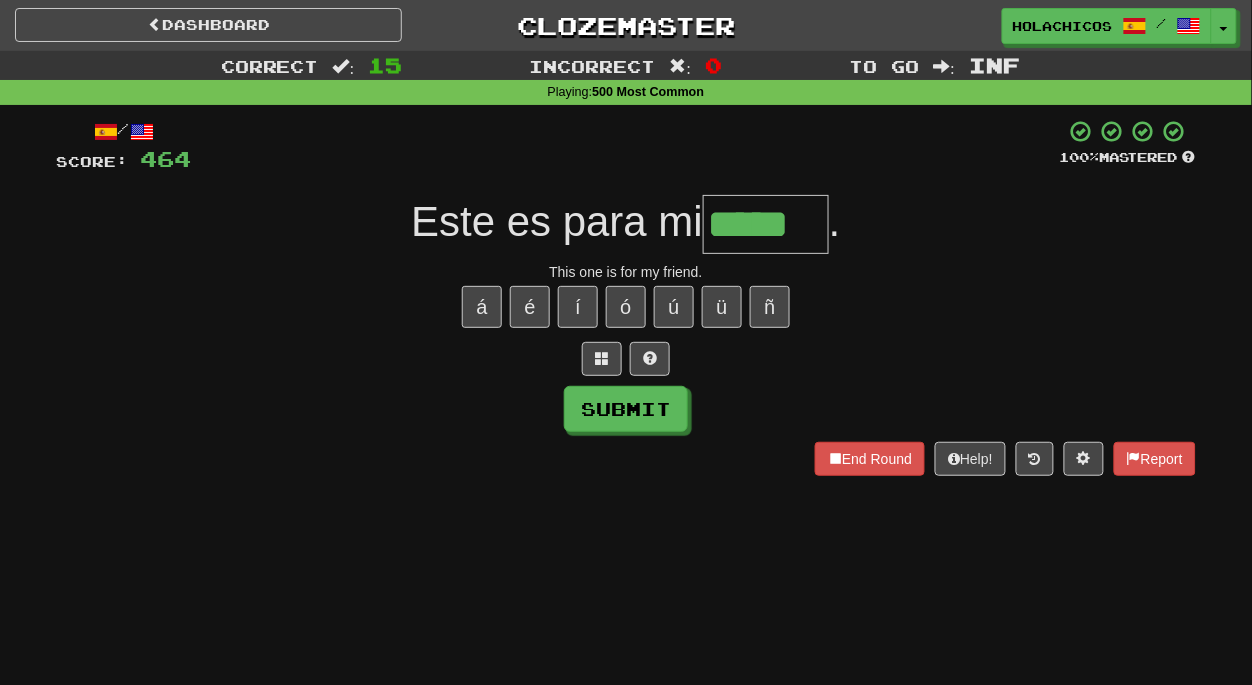 type on "*****" 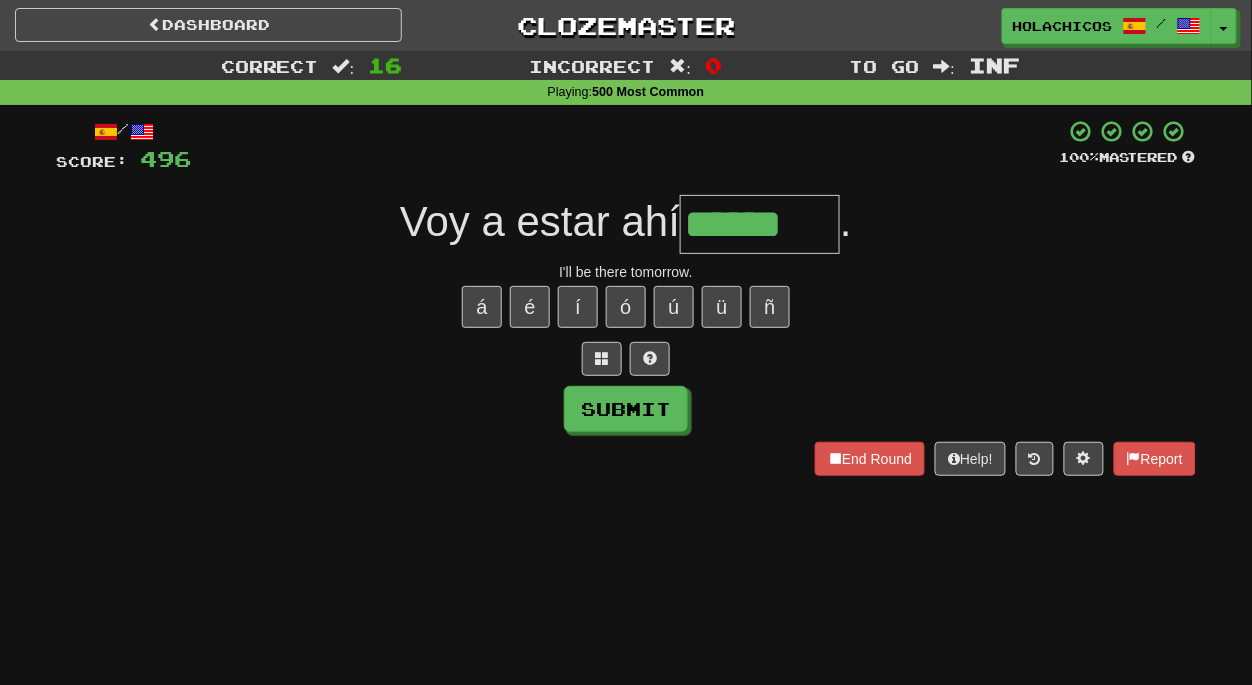 type on "******" 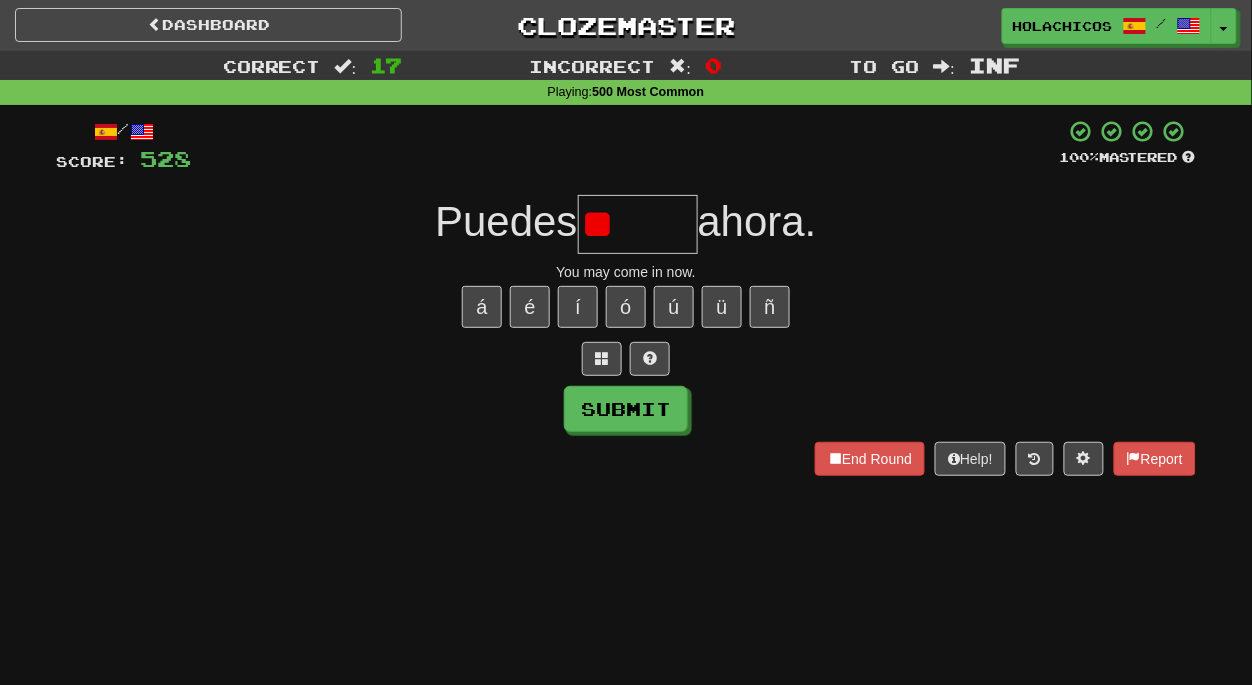 type on "*" 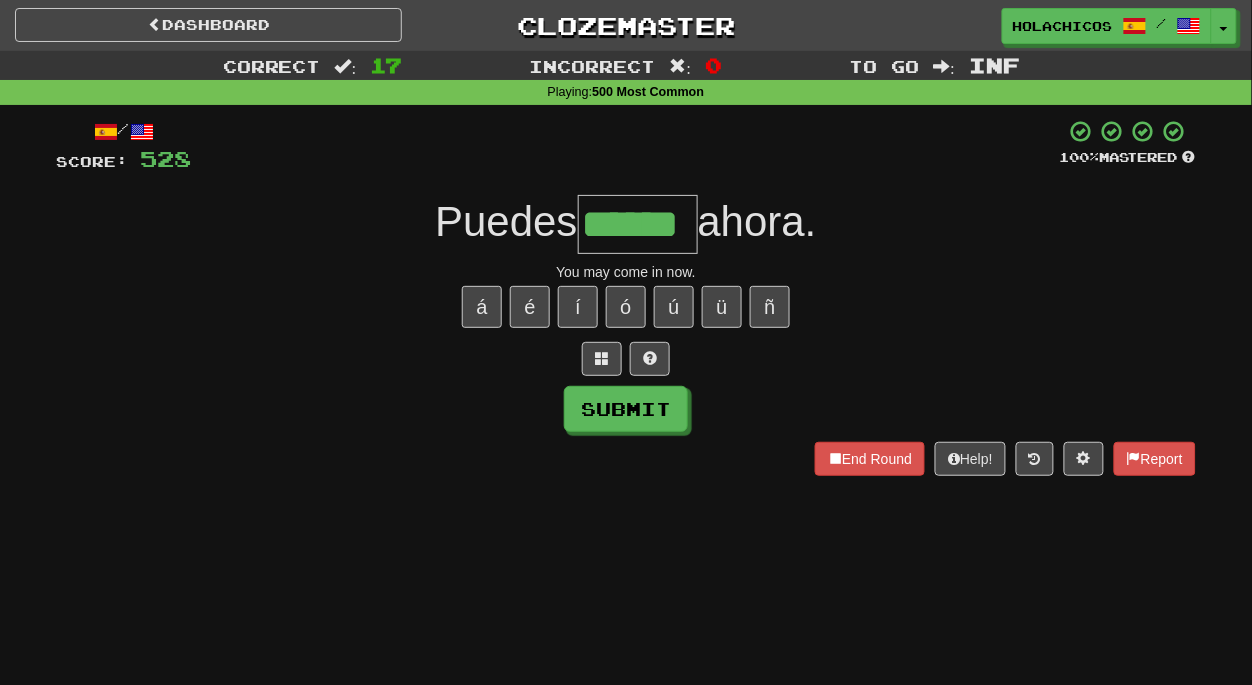 type on "******" 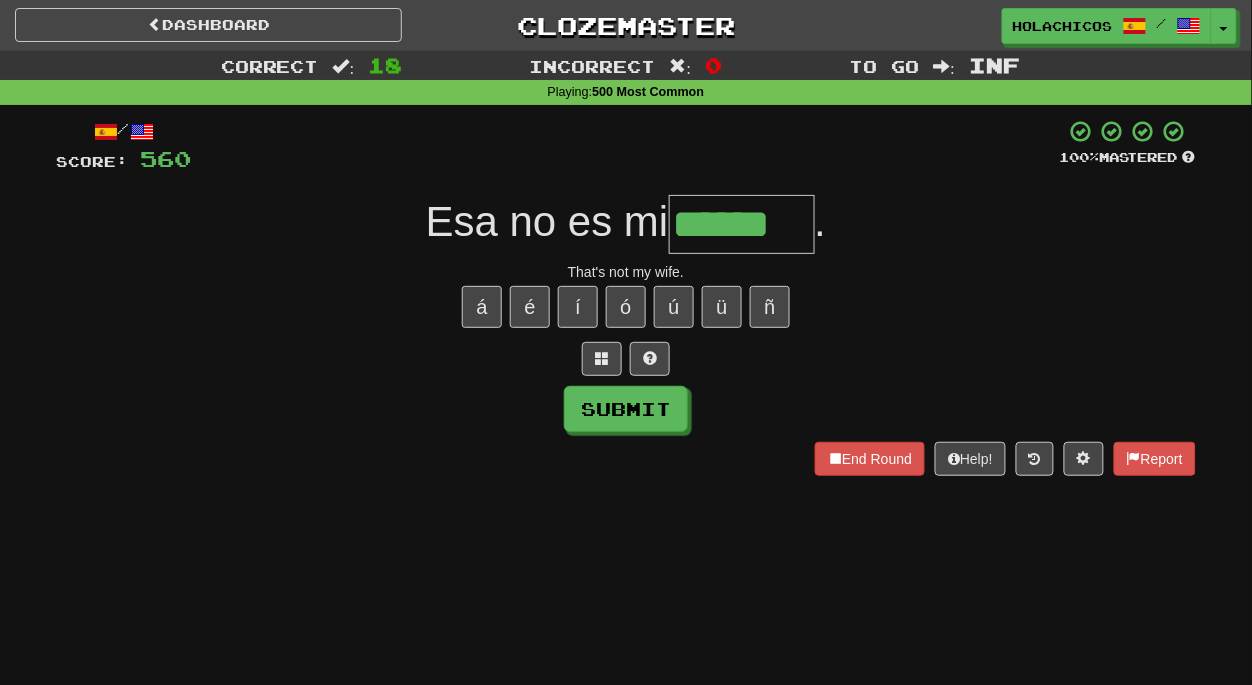 type on "******" 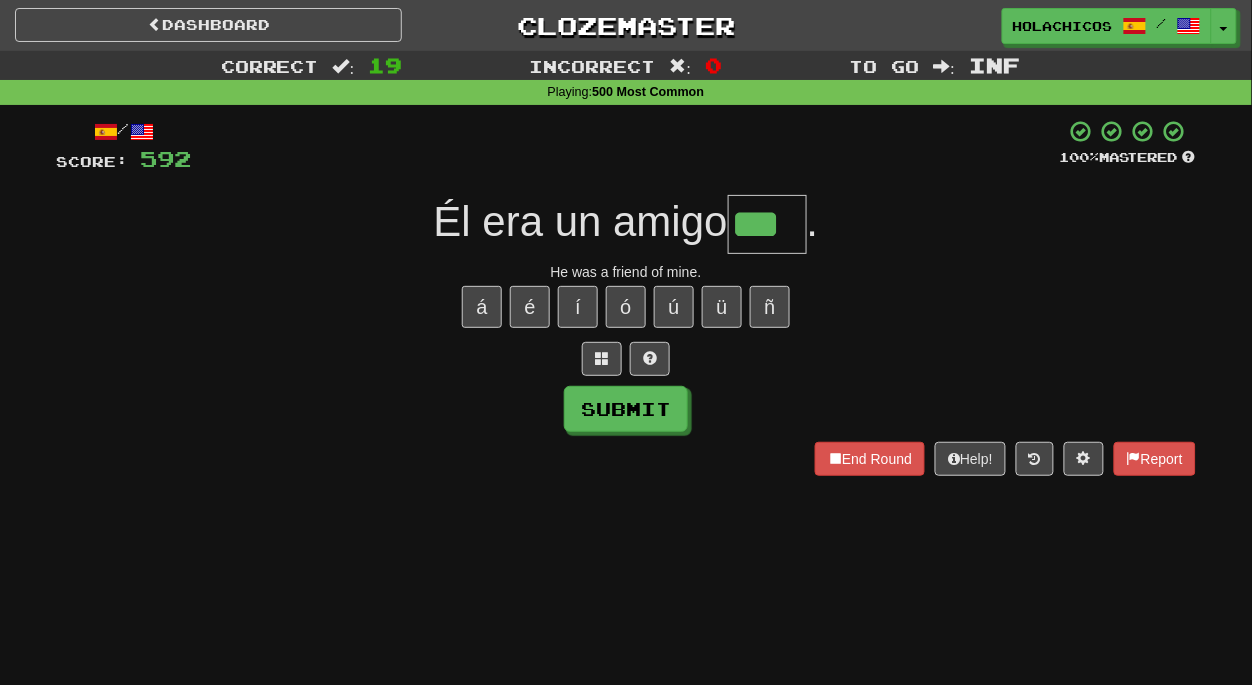 type on "***" 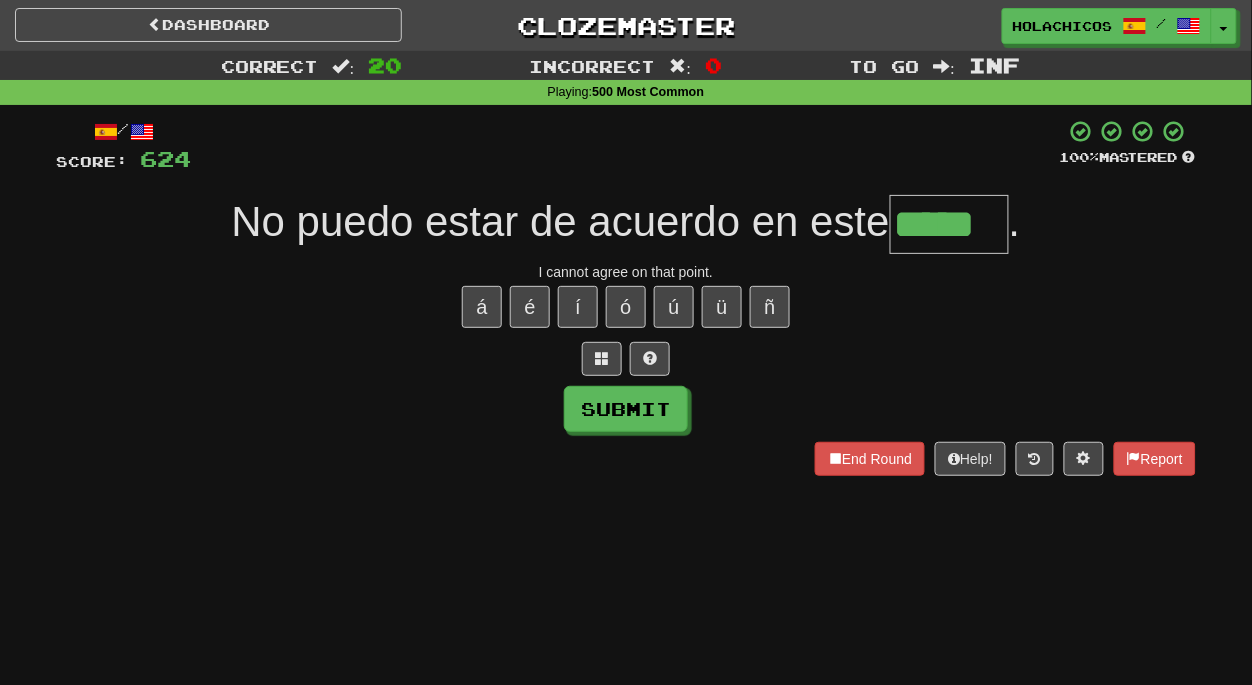 type on "*****" 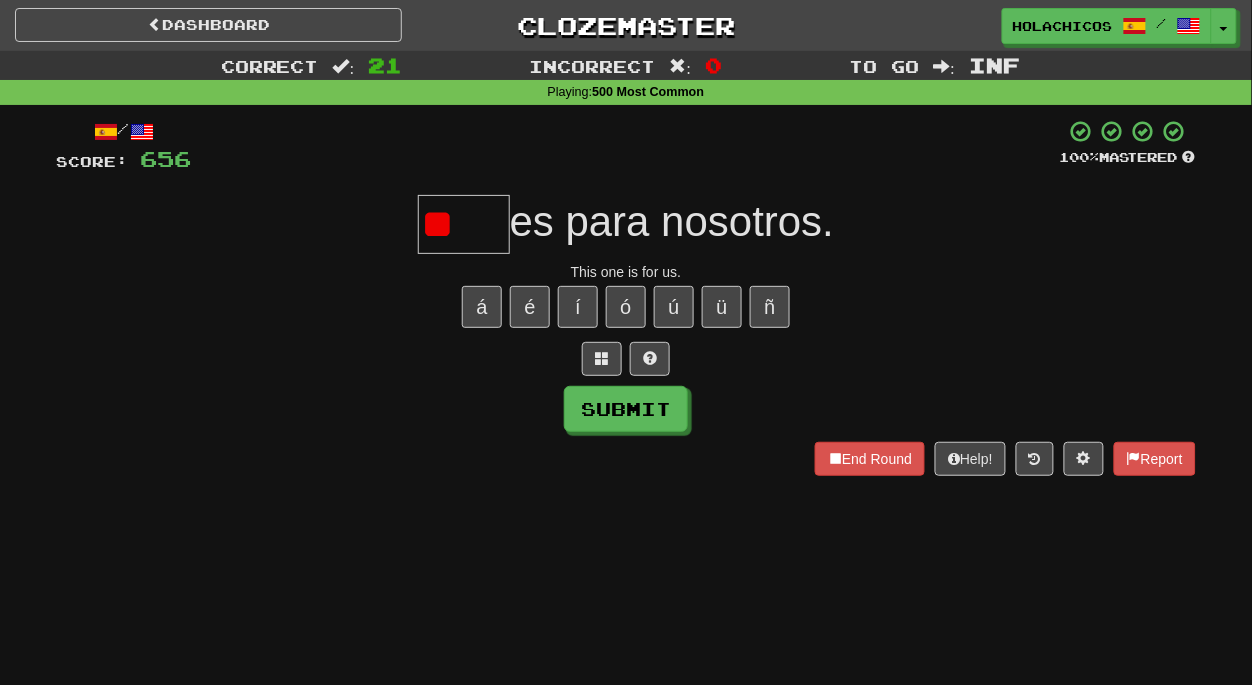 type on "*" 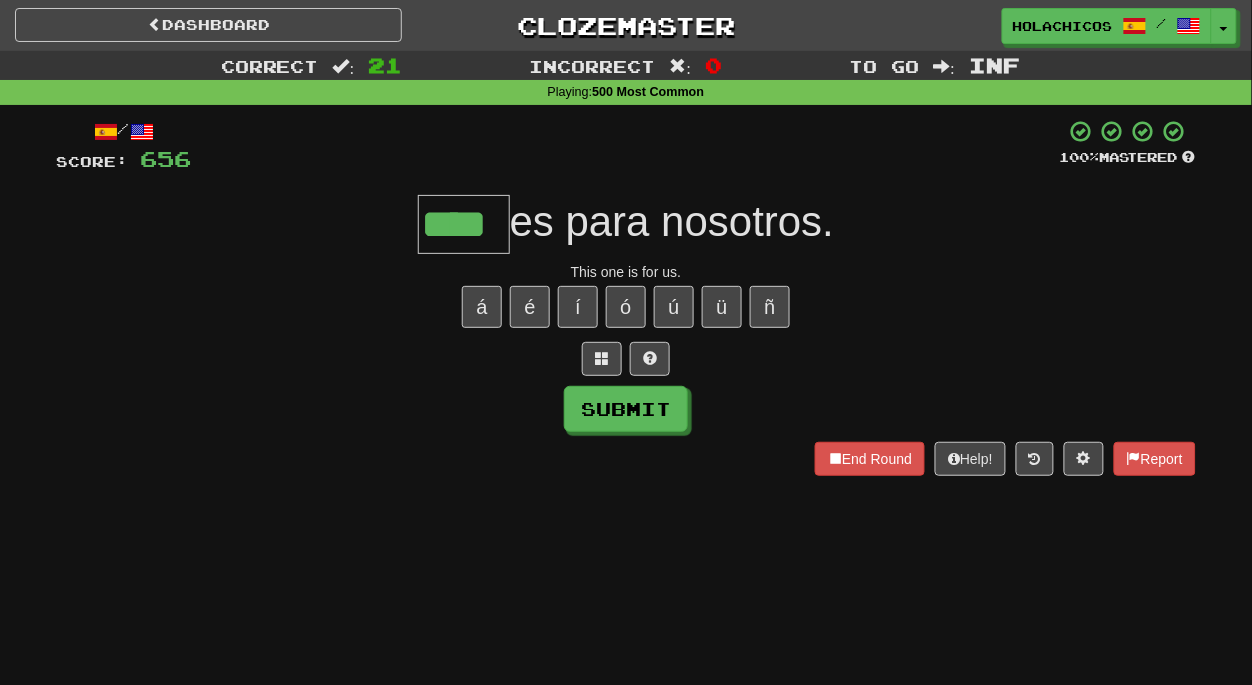 type on "****" 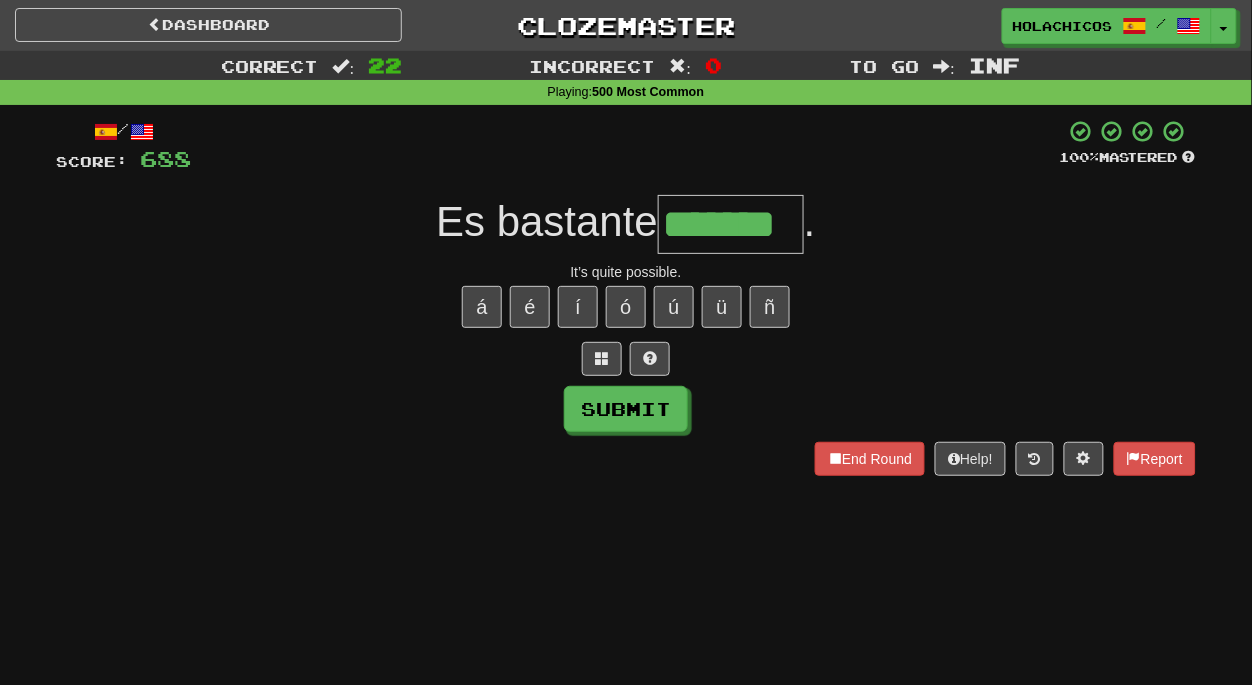 type on "*******" 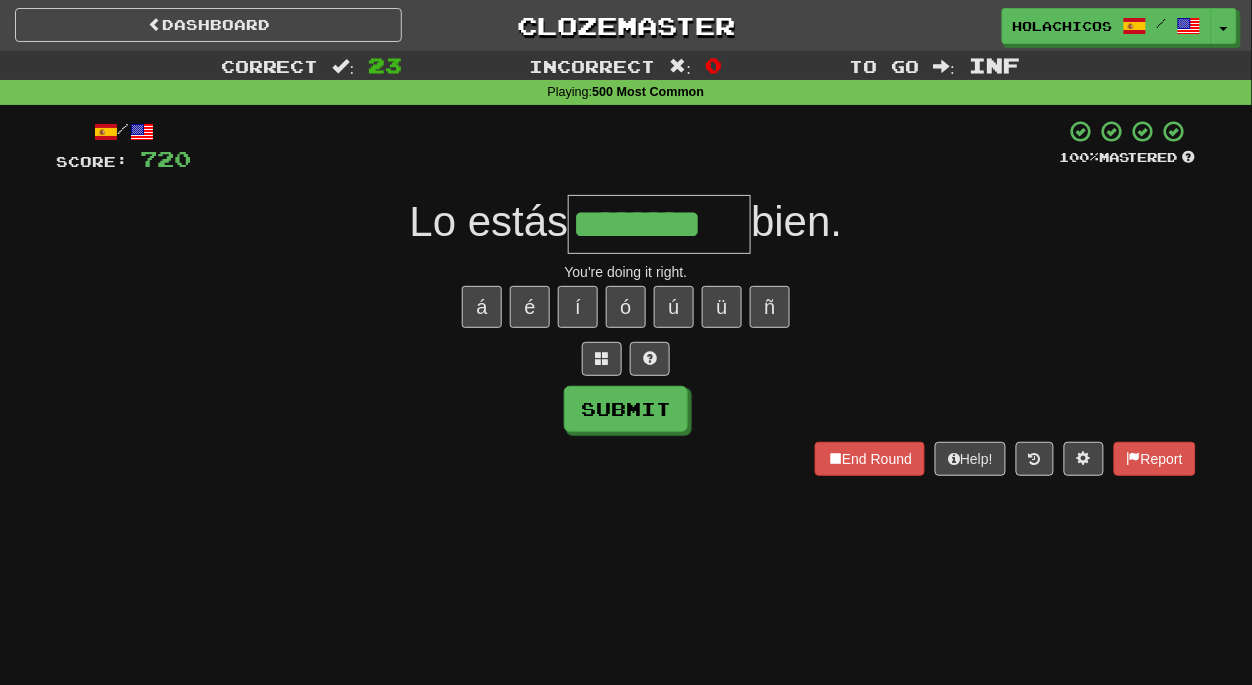 type on "********" 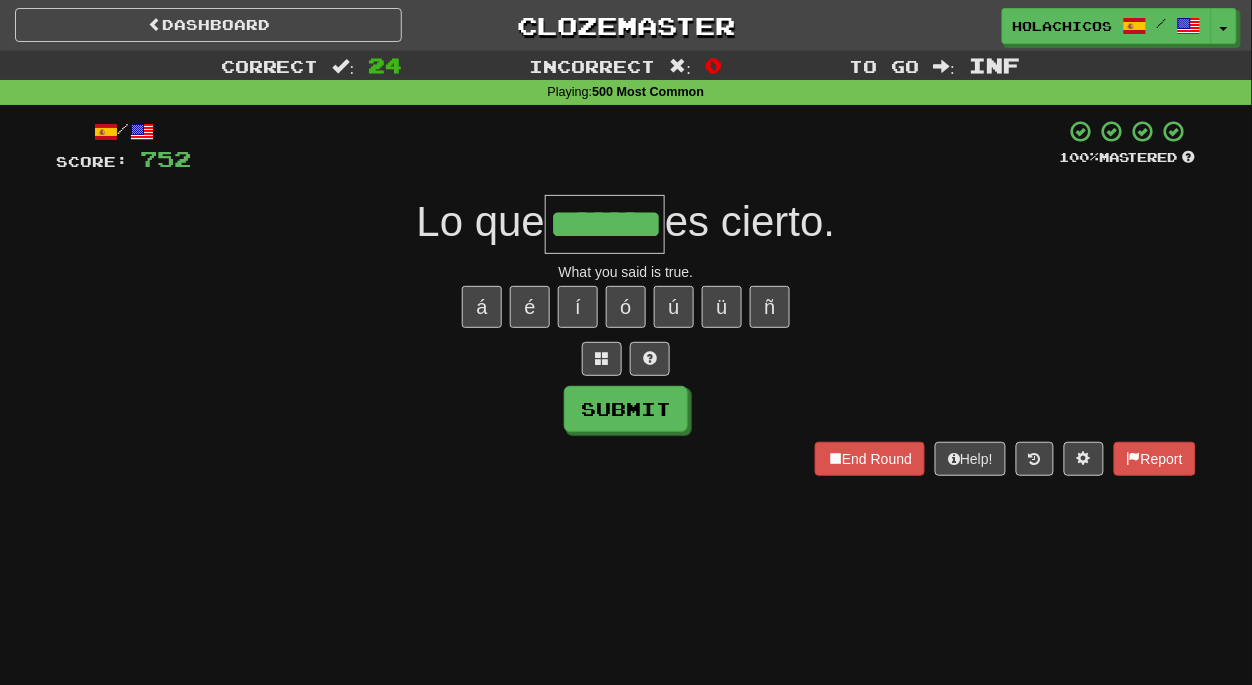 type on "*******" 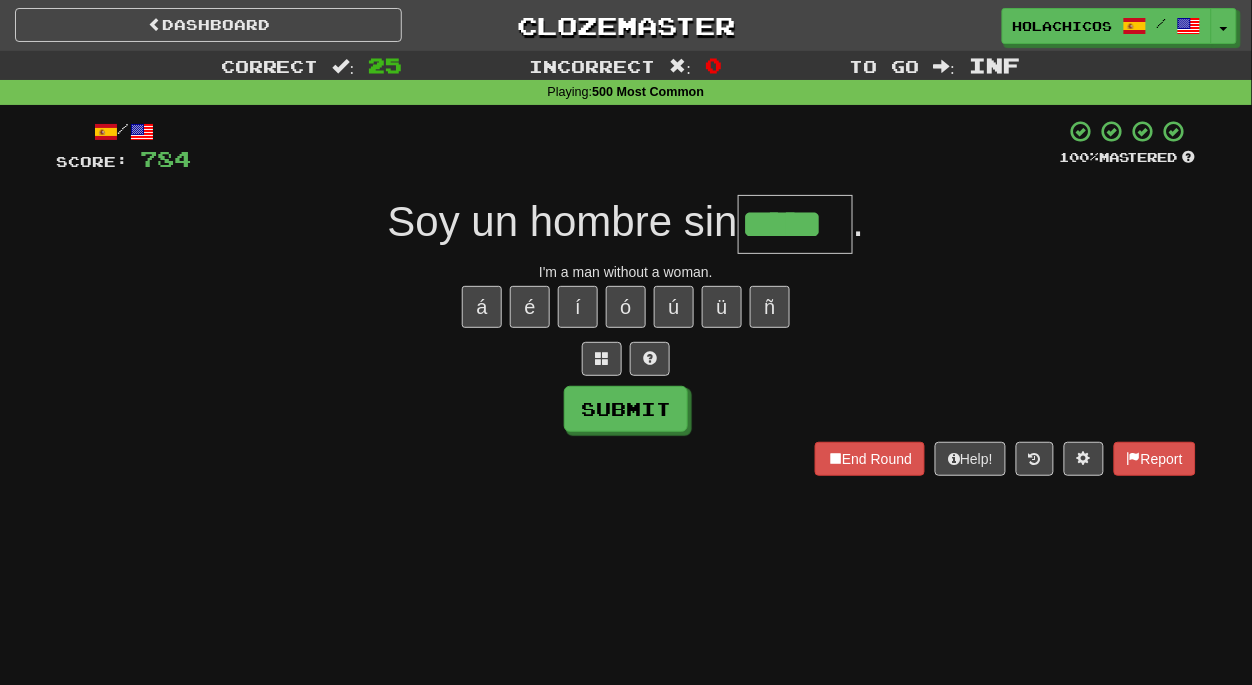 type on "*****" 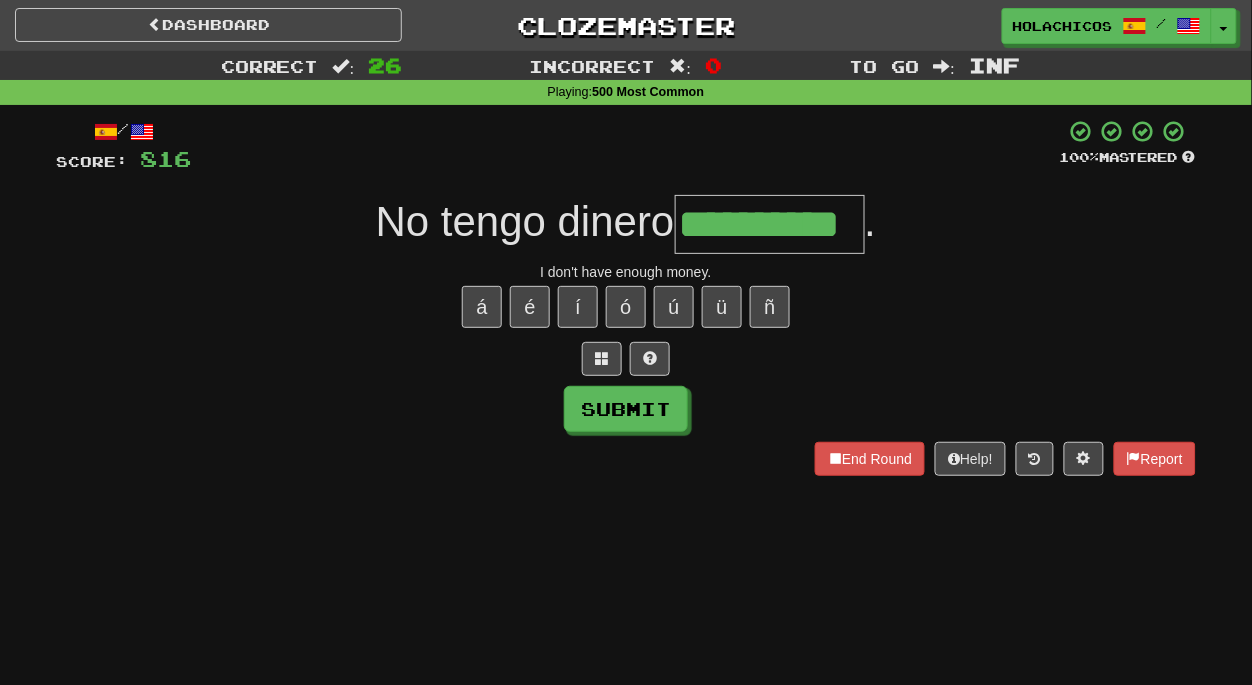 type on "**********" 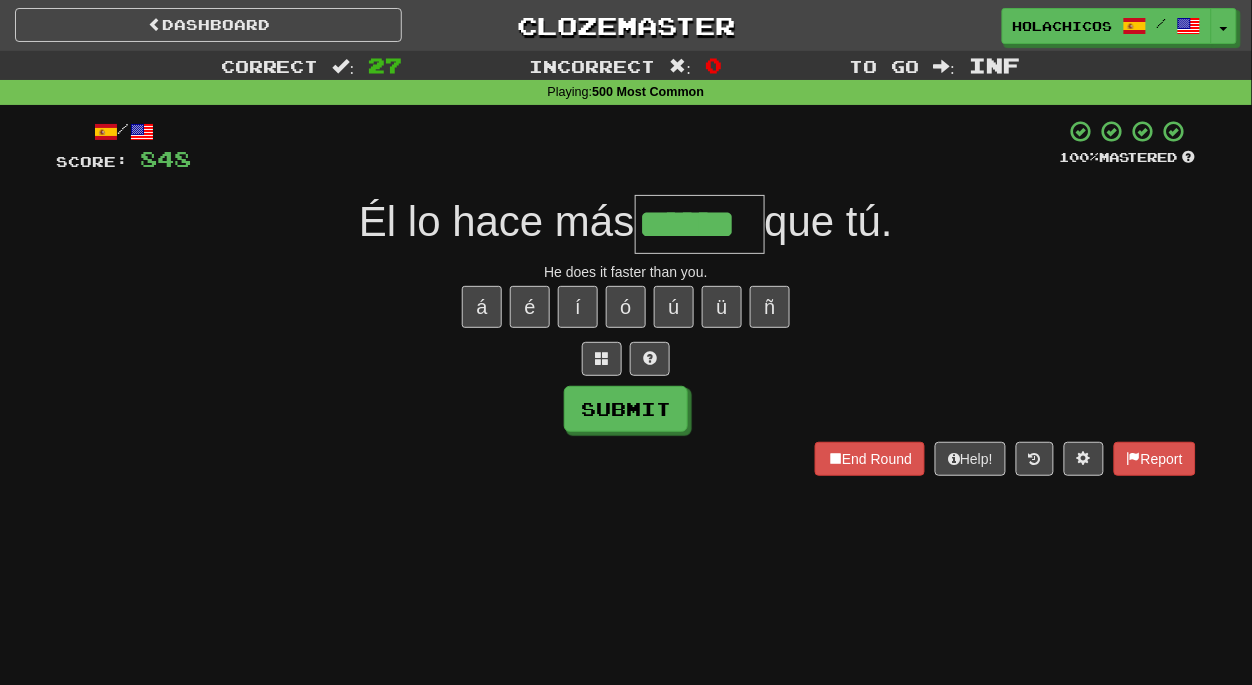 type on "******" 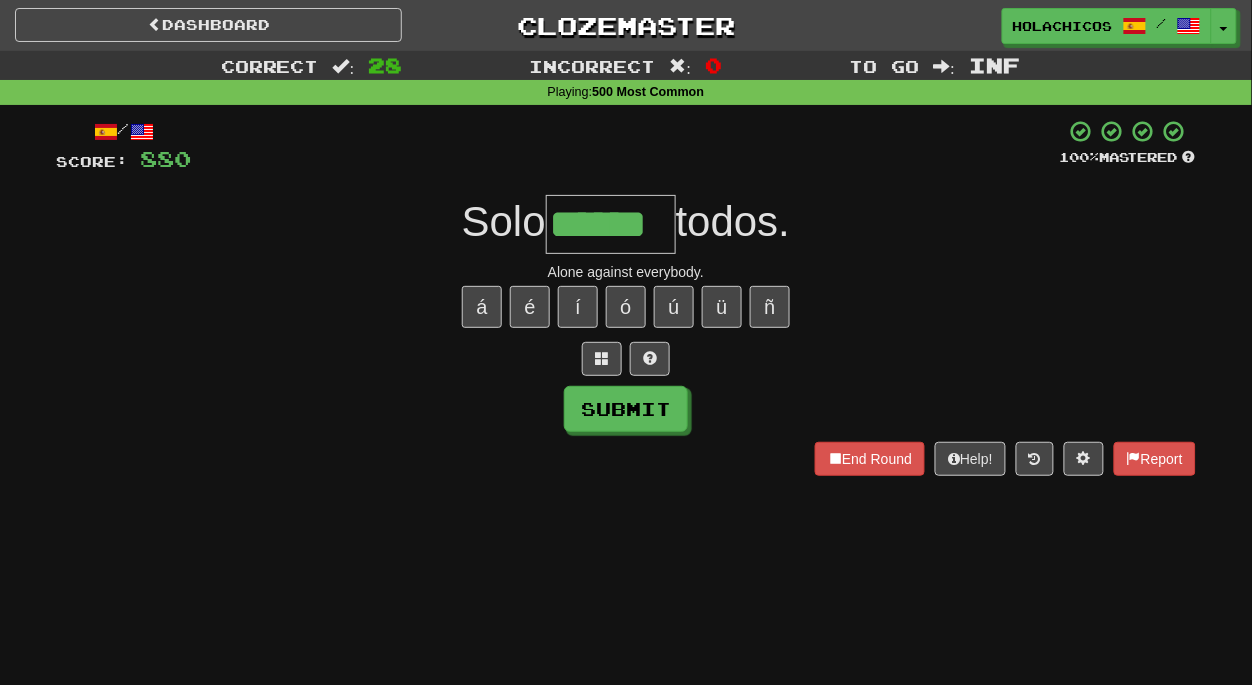 type on "******" 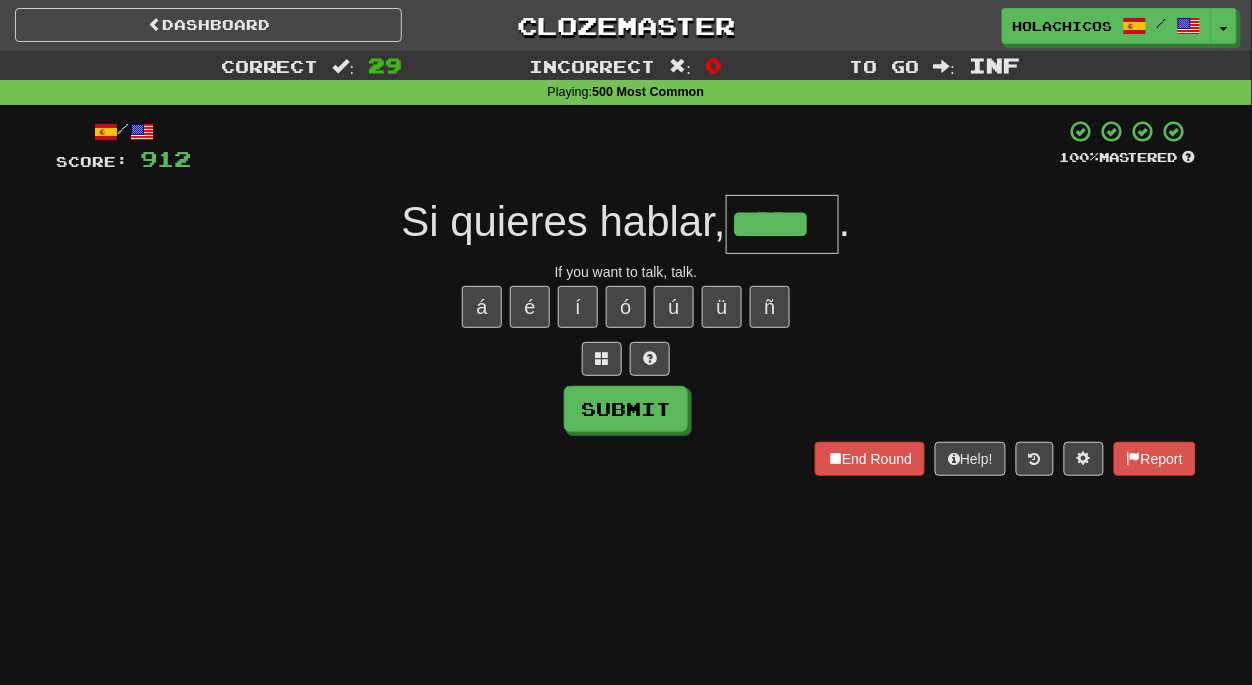 type on "*****" 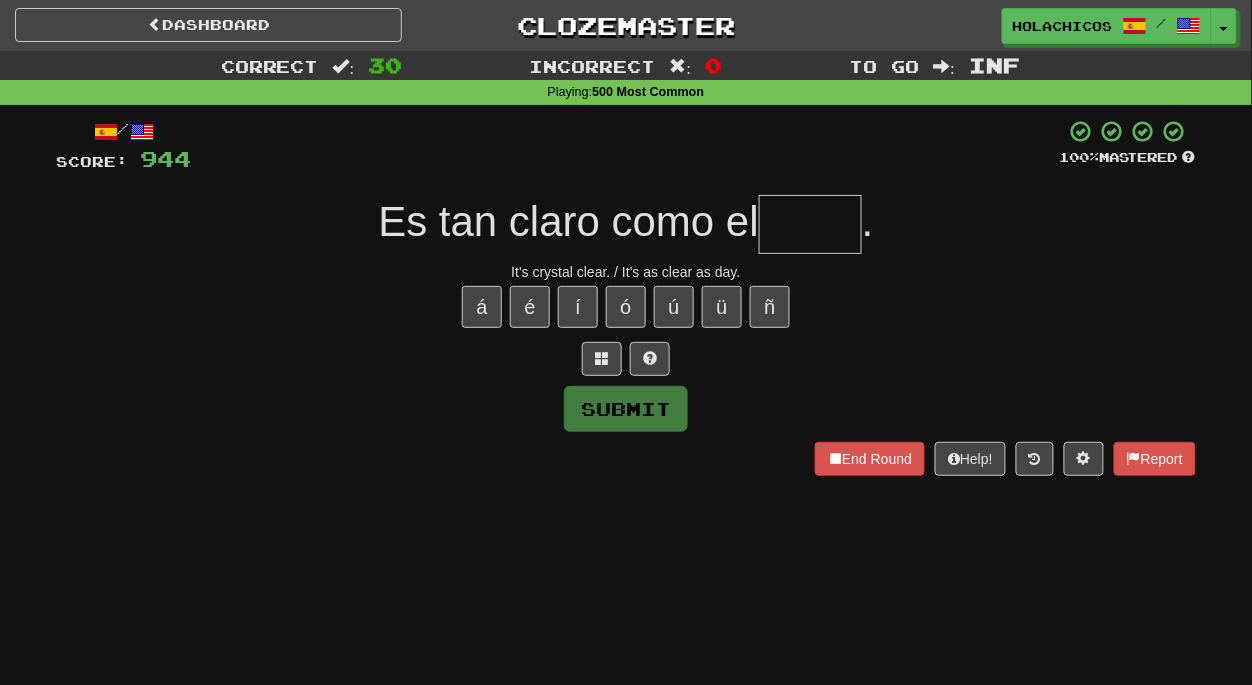 type on "*" 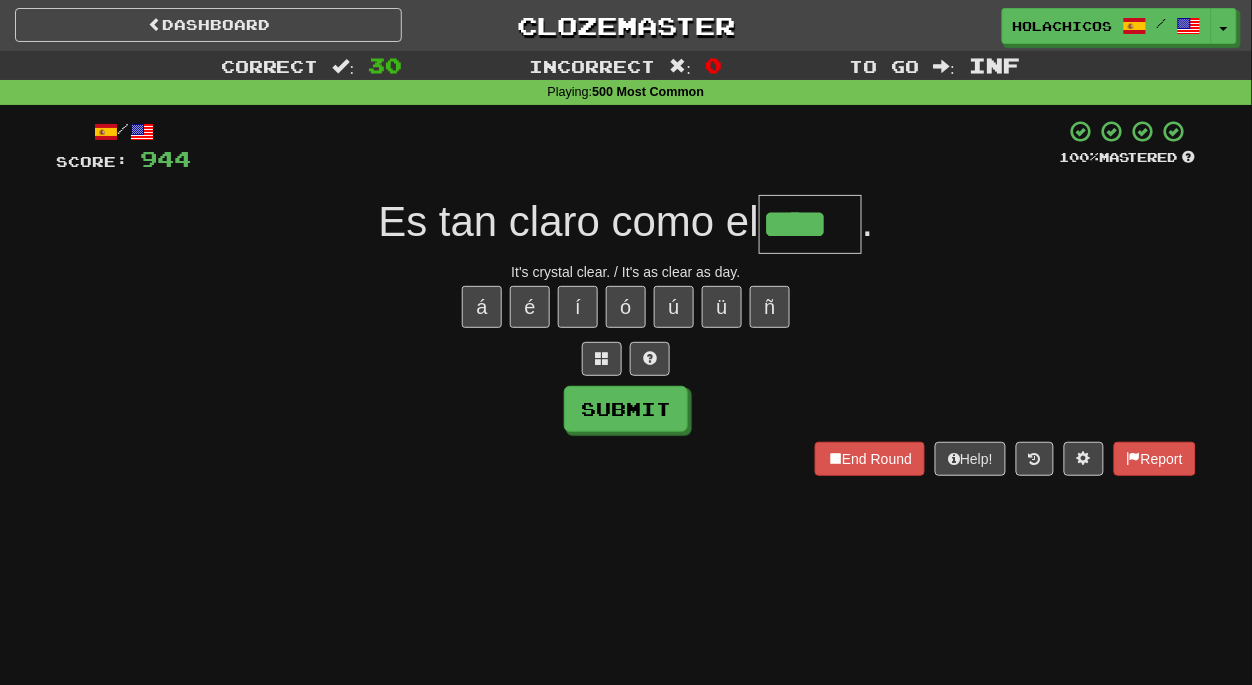 type on "****" 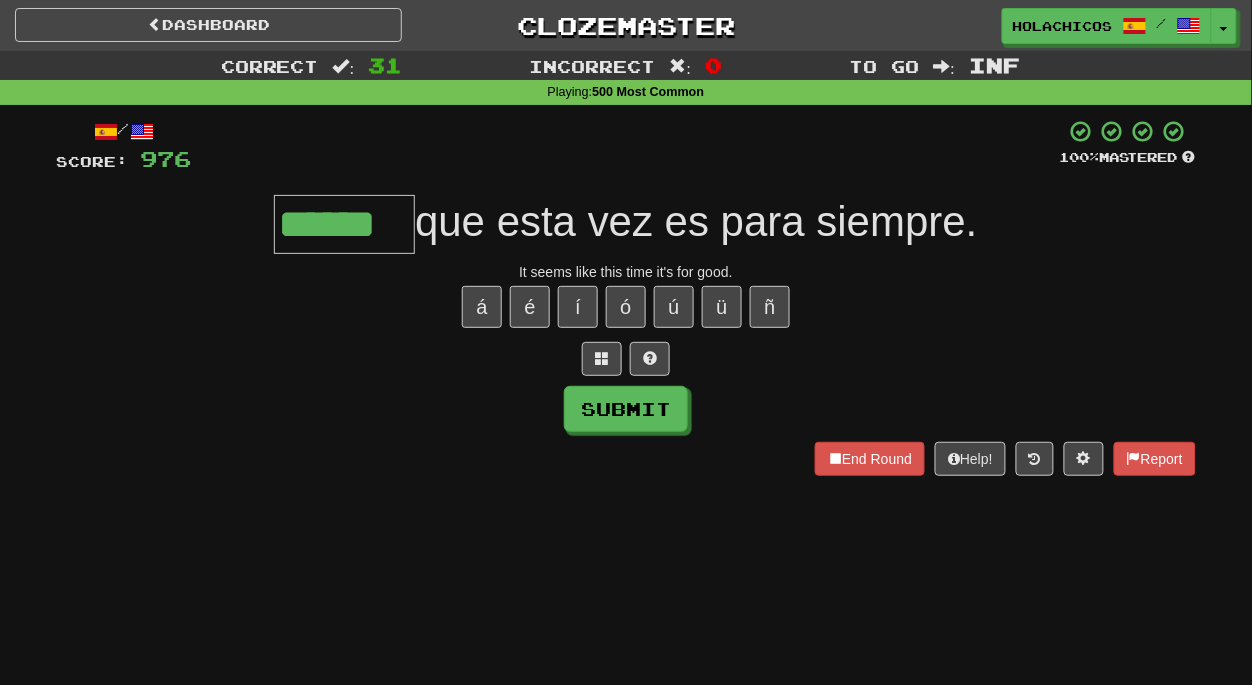 type on "******" 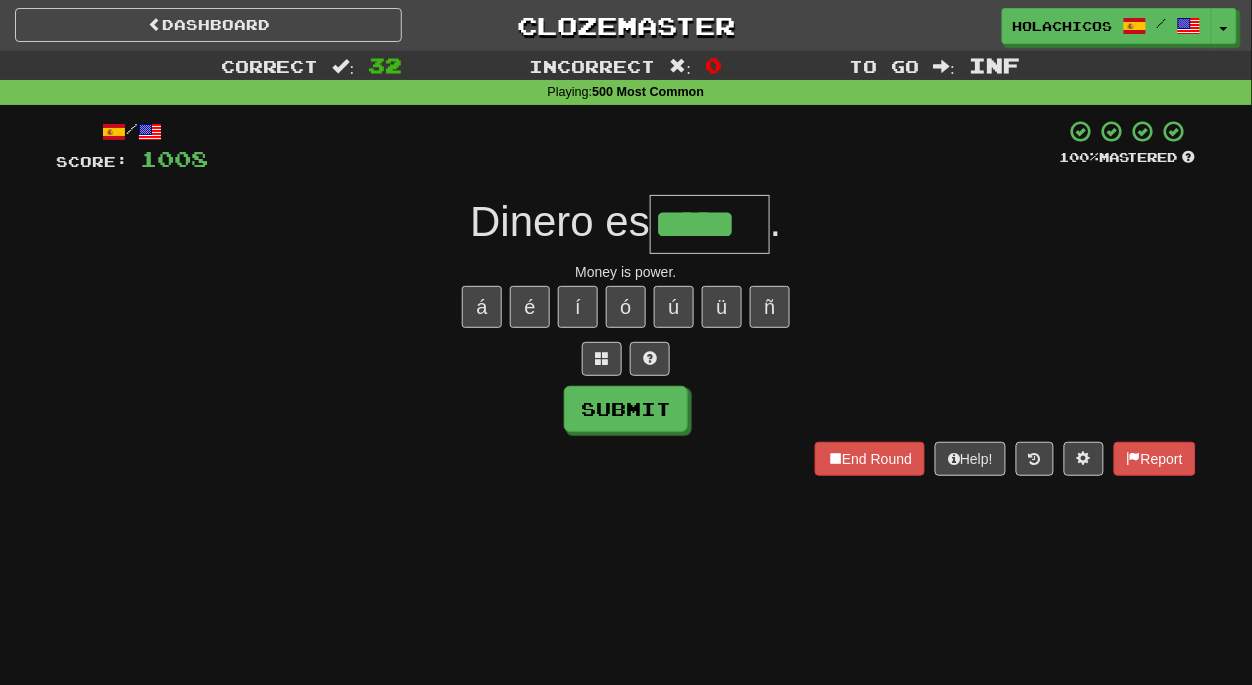 type on "*****" 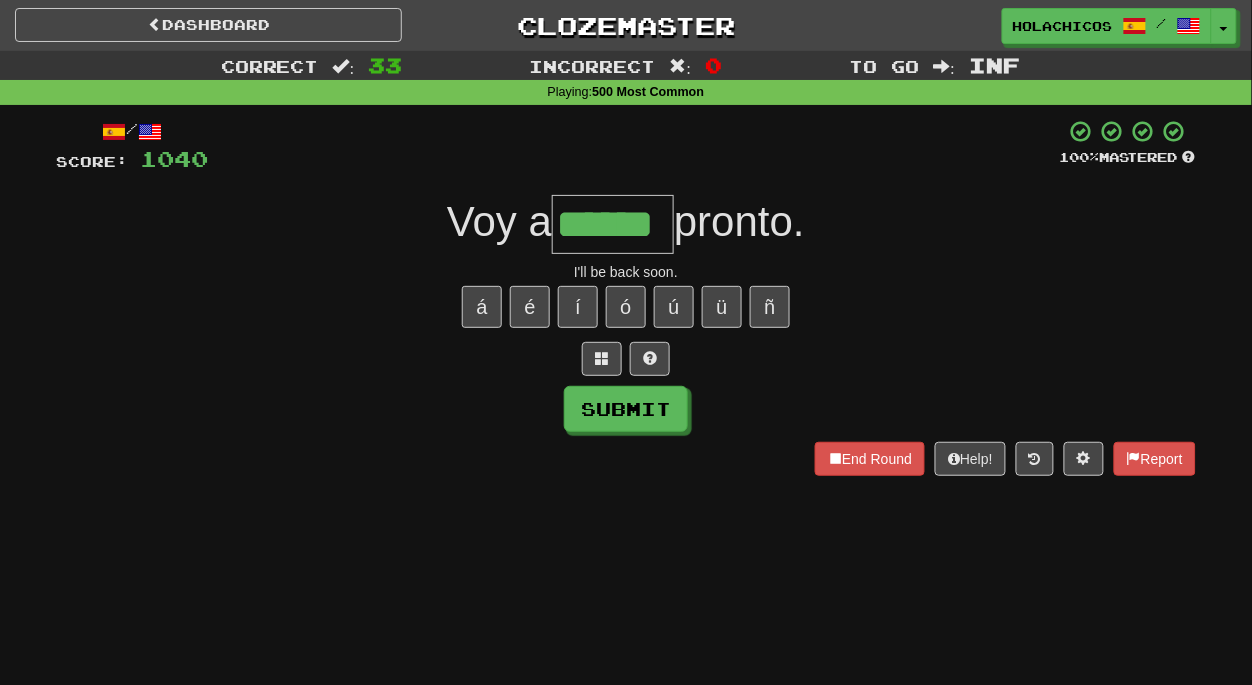 type on "******" 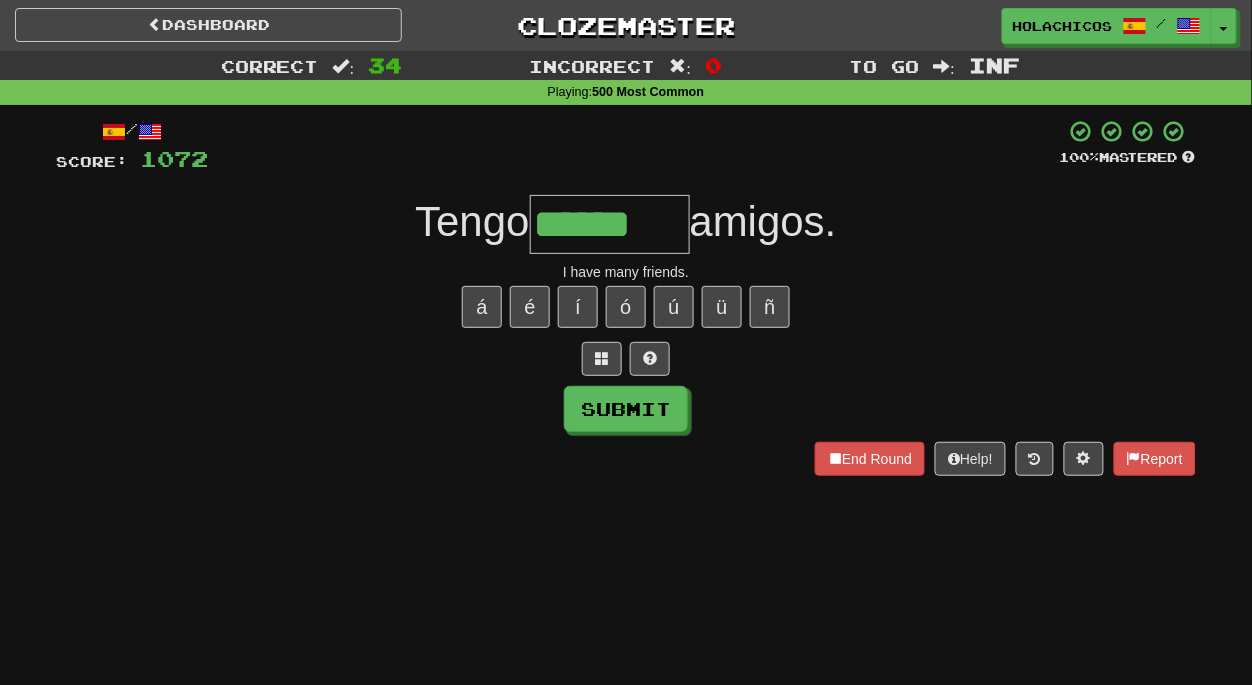 type on "******" 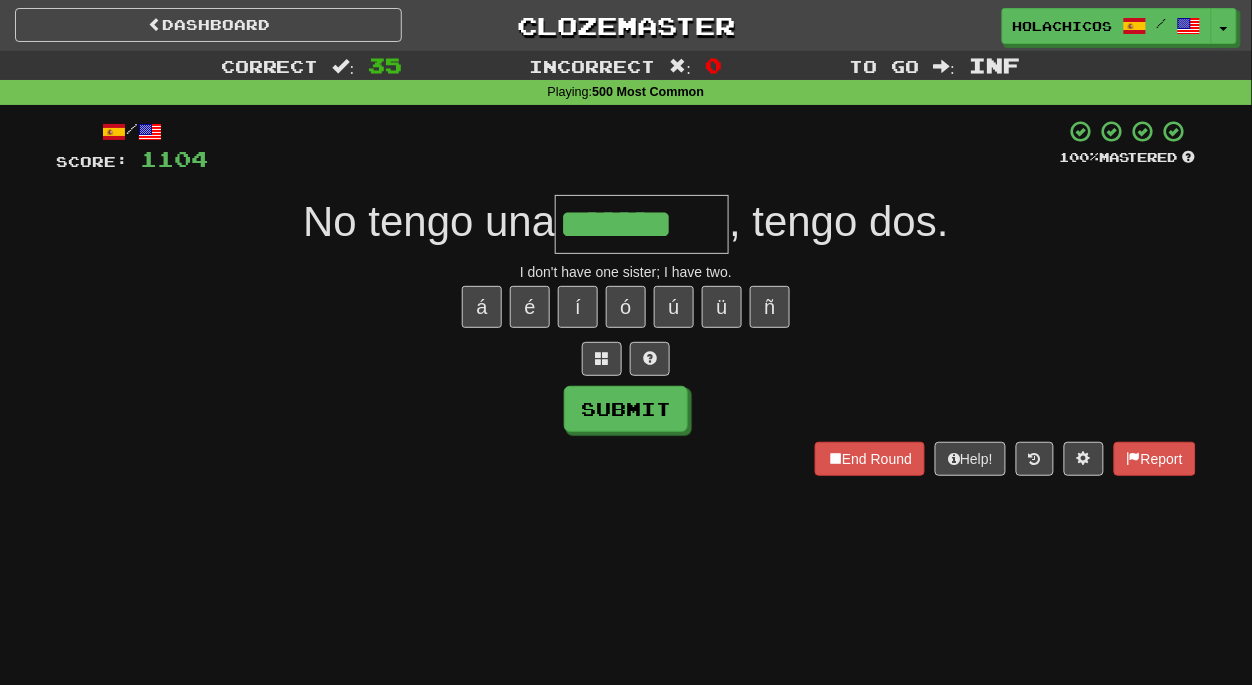 type on "*******" 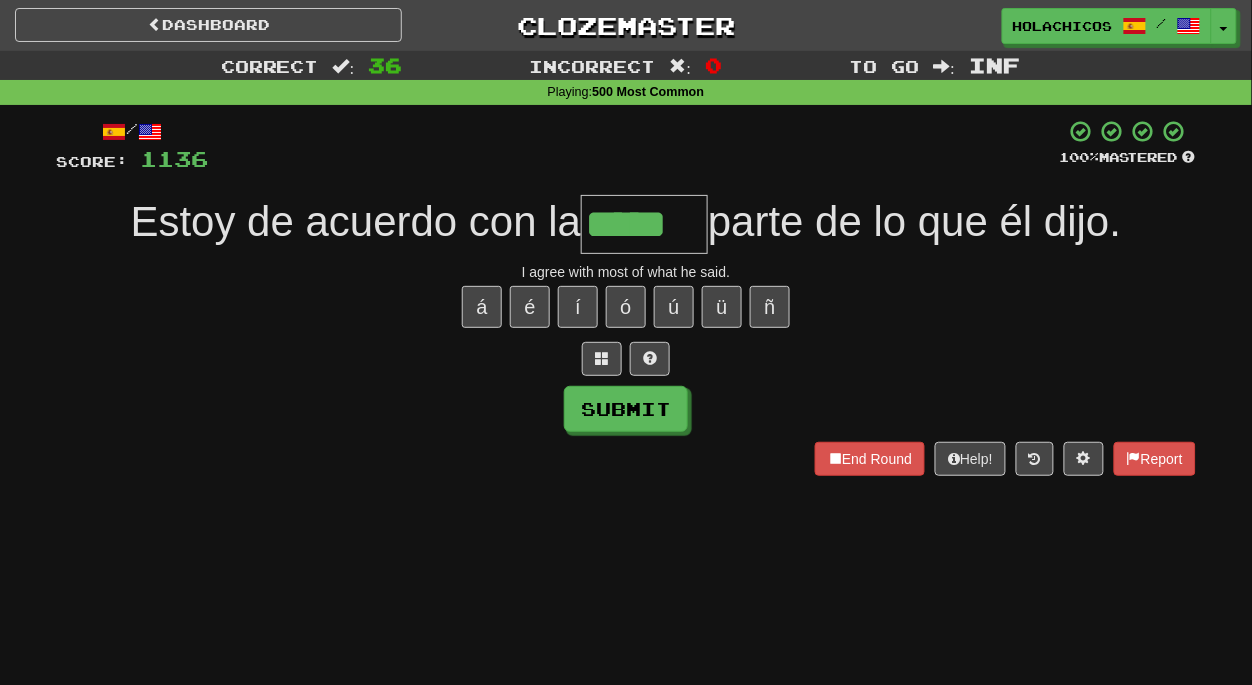 type on "*****" 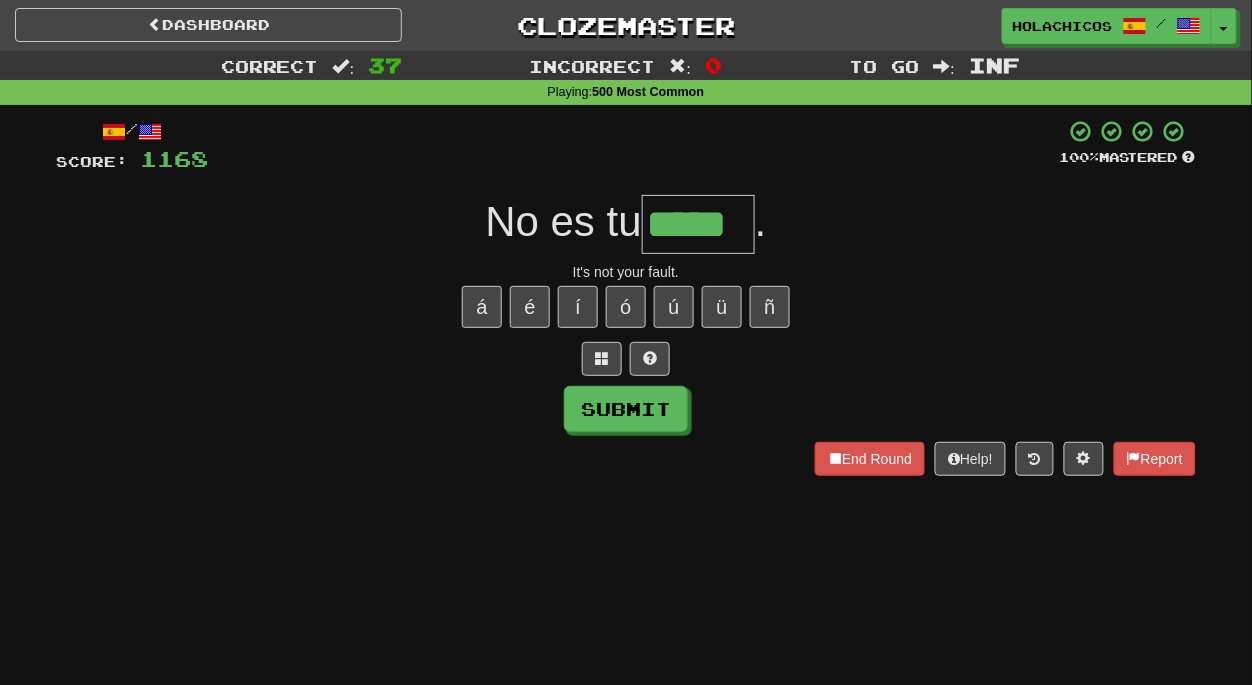 type on "*****" 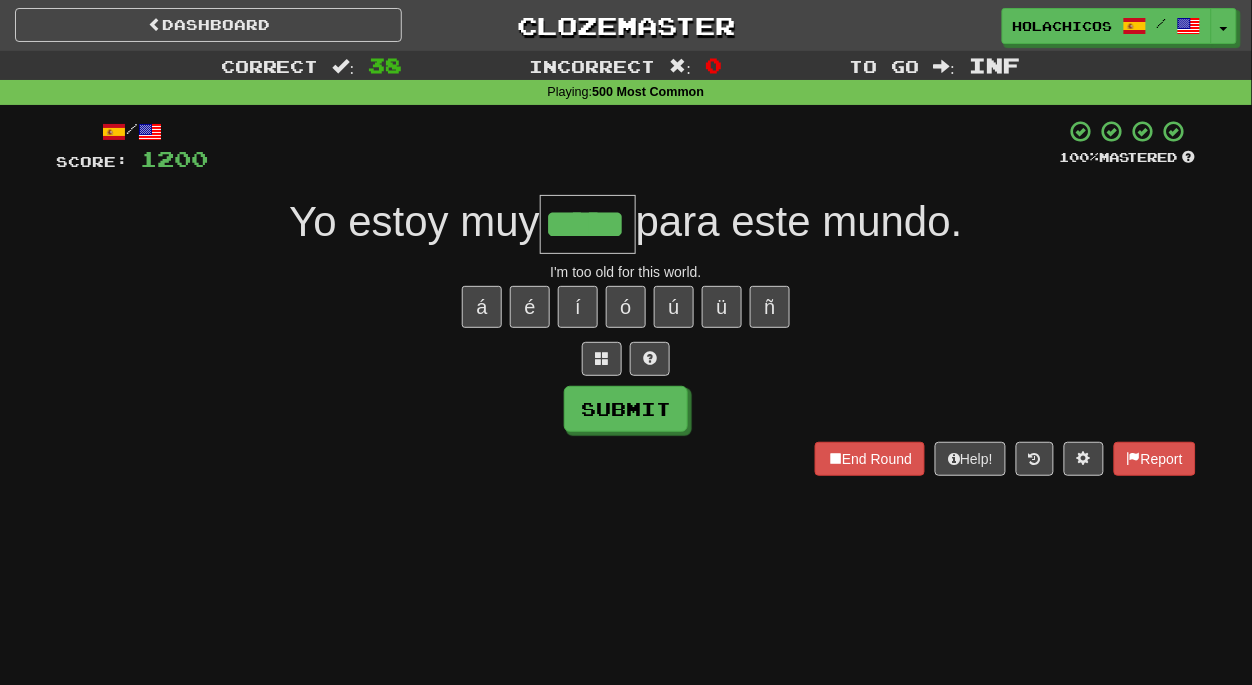 type on "*****" 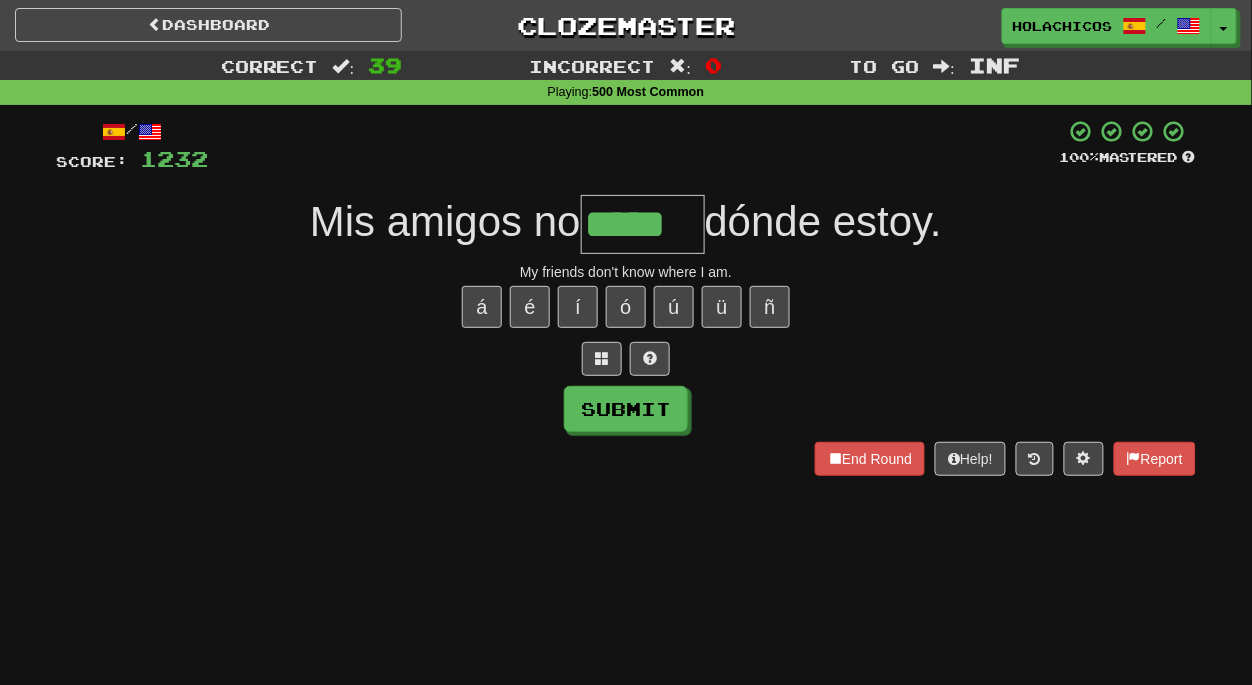 type on "*****" 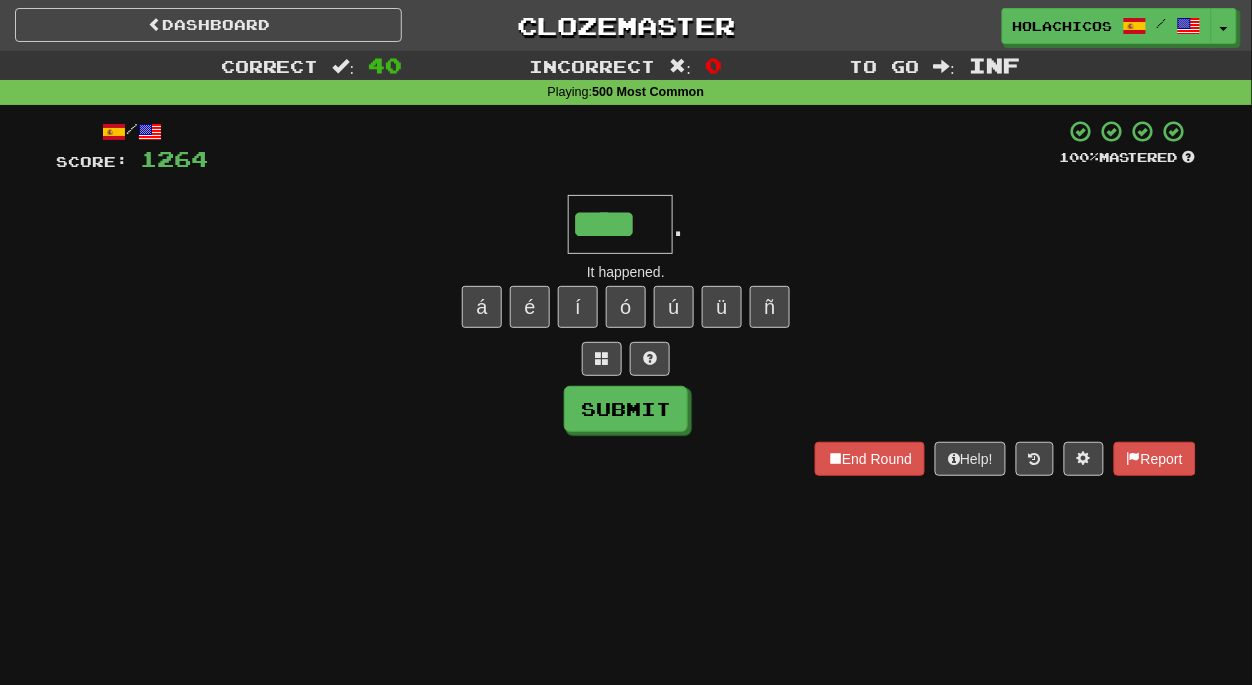 type on "****" 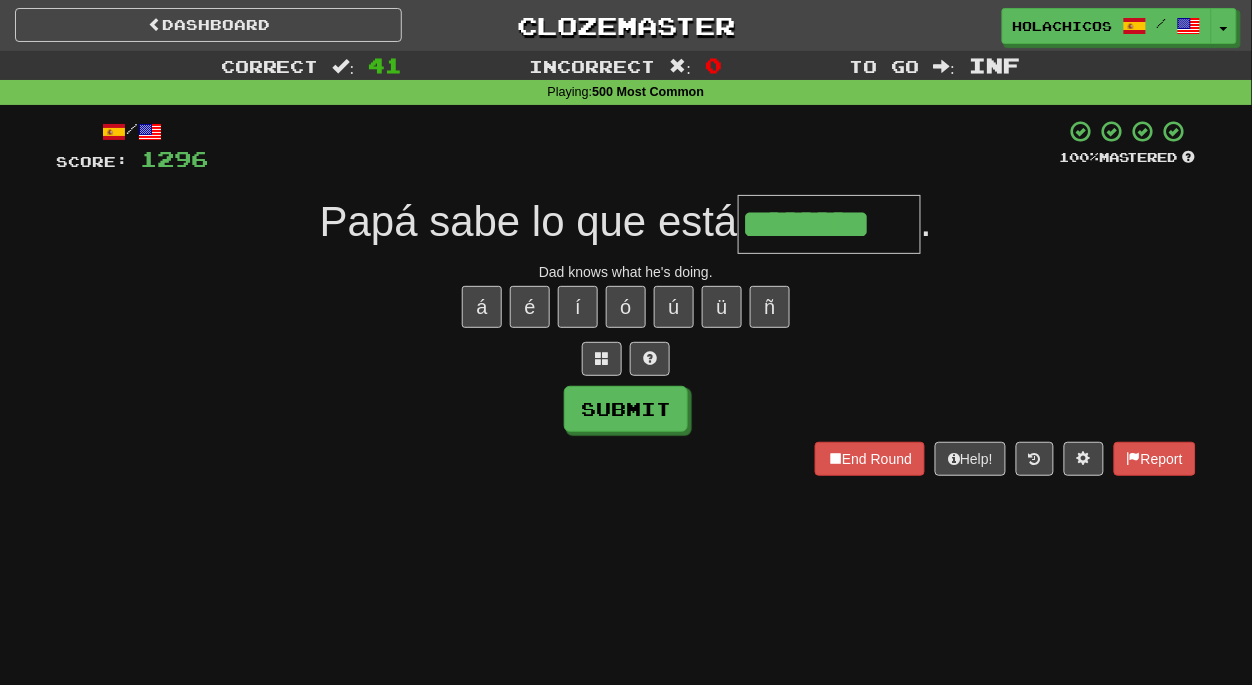 type on "********" 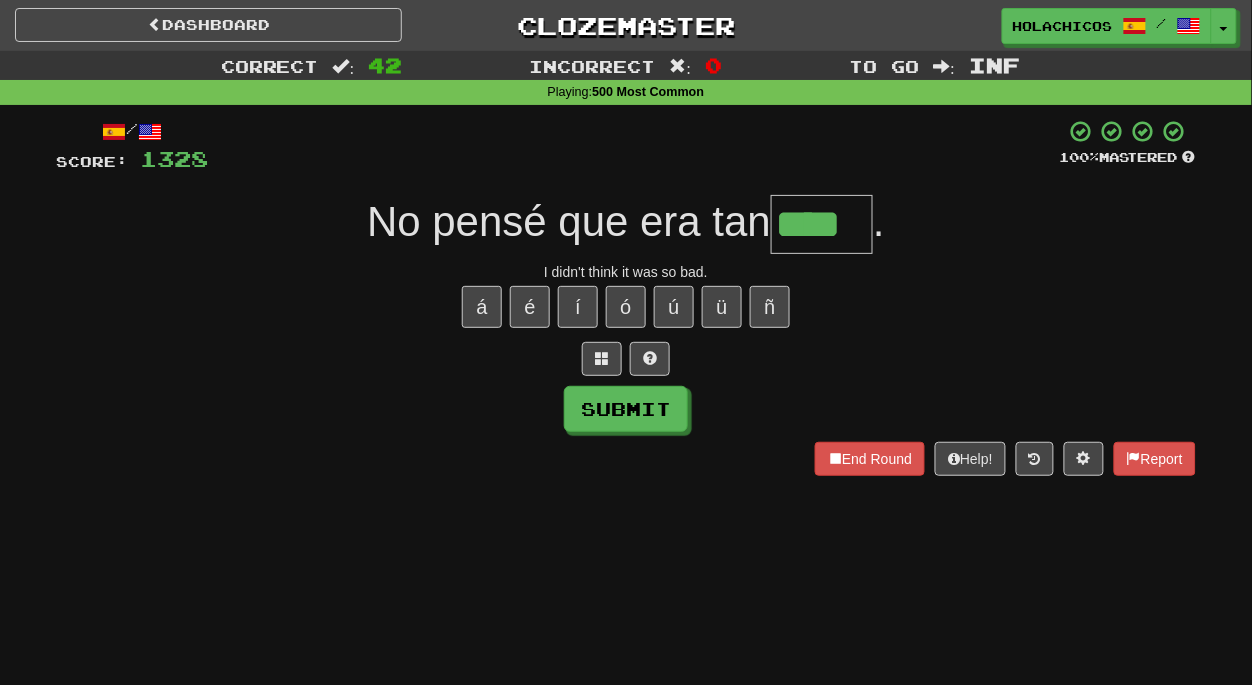 type on "****" 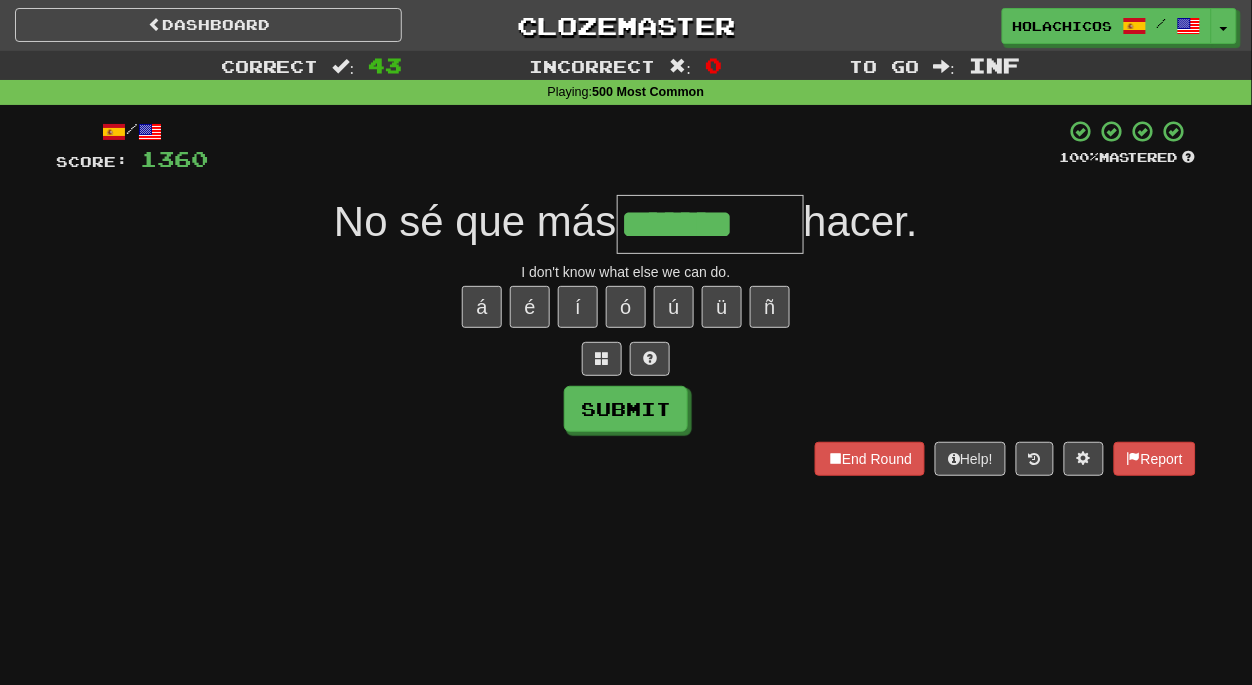 type on "*******" 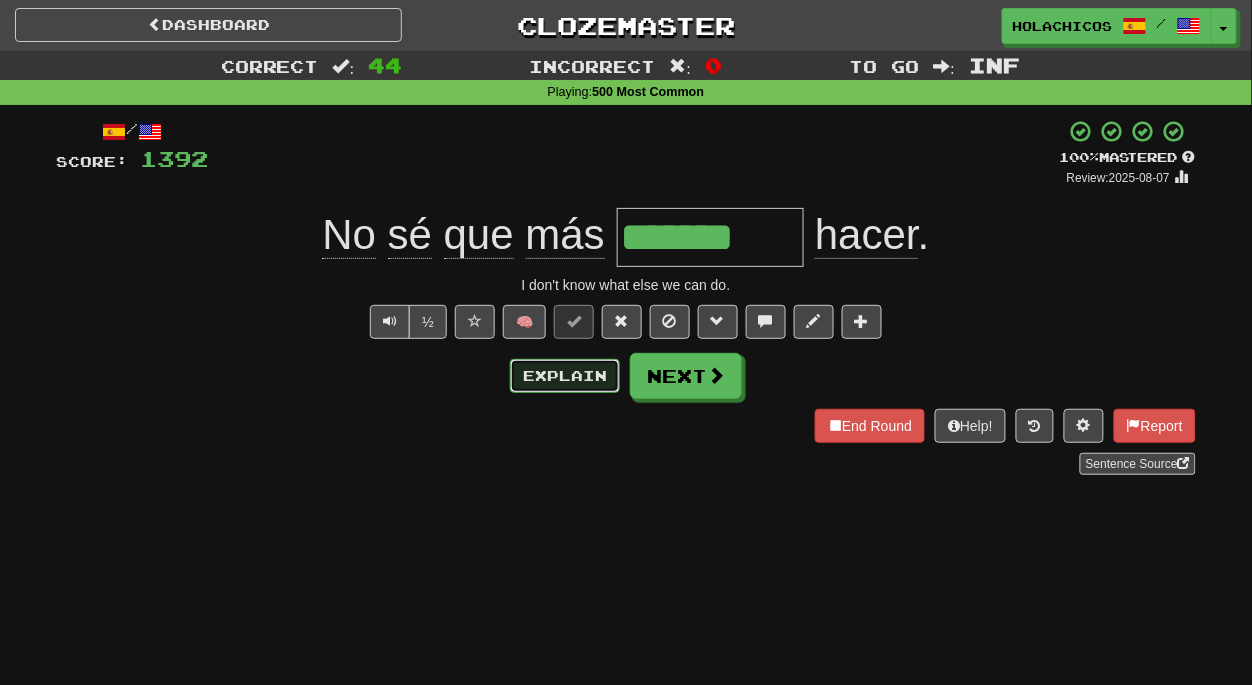 click on "Explain" at bounding box center [565, 376] 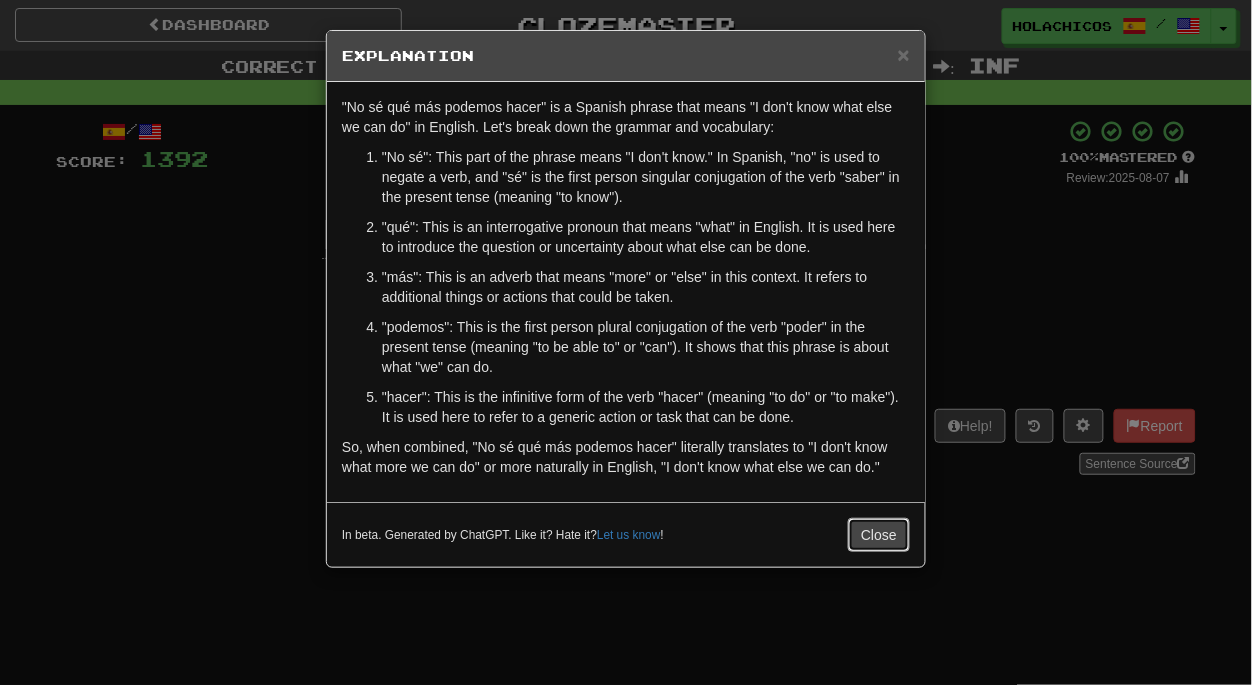 click on "Close" at bounding box center (879, 535) 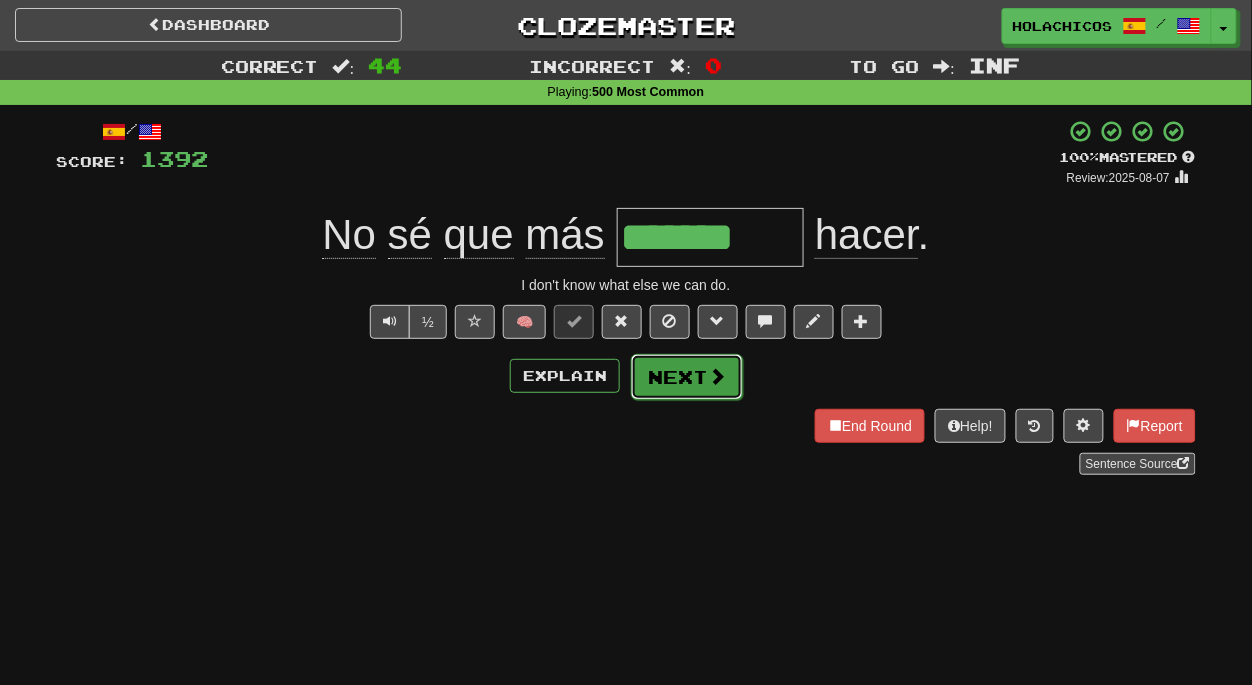 click on "Next" at bounding box center (687, 377) 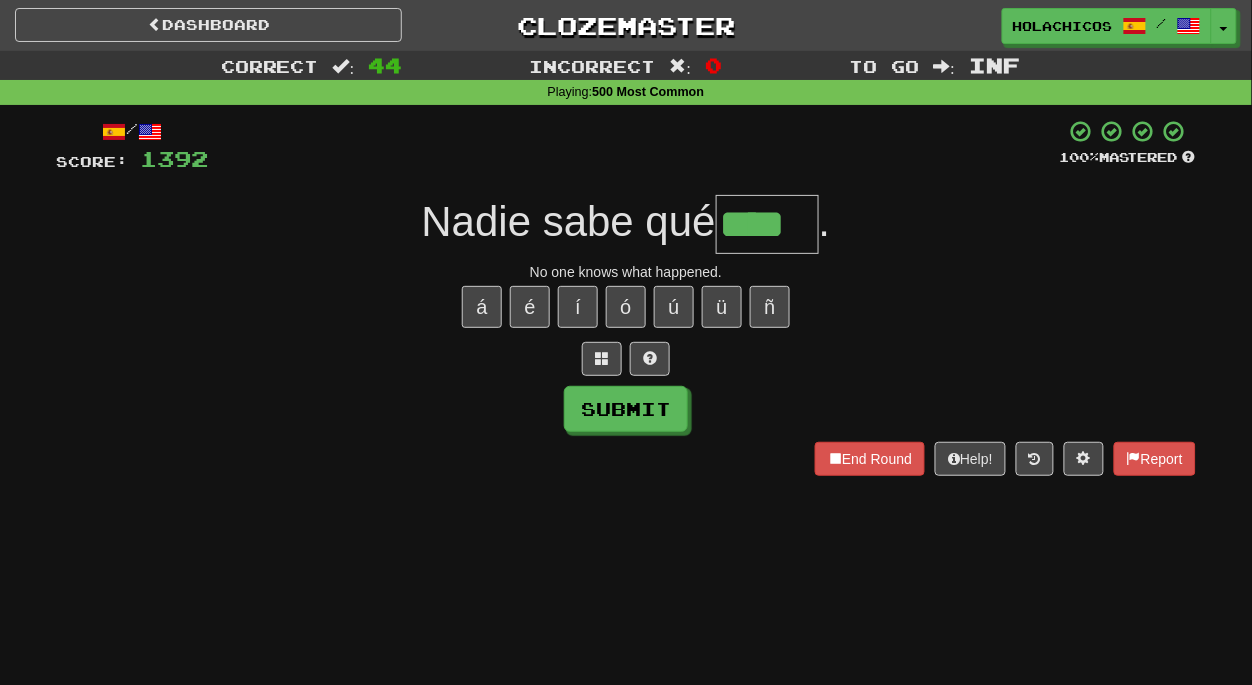 type on "****" 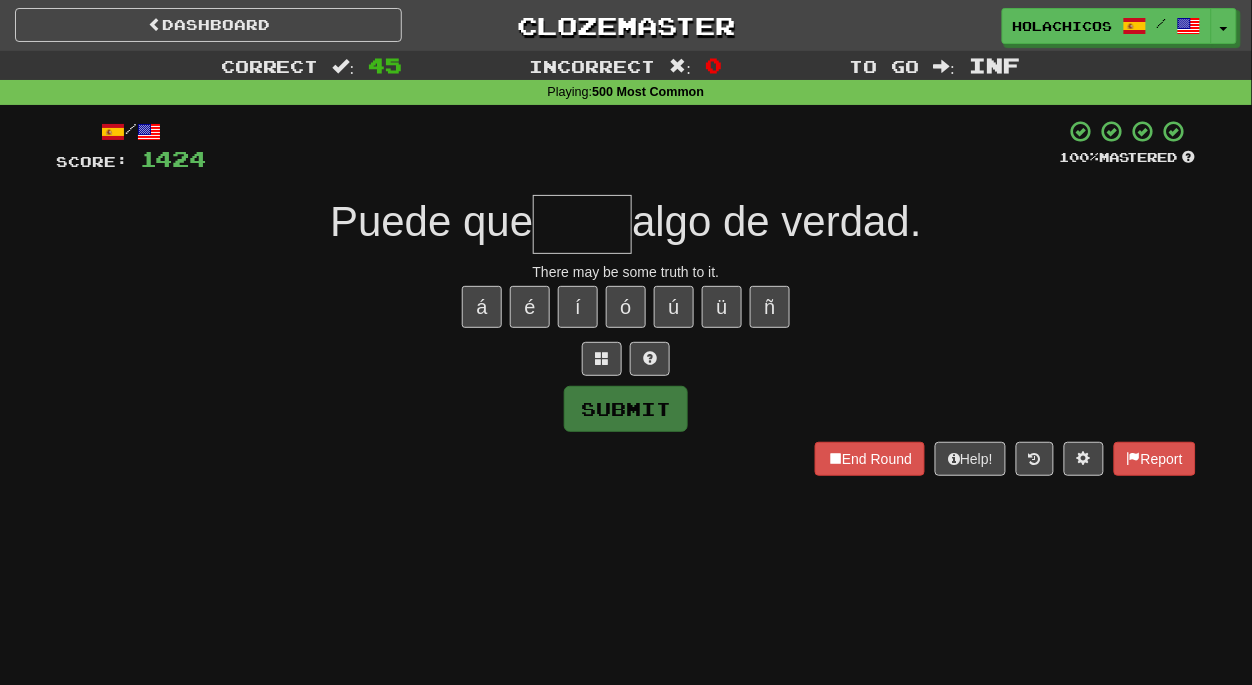type on "*" 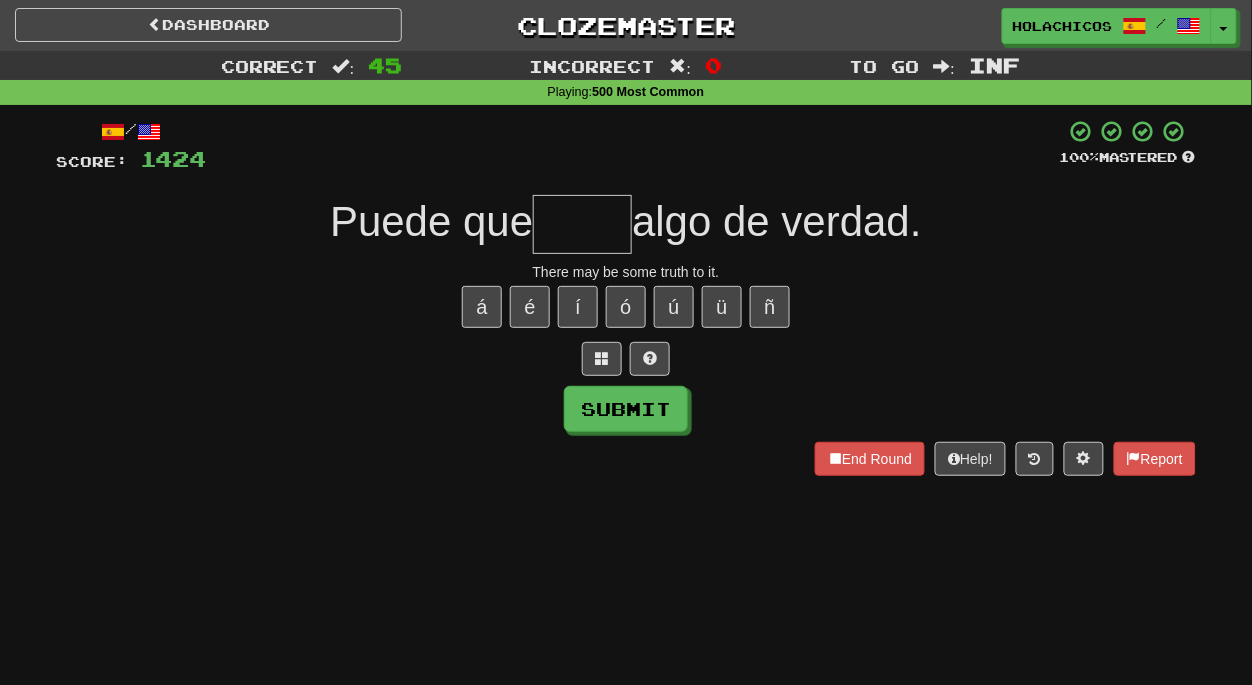 type on "*" 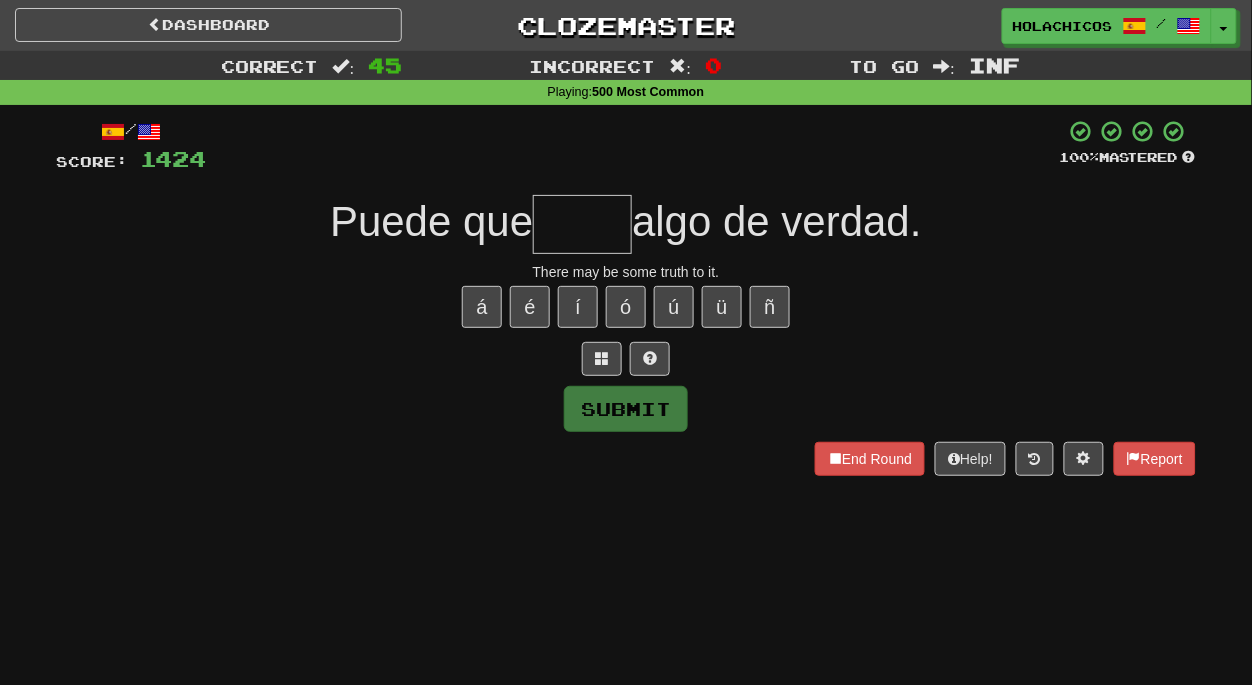 type on "*" 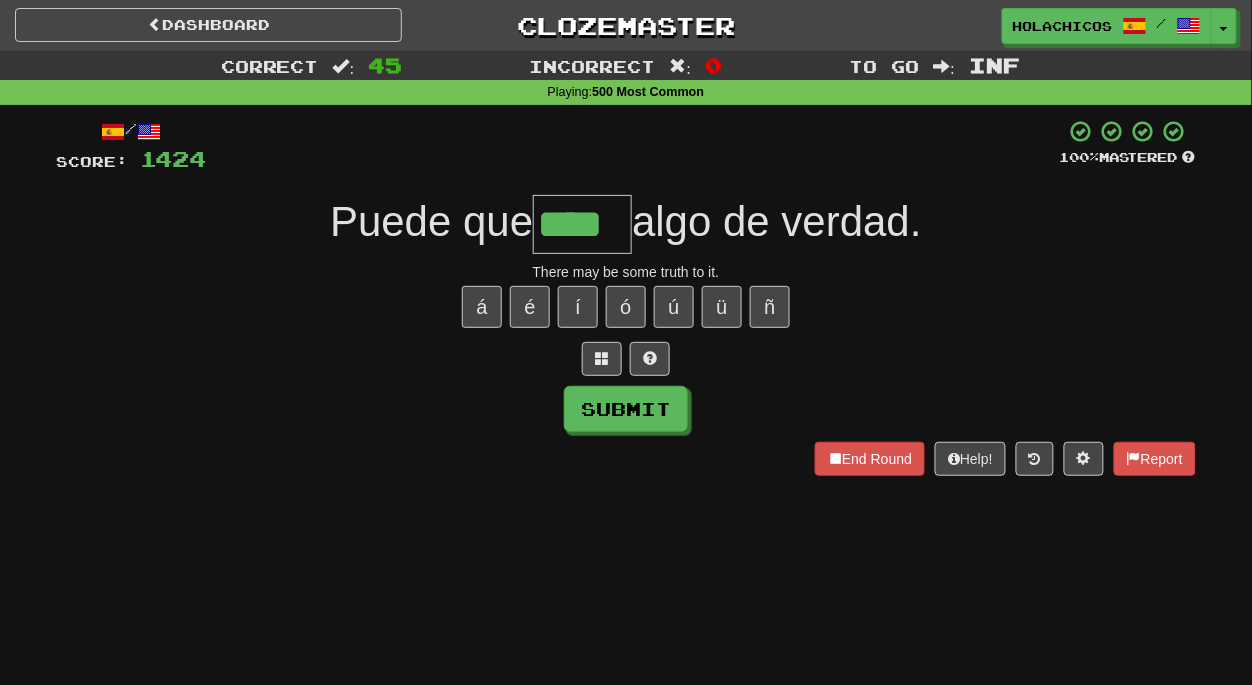 type on "****" 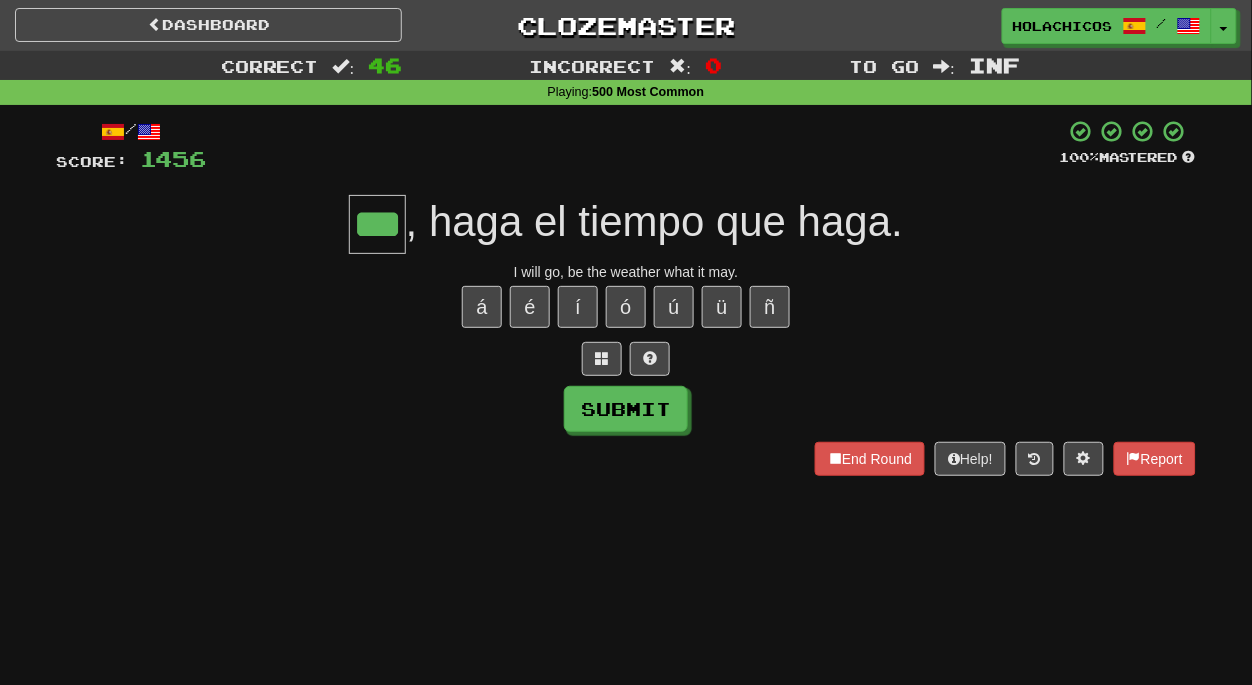 type on "***" 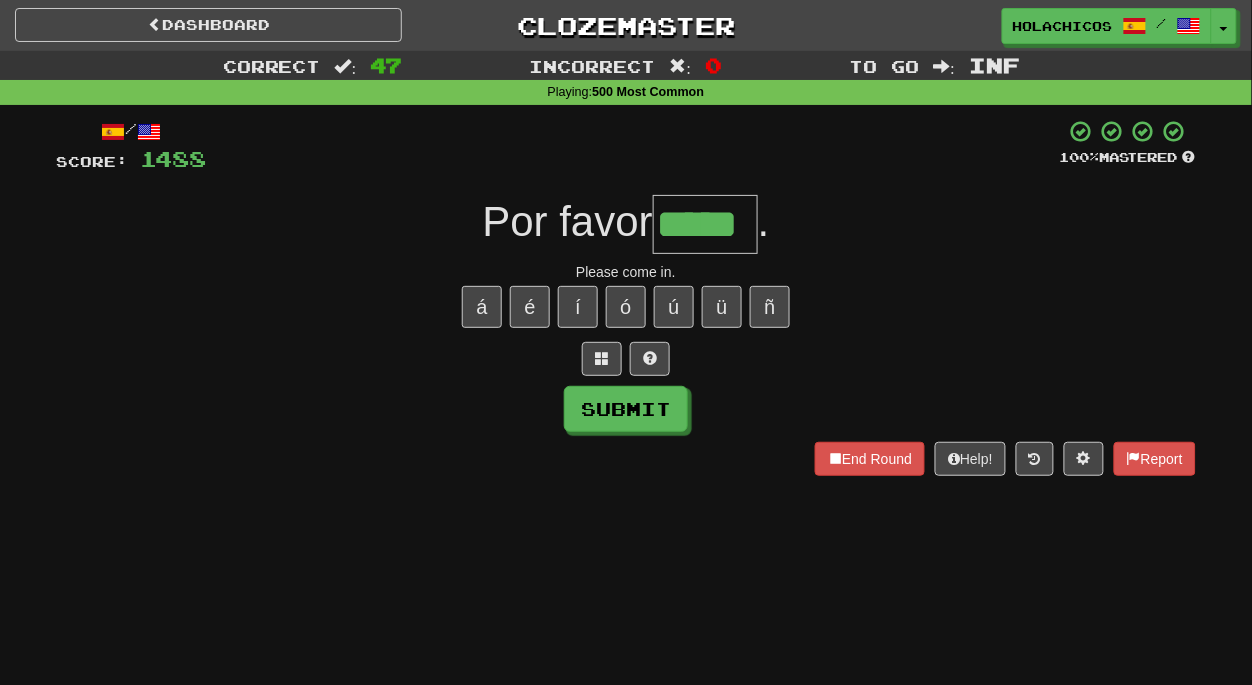 type on "*****" 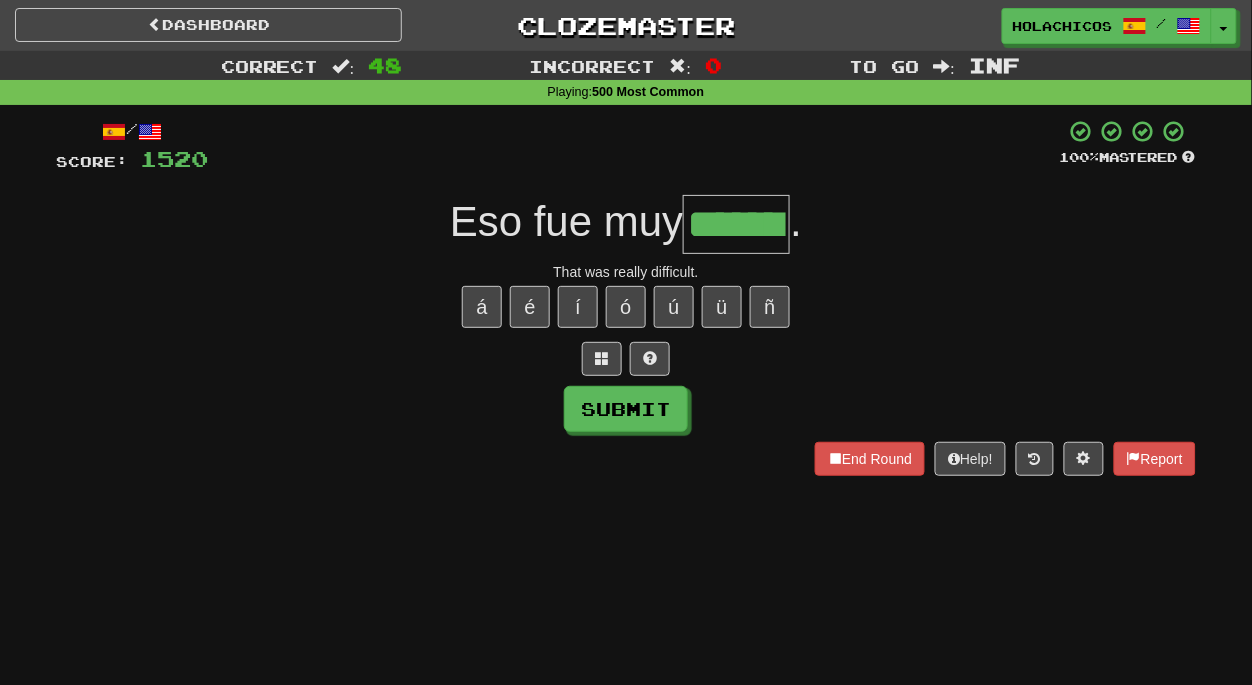 type on "*******" 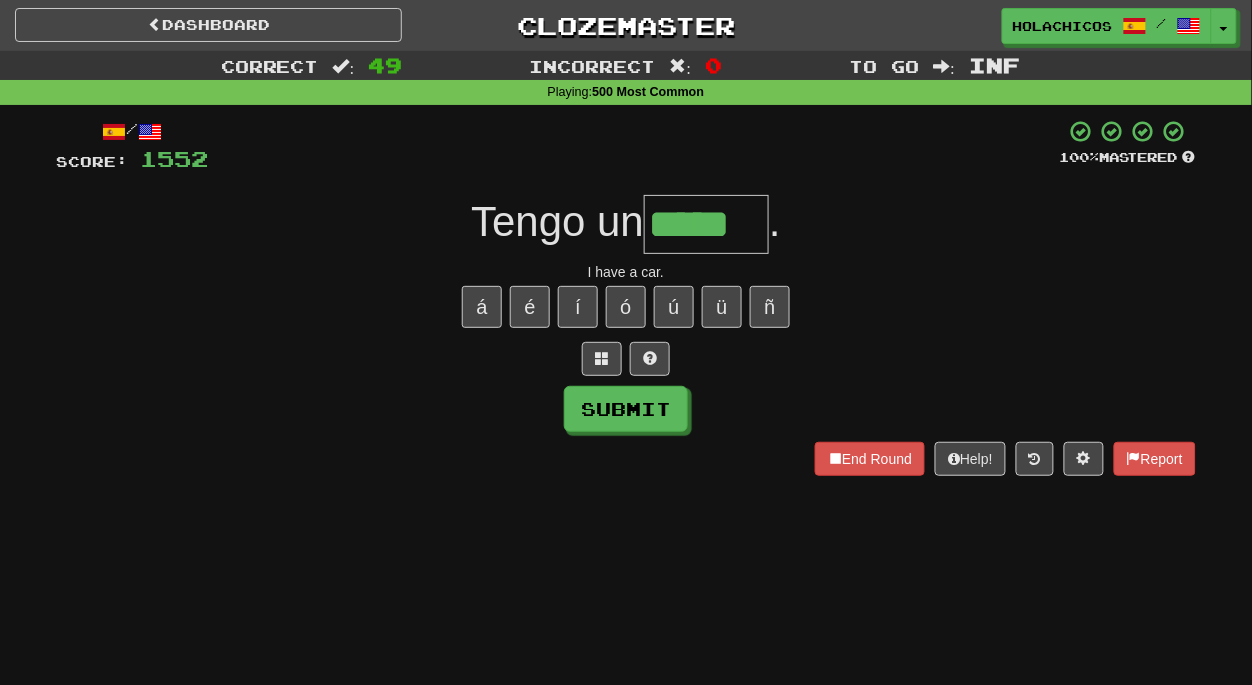 type on "*****" 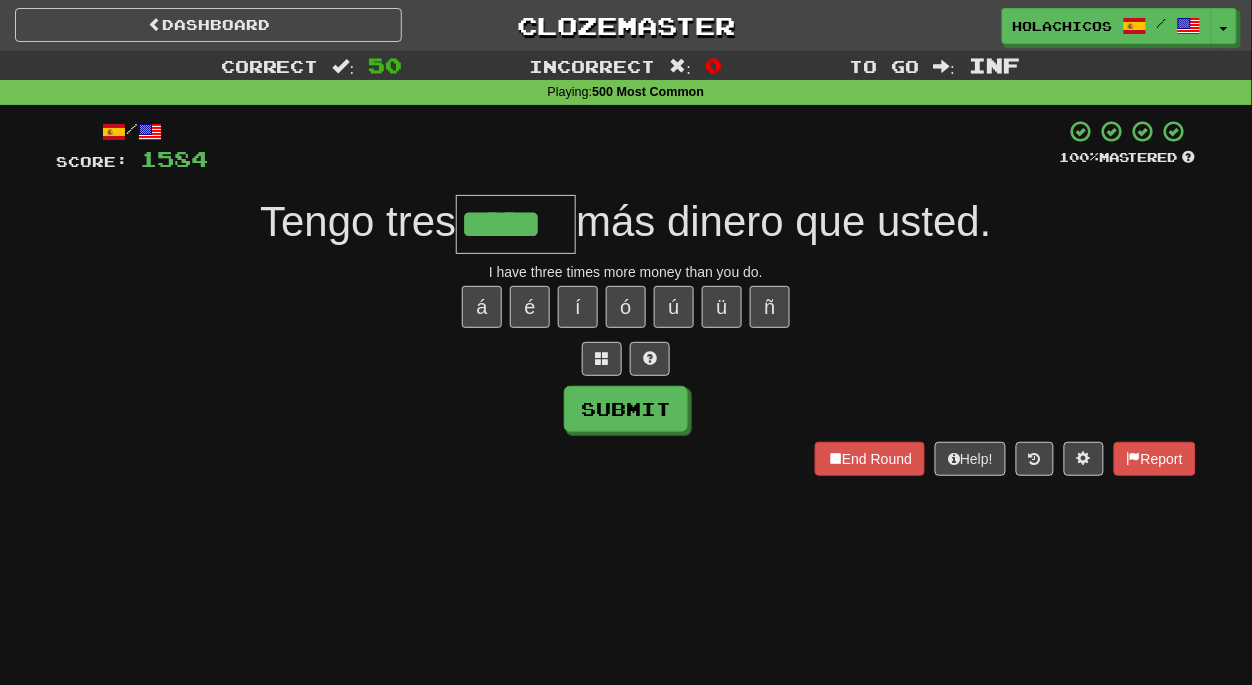 type on "*****" 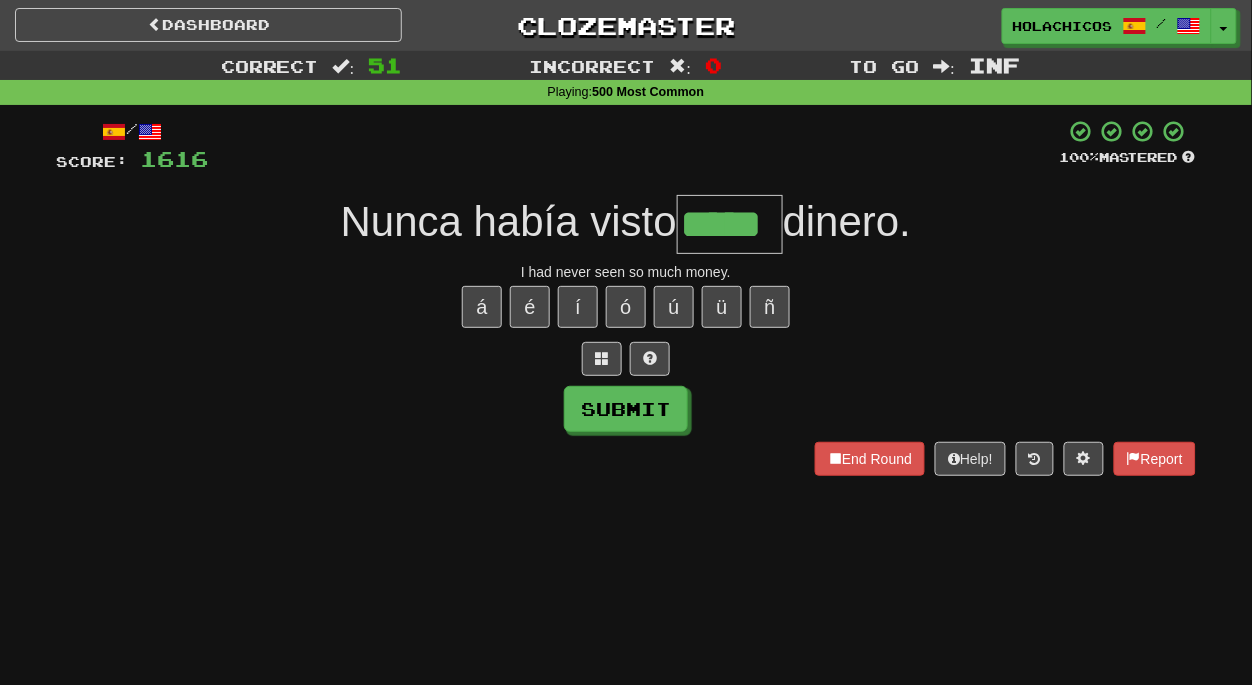 type on "*****" 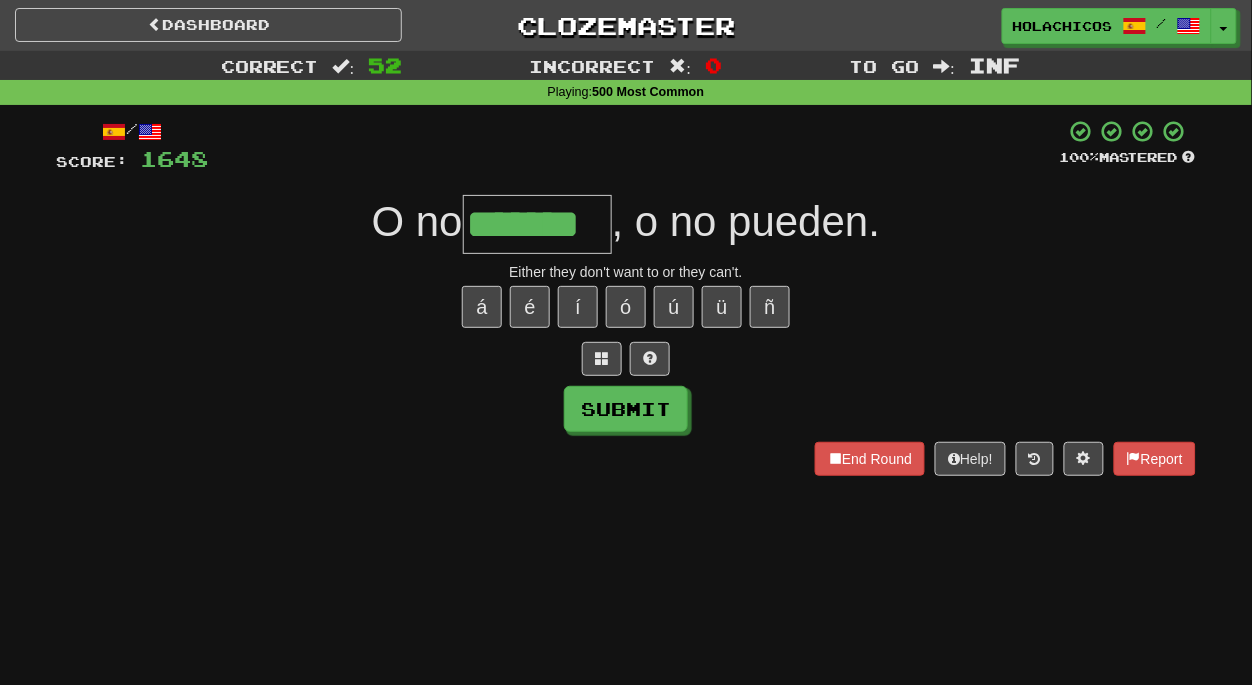 type on "*******" 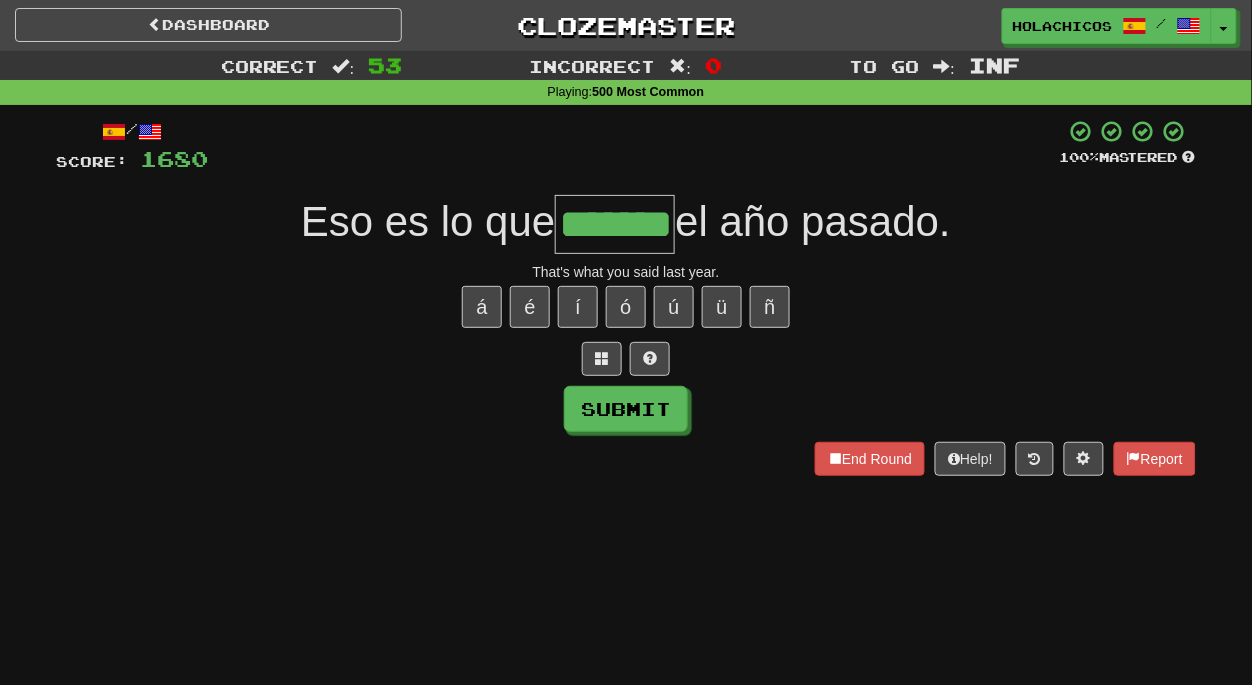 type on "*******" 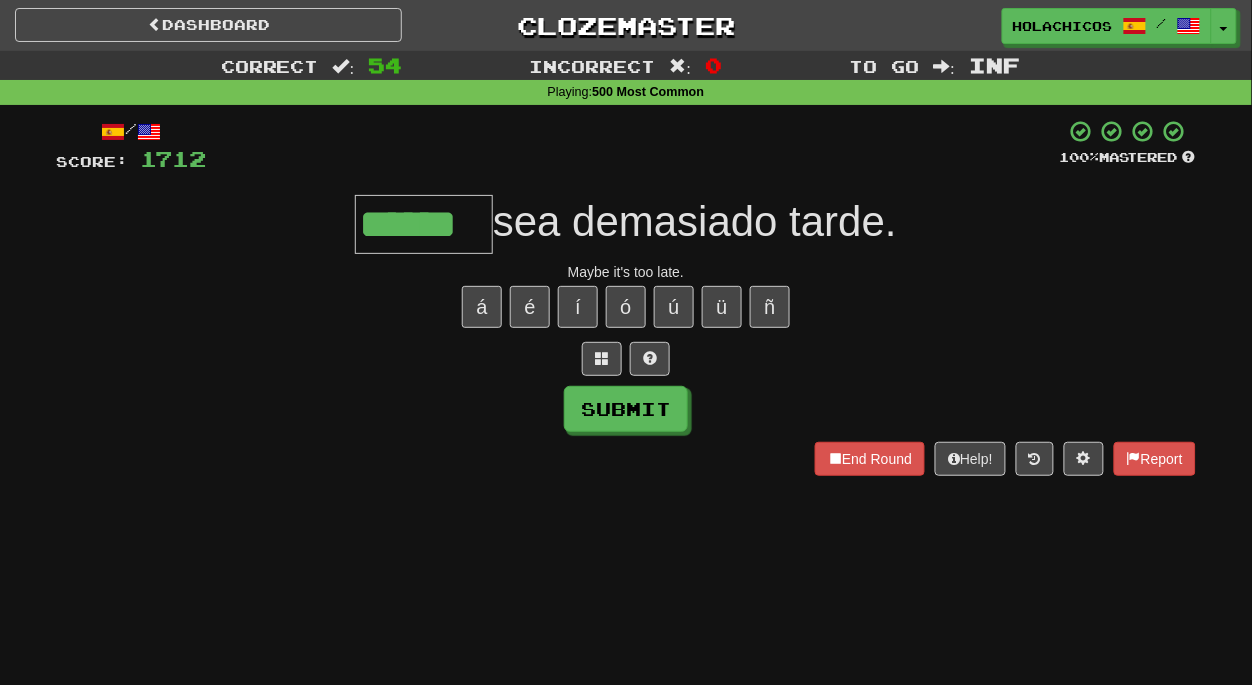 type on "******" 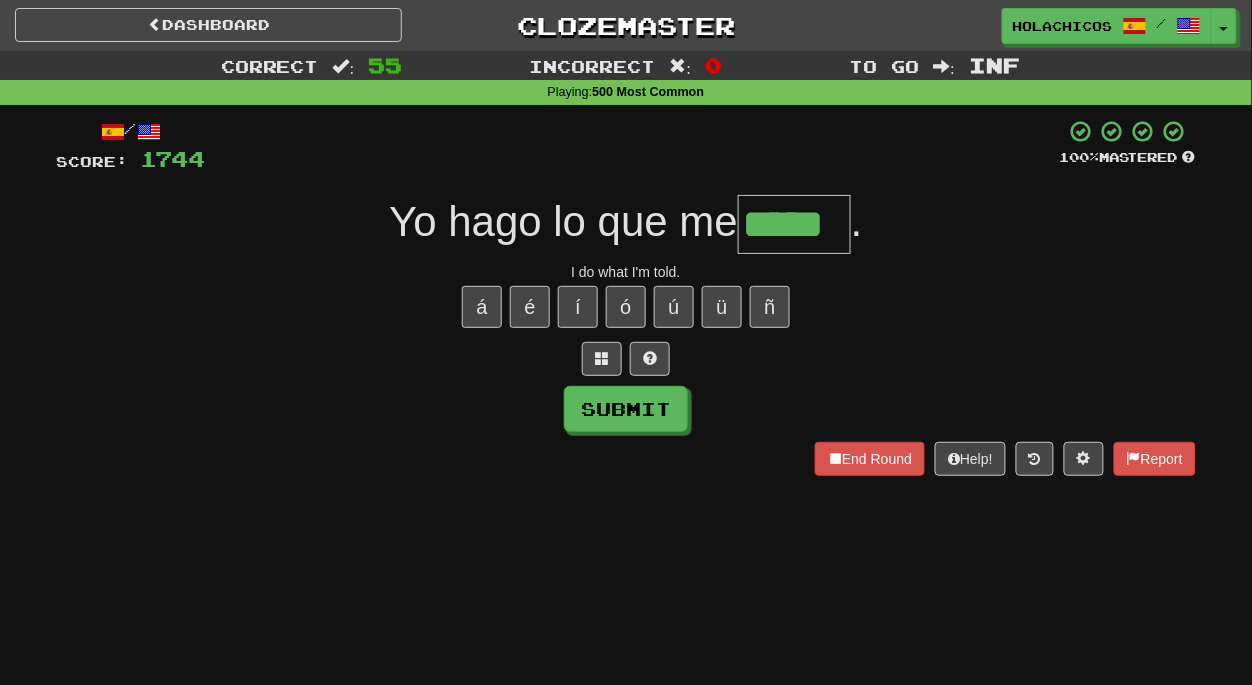 type on "*****" 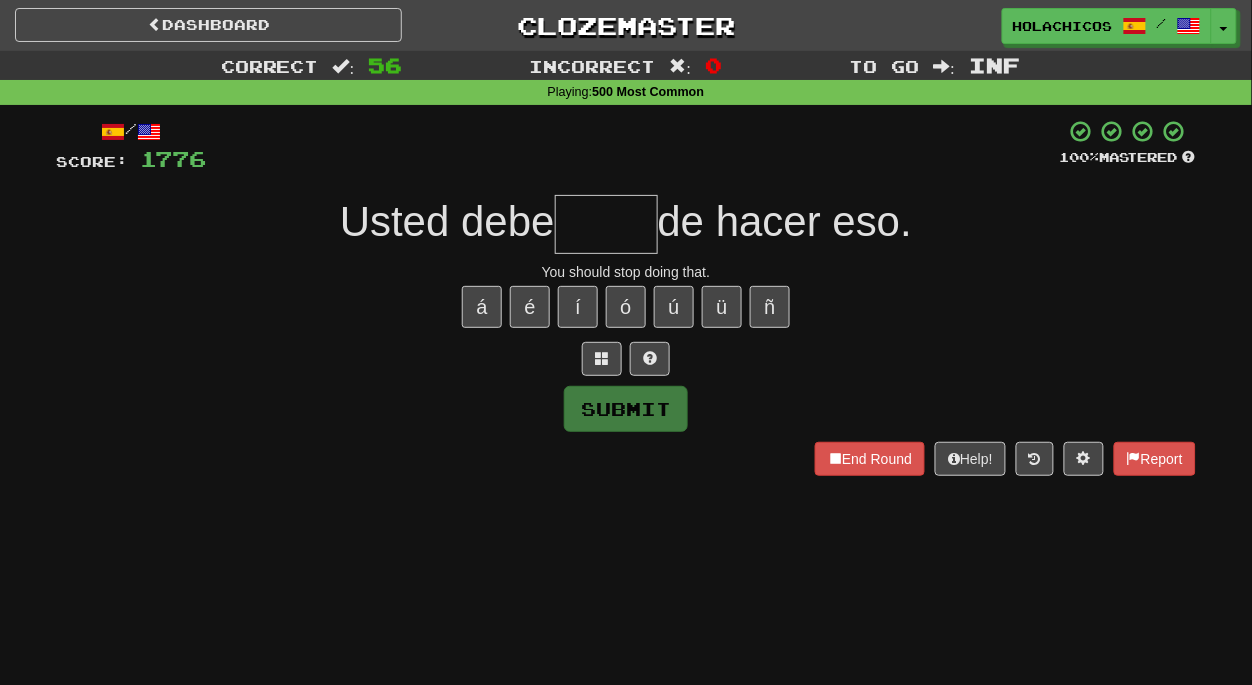 type on "*" 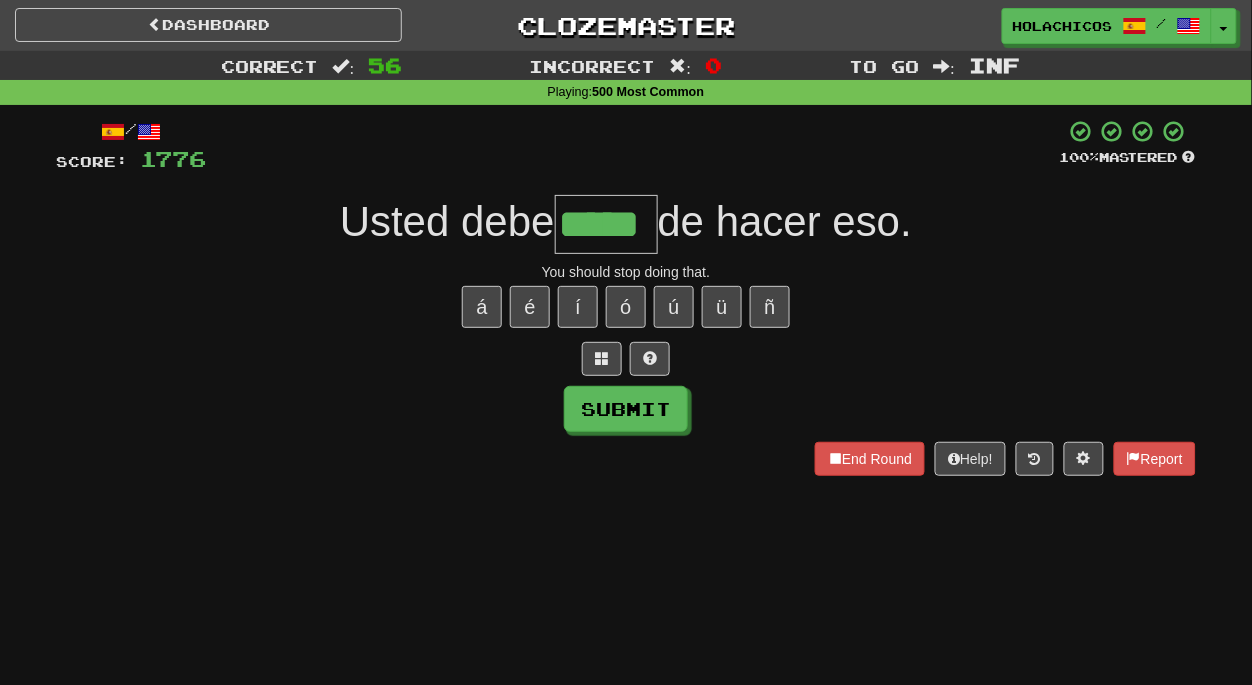 type on "*****" 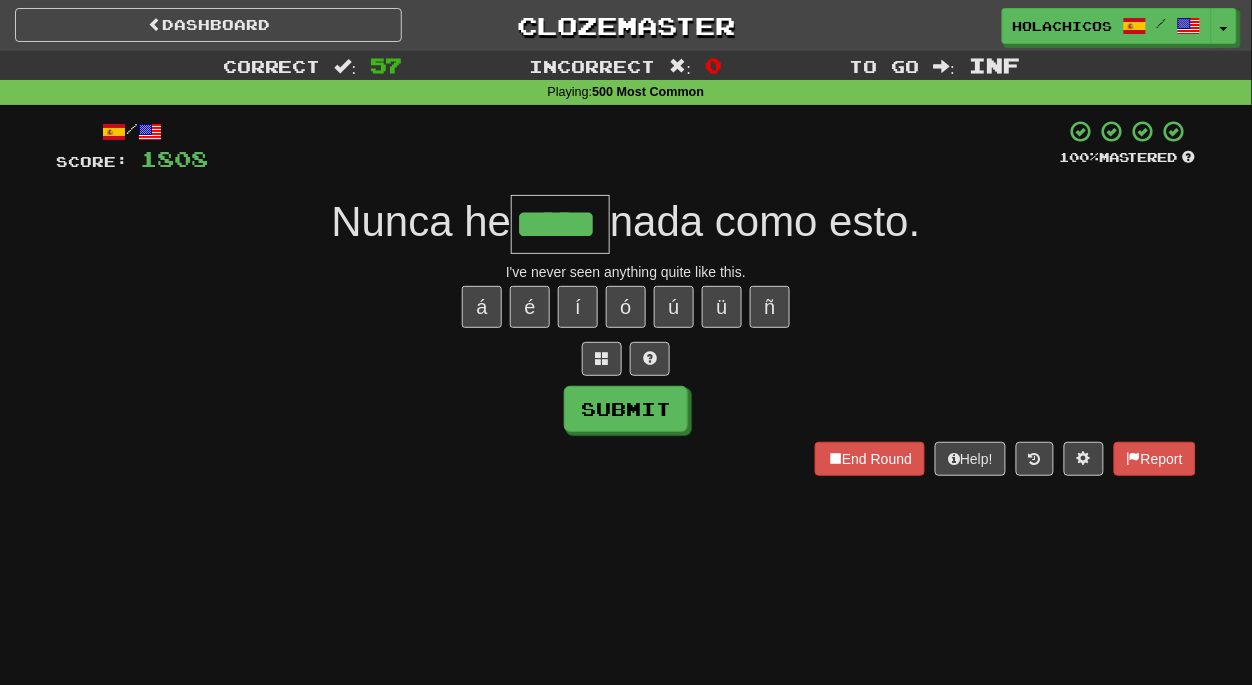 type on "*****" 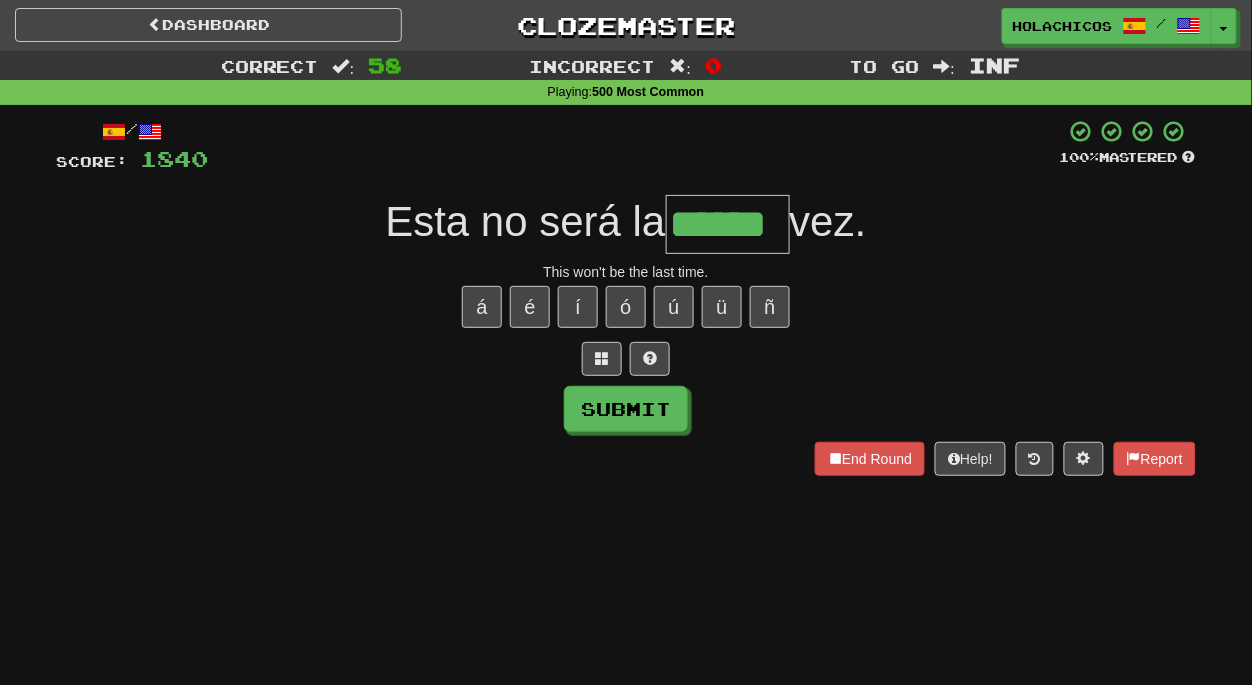 type on "******" 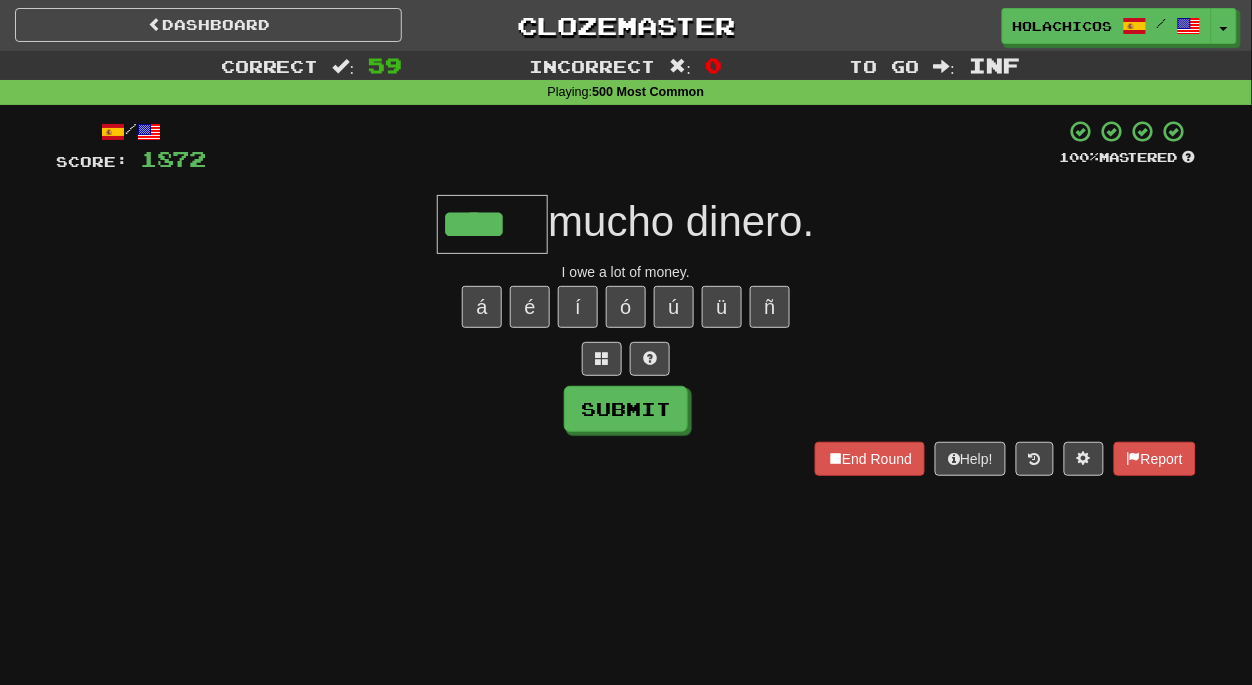 type on "****" 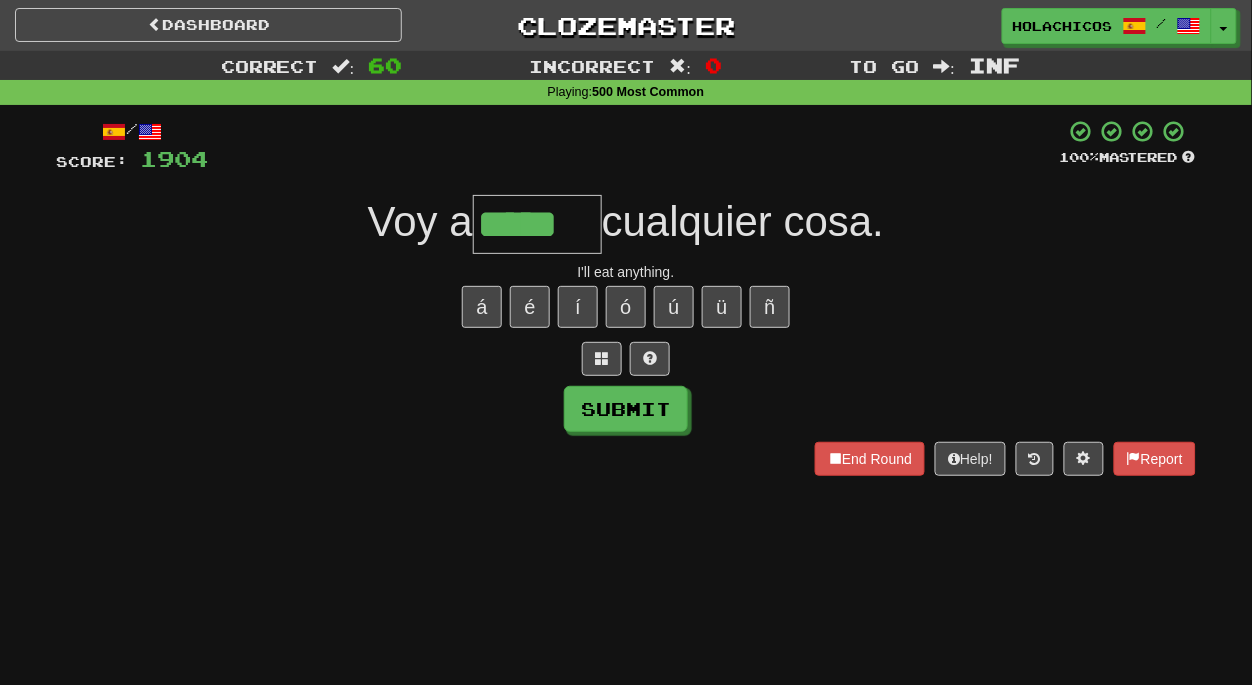 type on "*****" 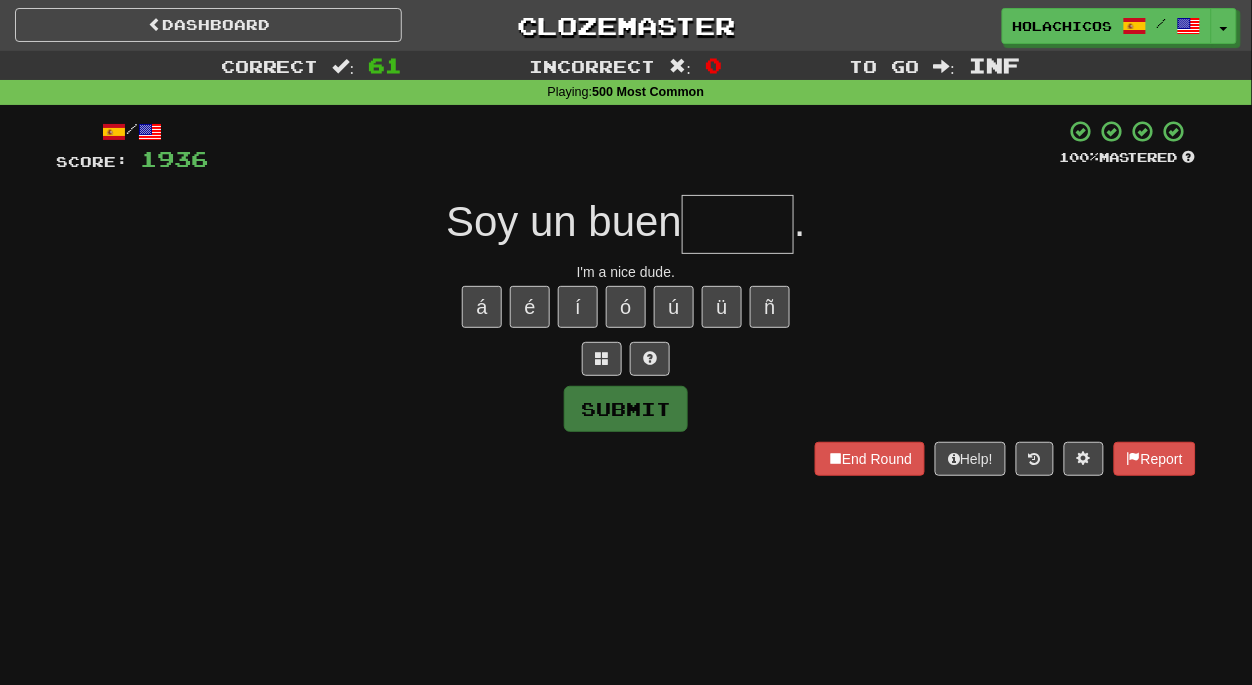type on "*" 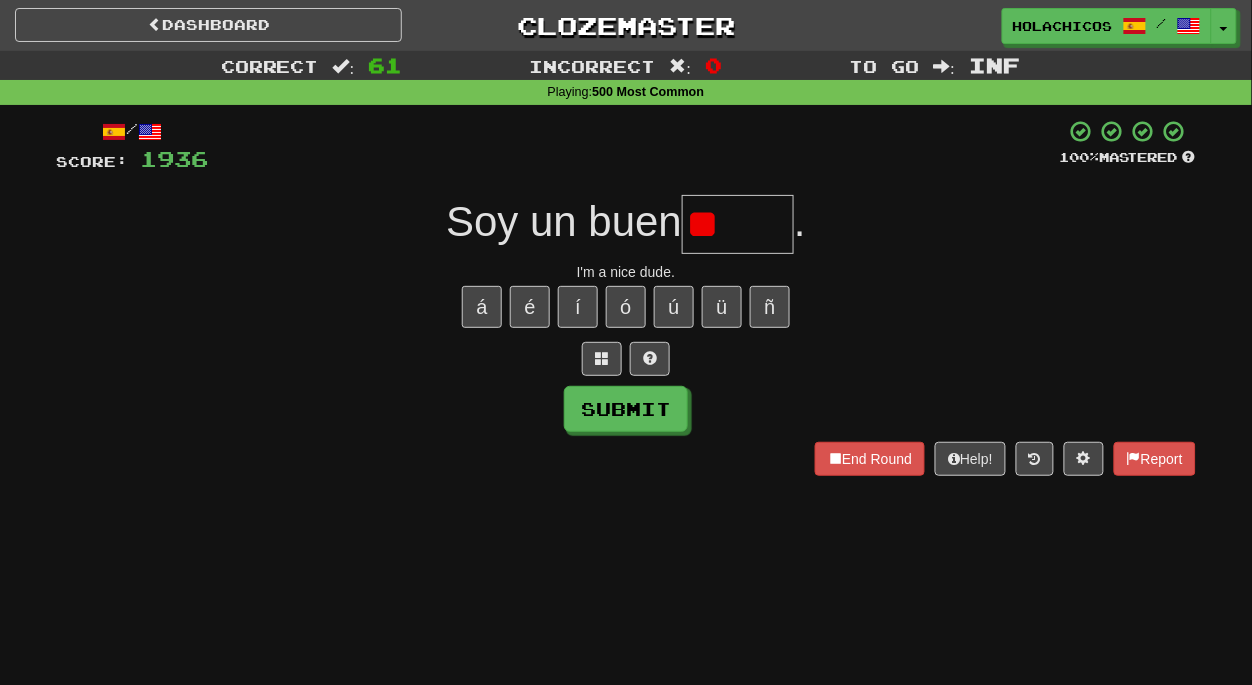 type on "*" 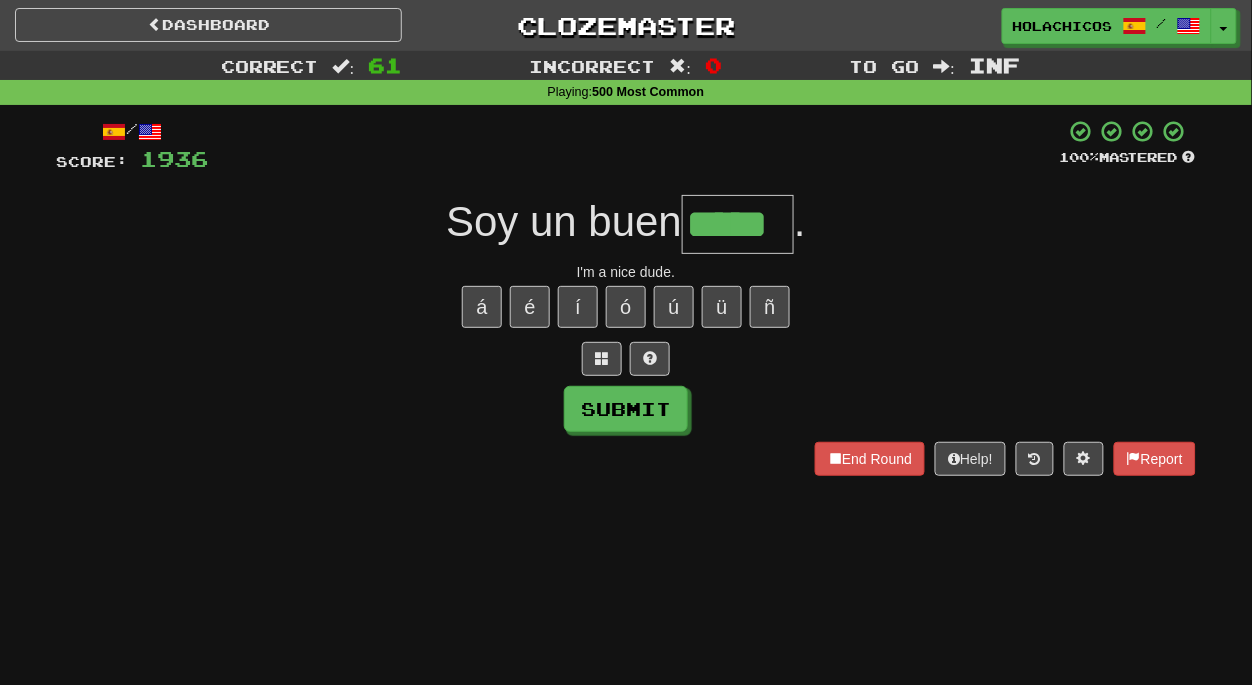 type on "*****" 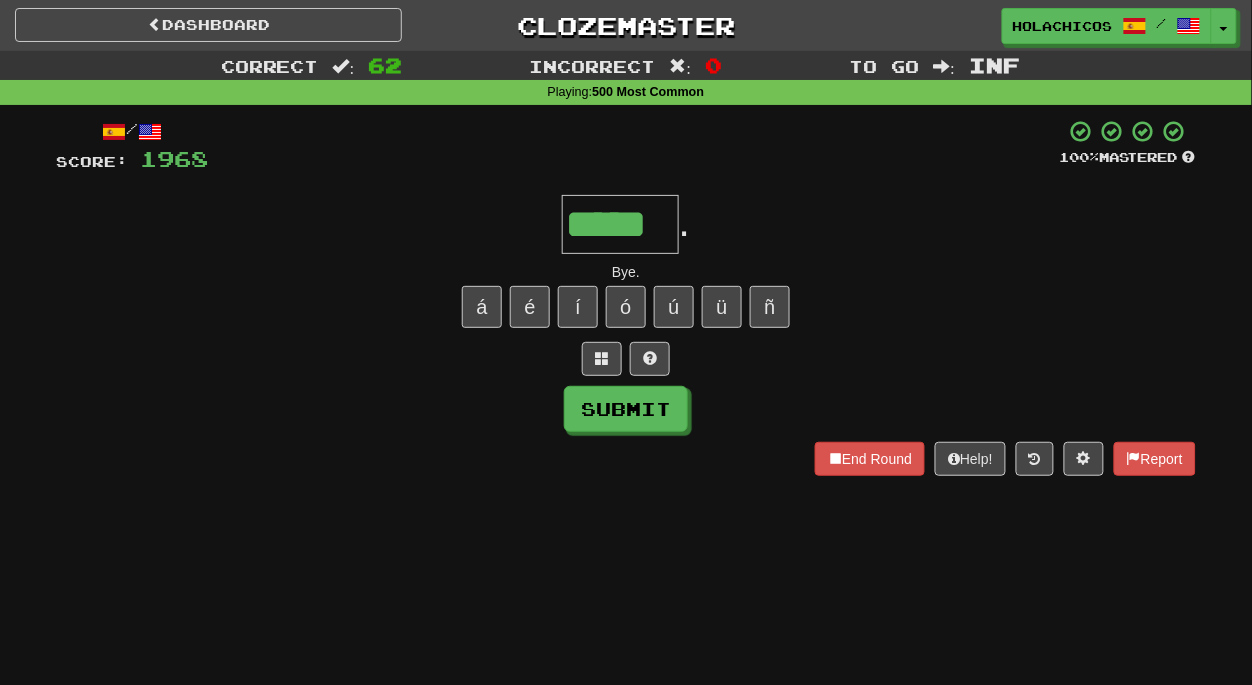type on "*****" 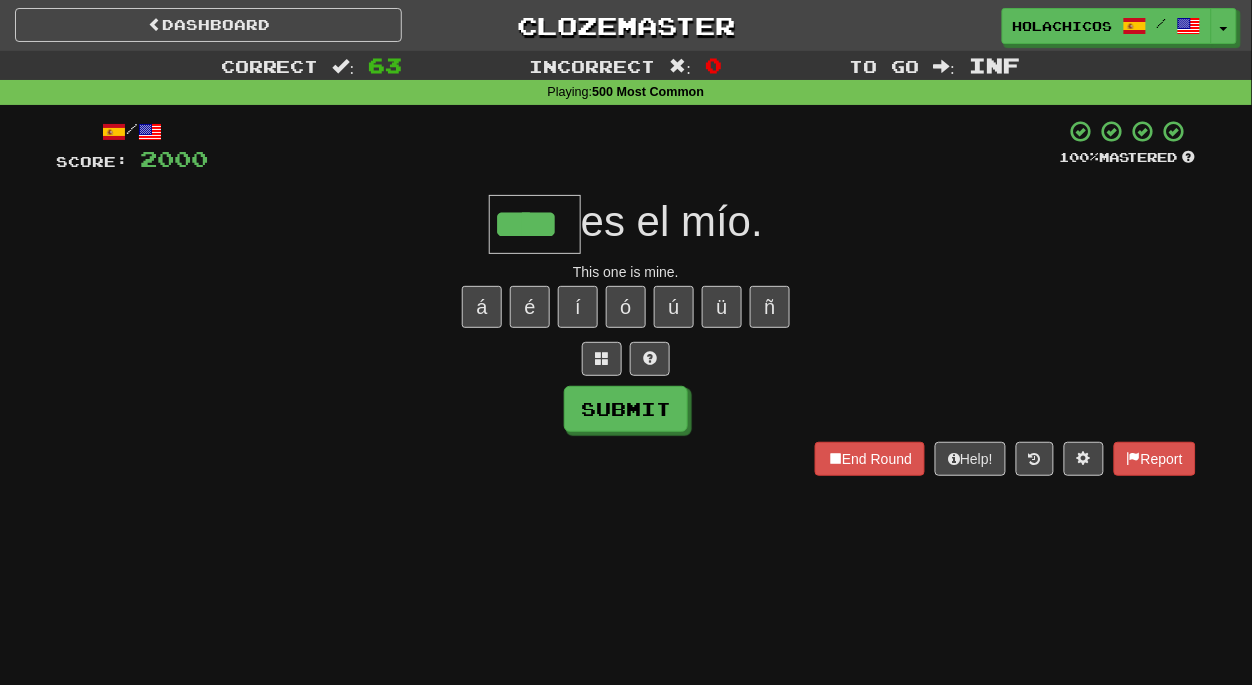 type on "****" 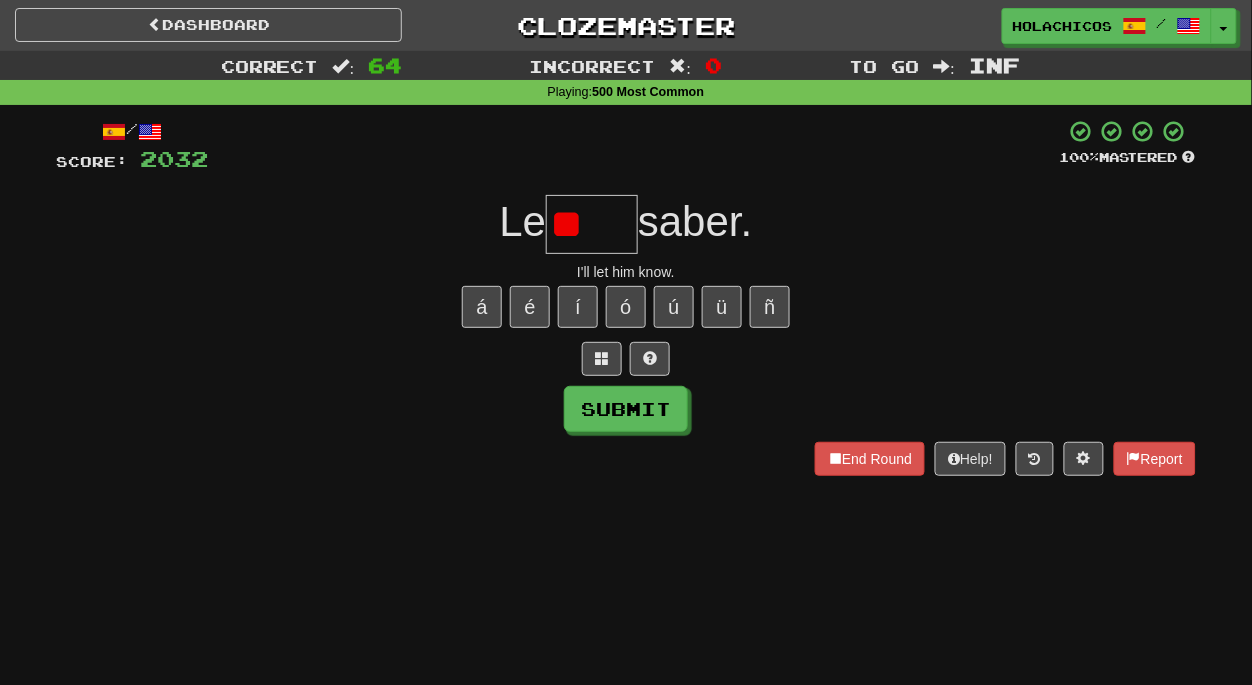 type on "*" 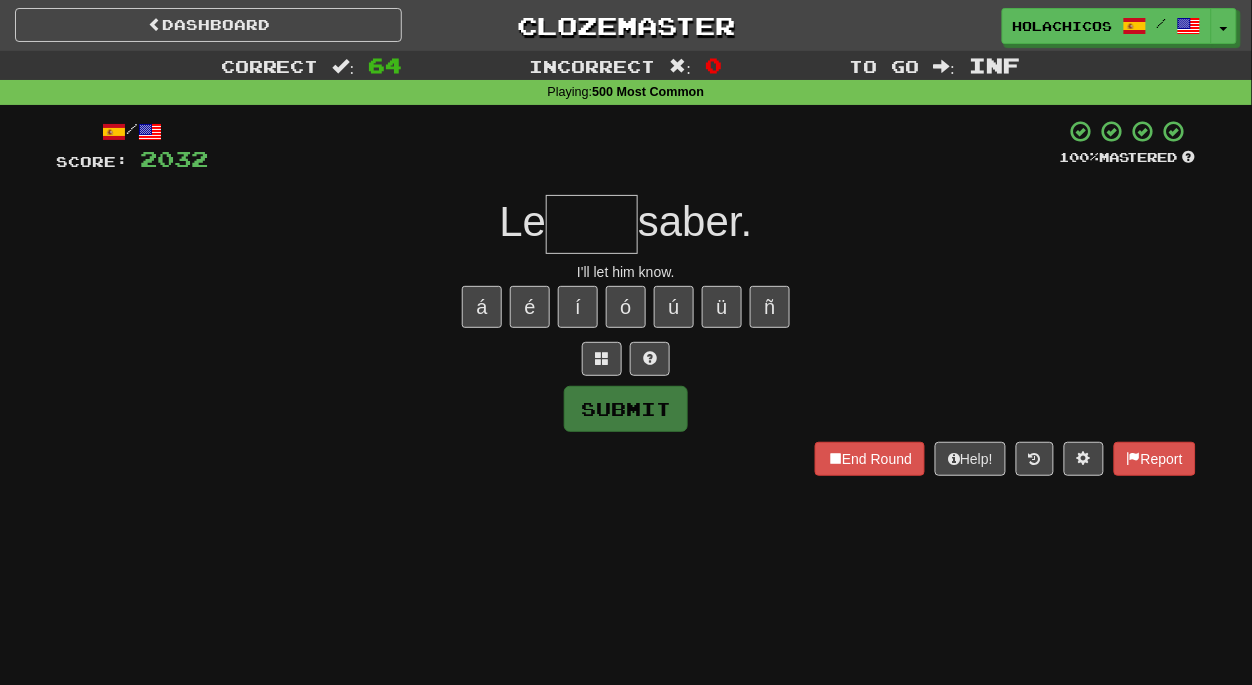 type on "*" 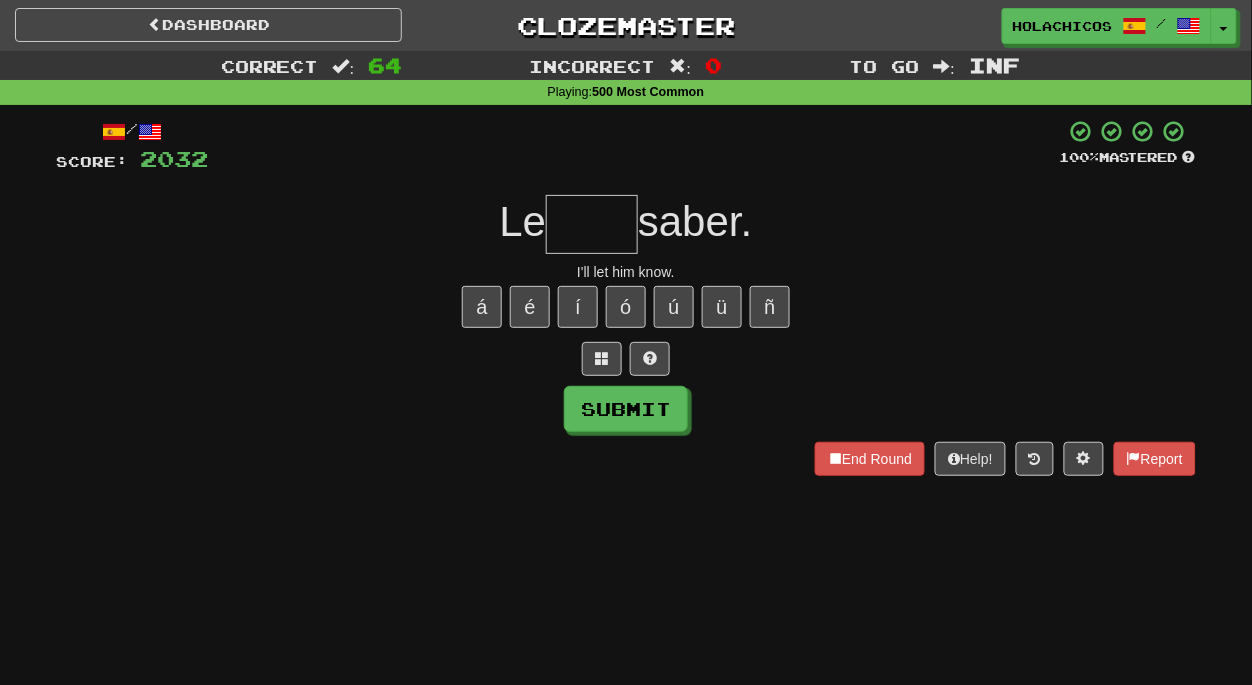 type on "*" 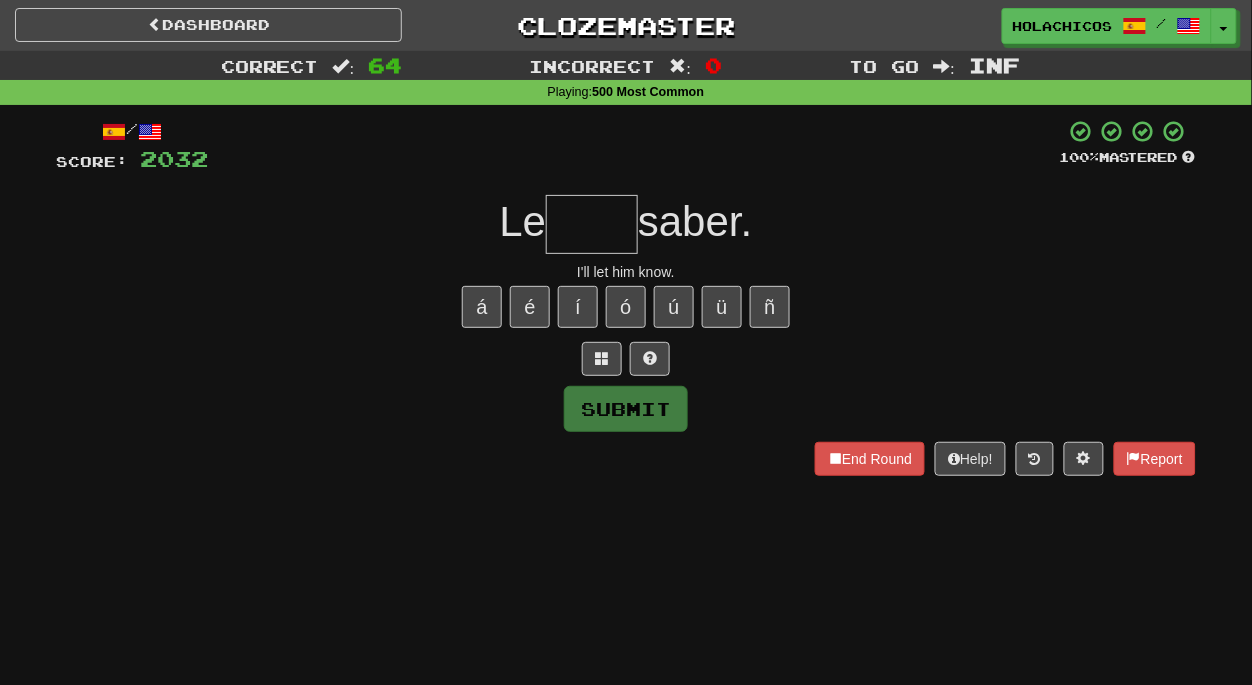 type on "*" 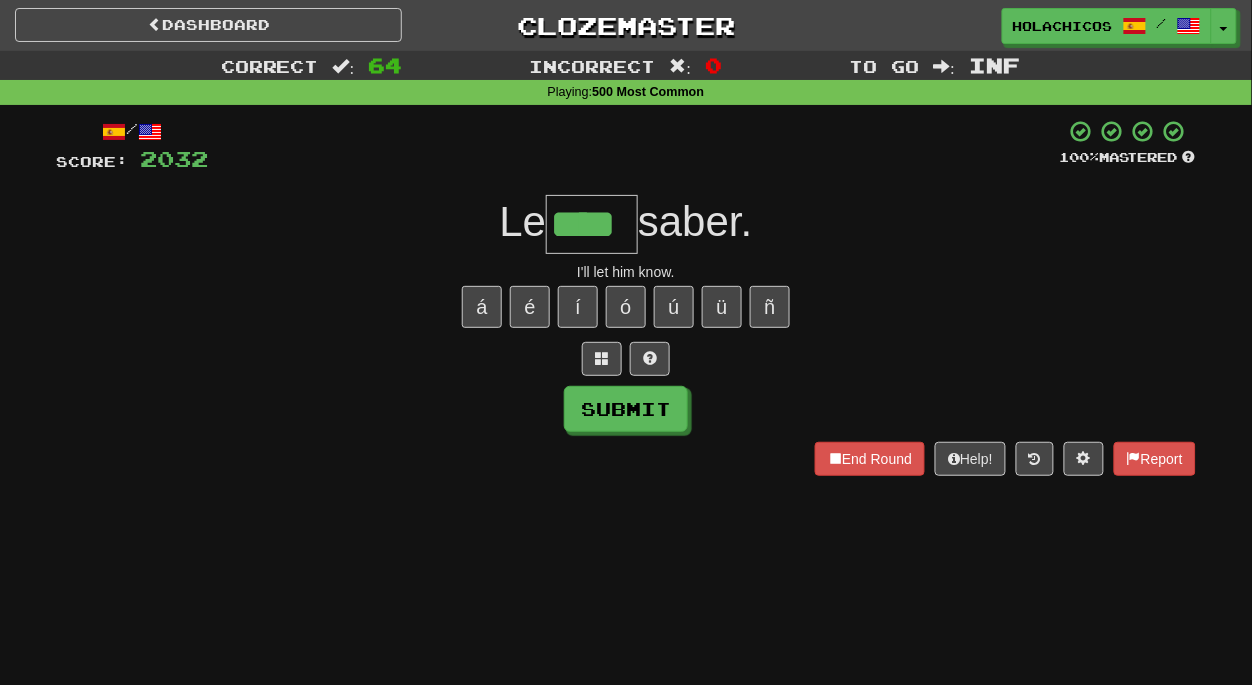 type on "****" 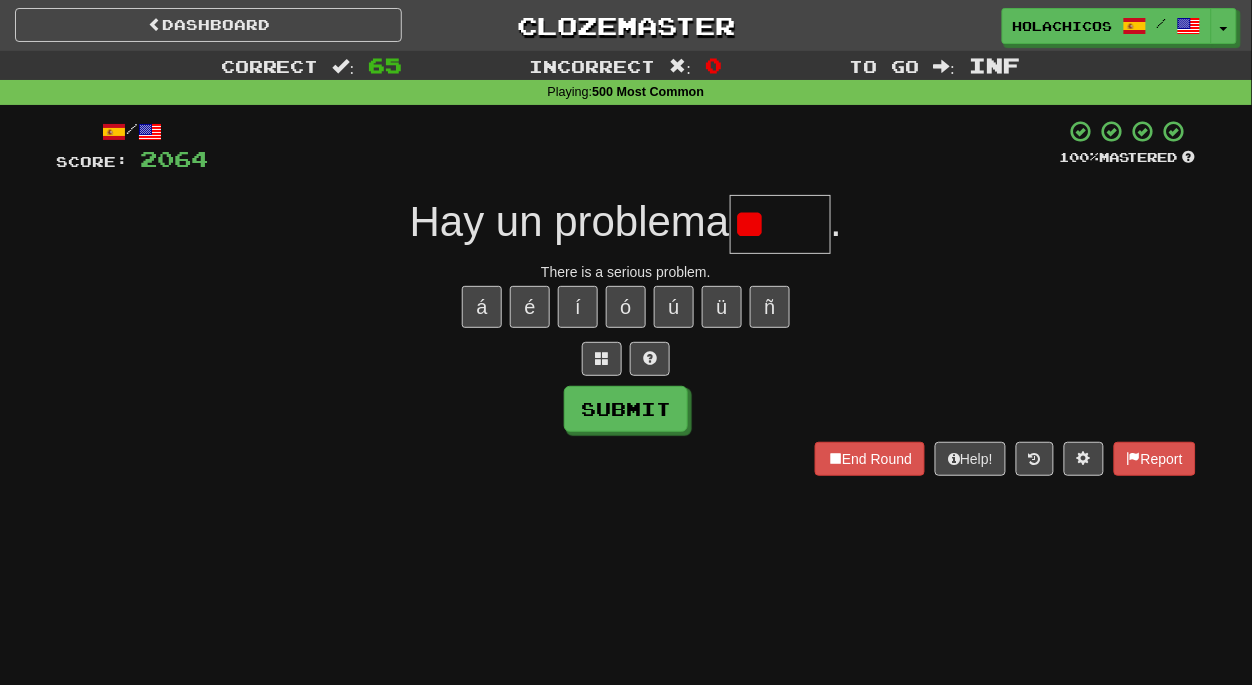 type on "*" 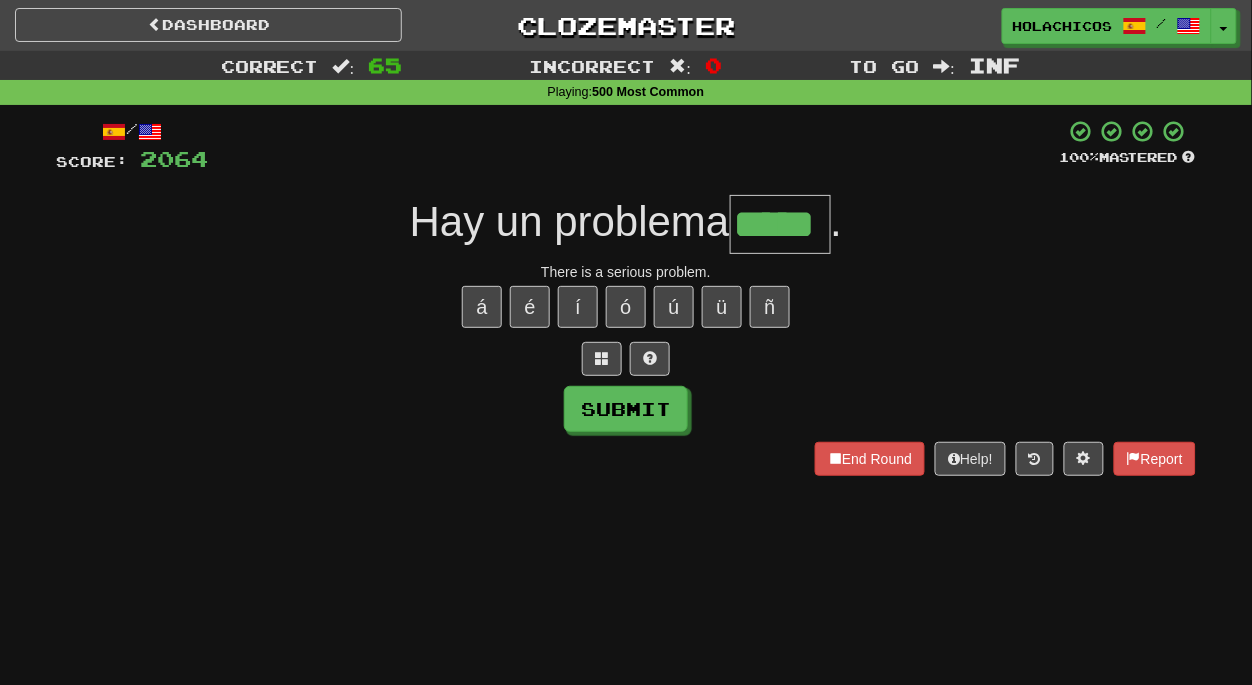 type on "*****" 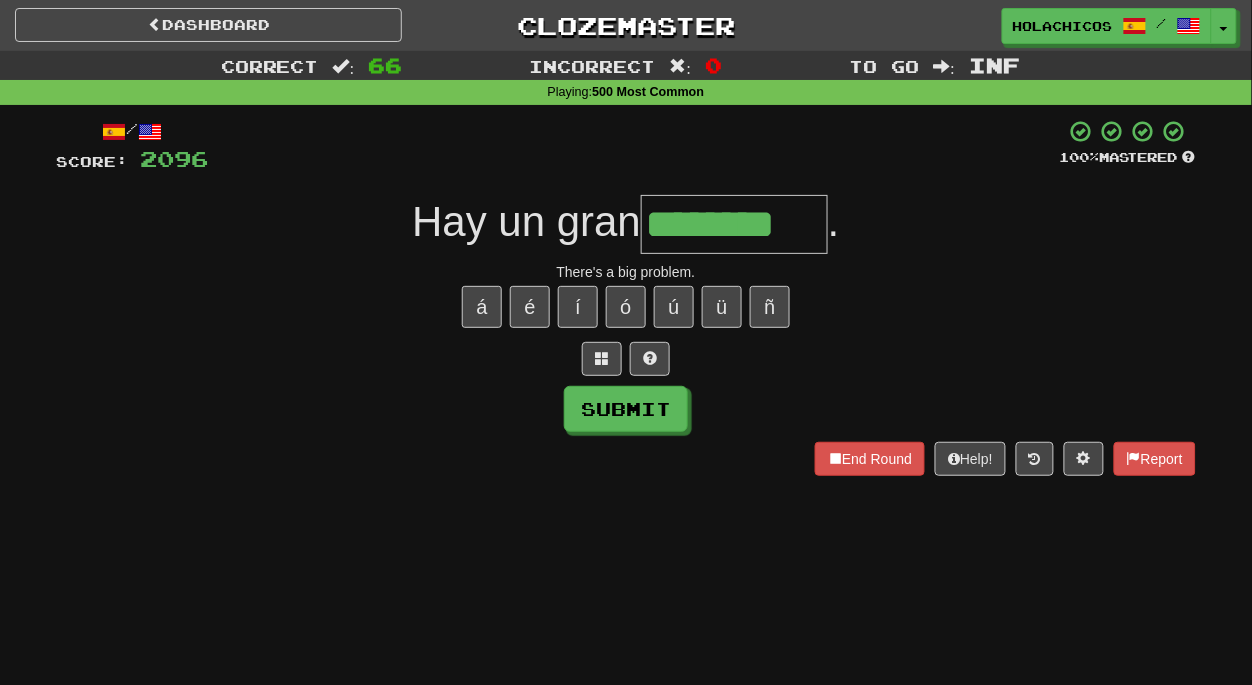 type on "********" 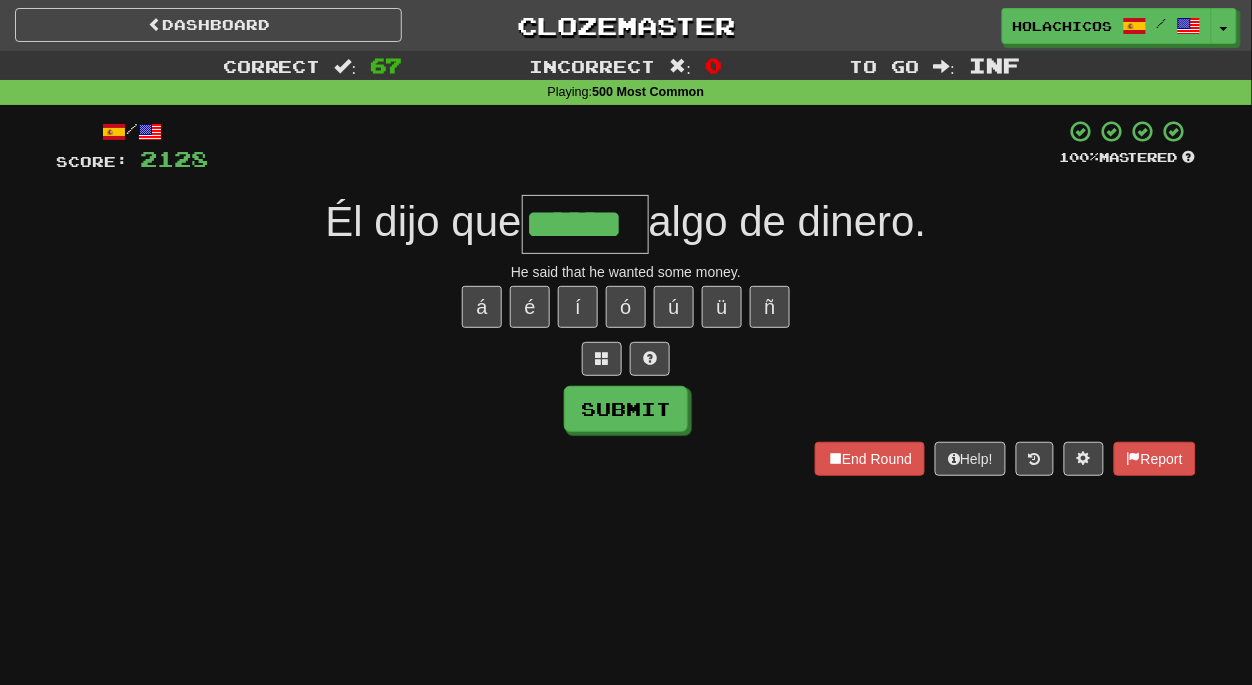 type on "******" 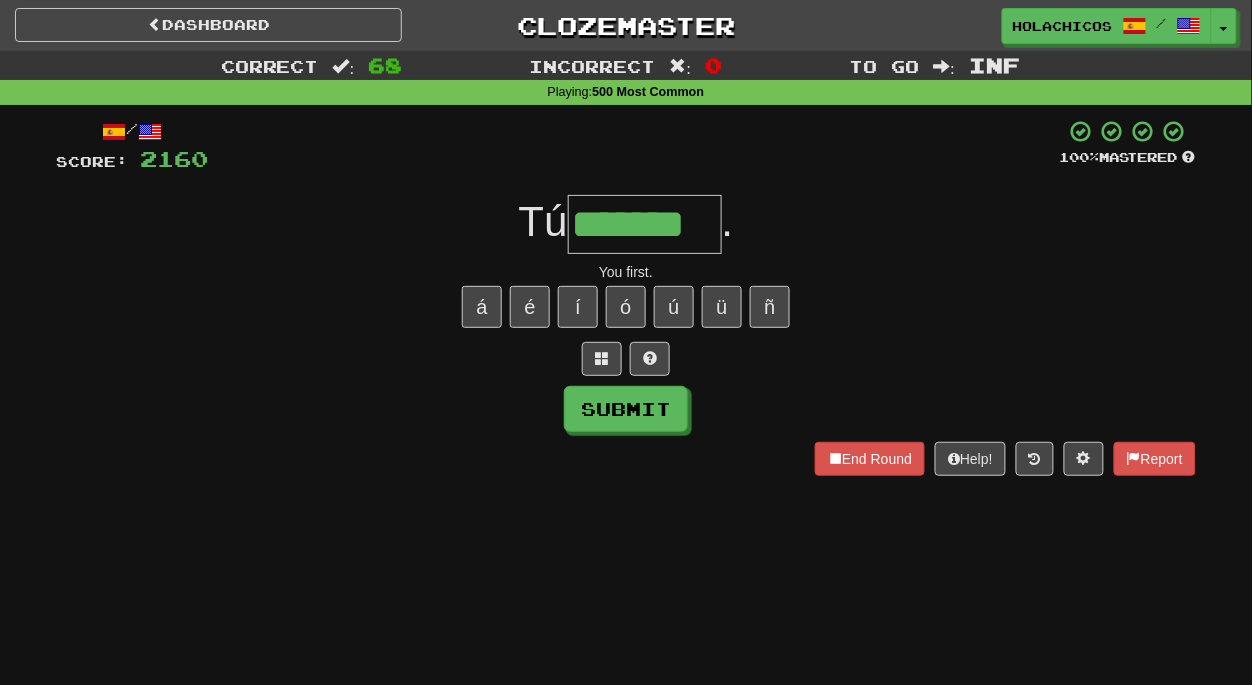 type on "*******" 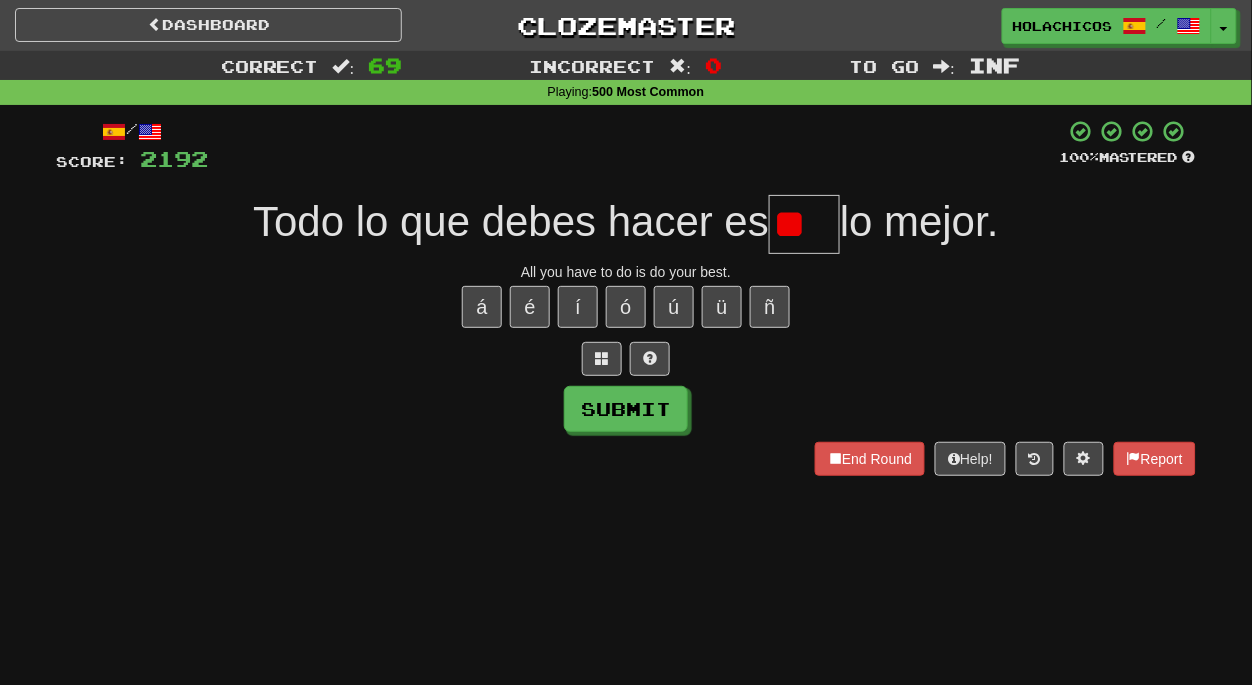 scroll, scrollTop: 0, scrollLeft: 0, axis: both 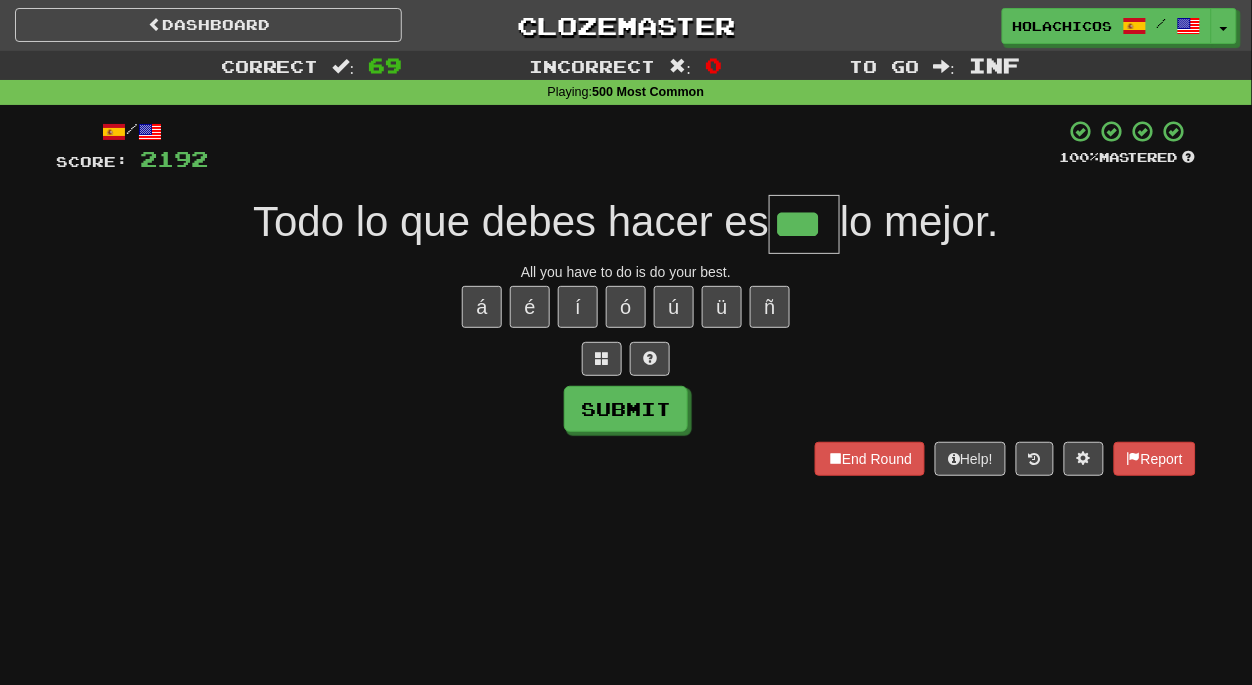 type on "***" 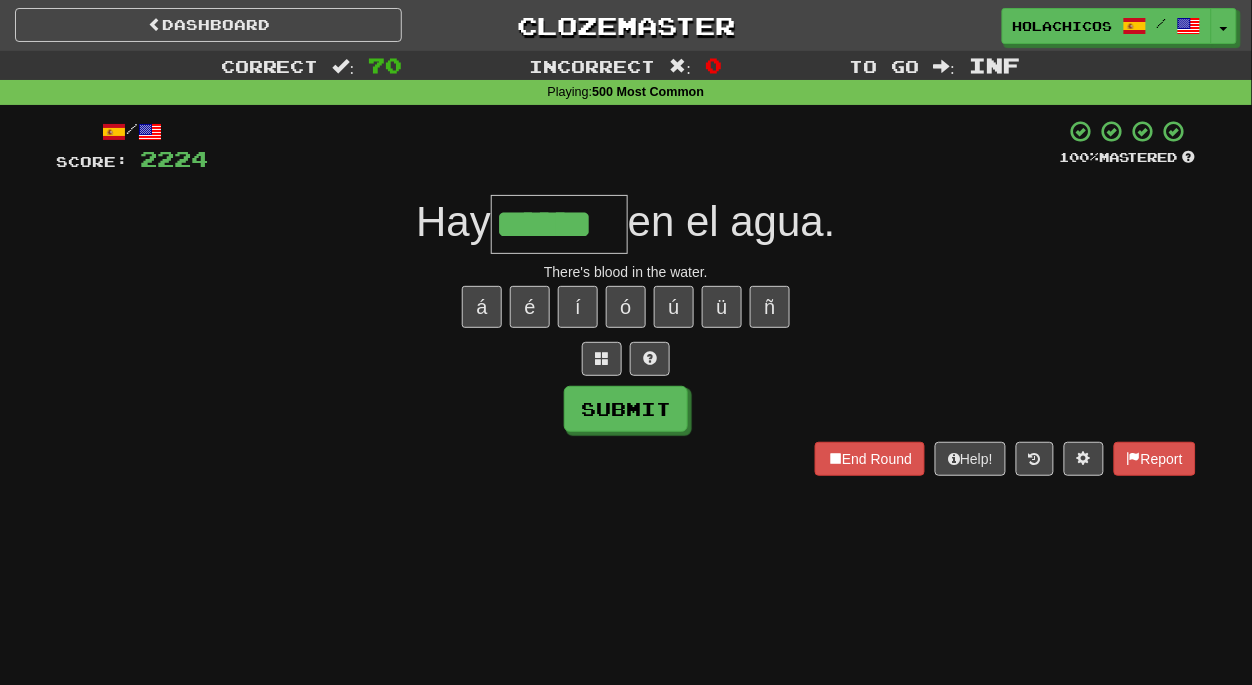 type on "******" 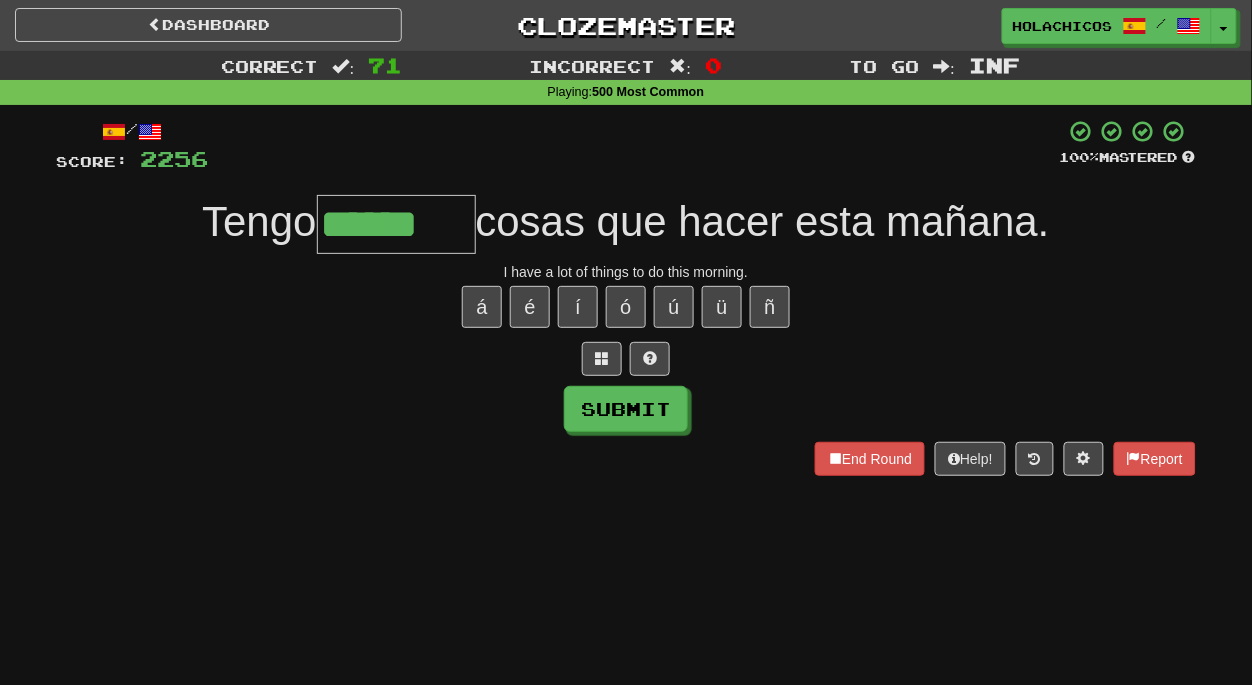 type on "******" 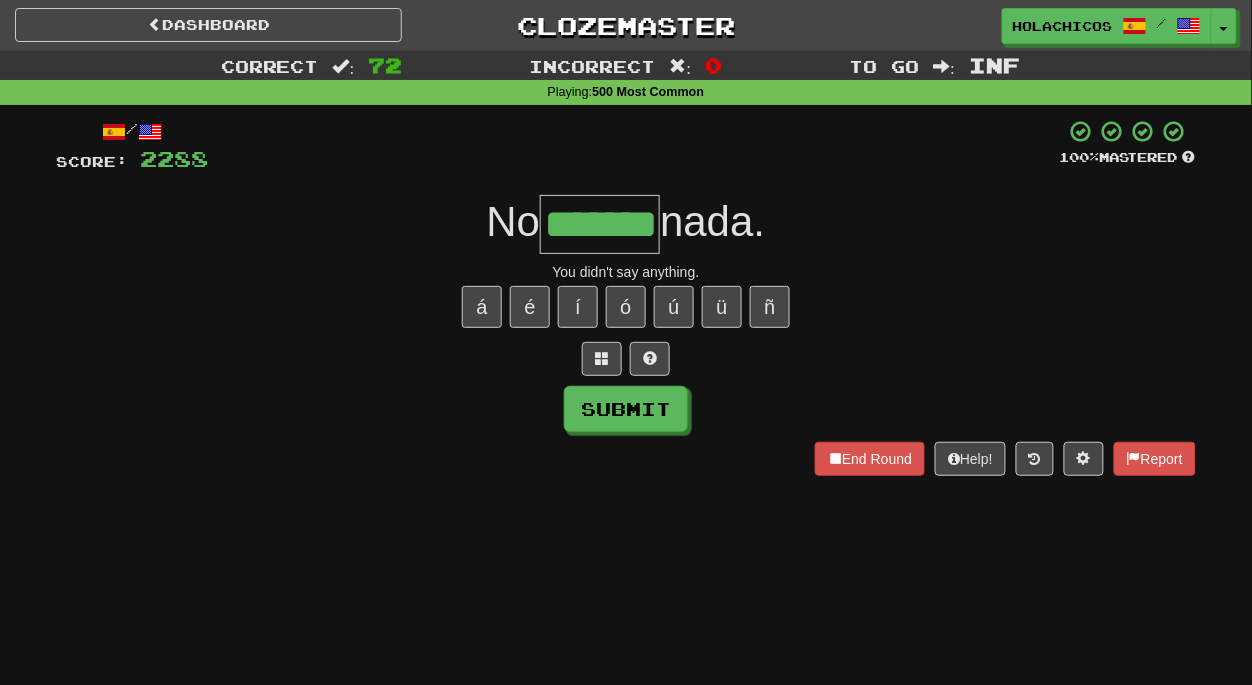 type on "*******" 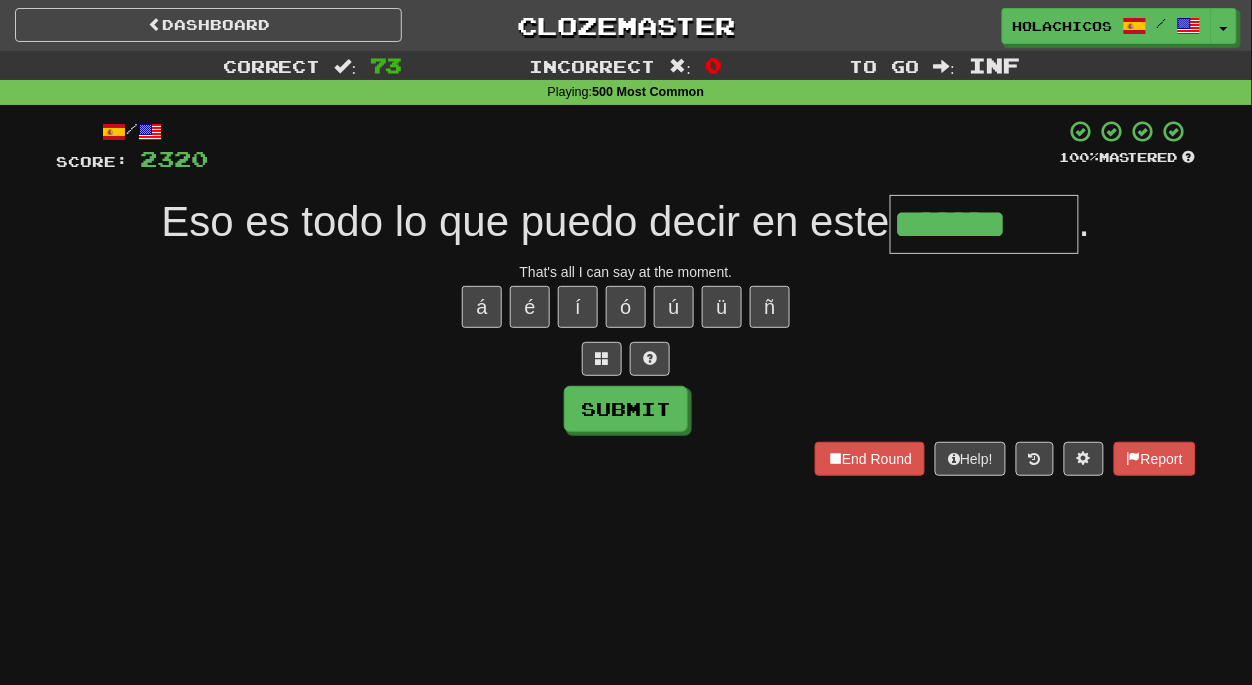 type on "*******" 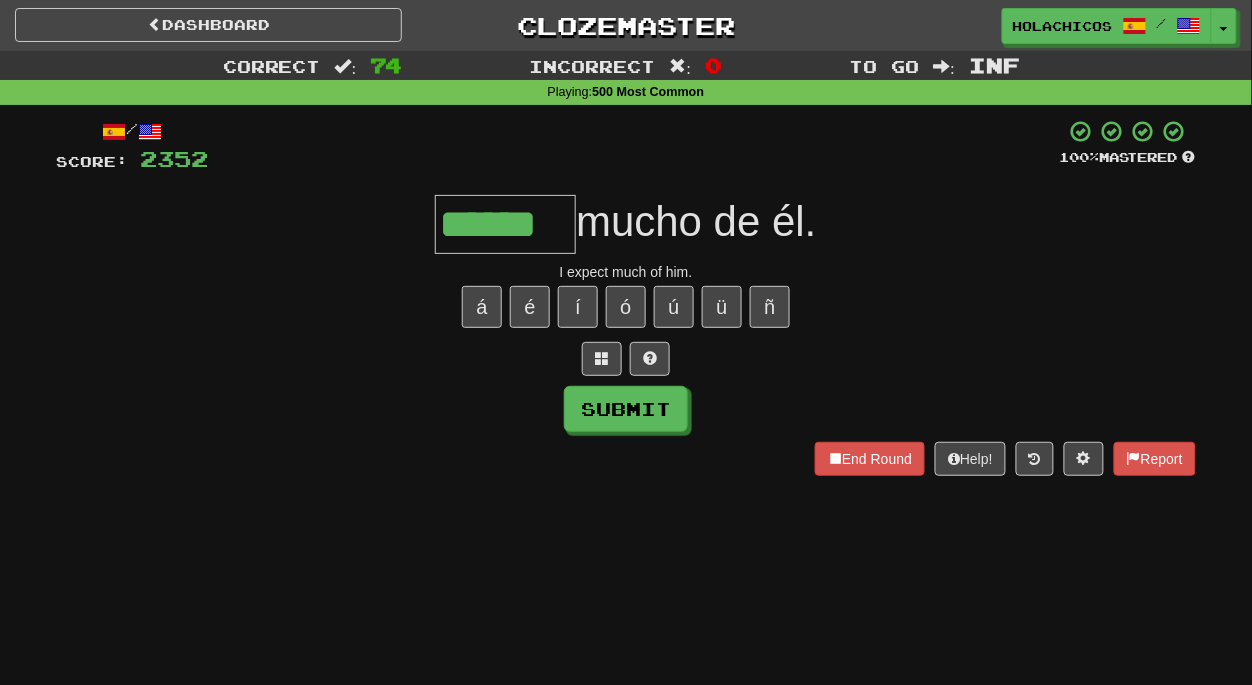 type on "******" 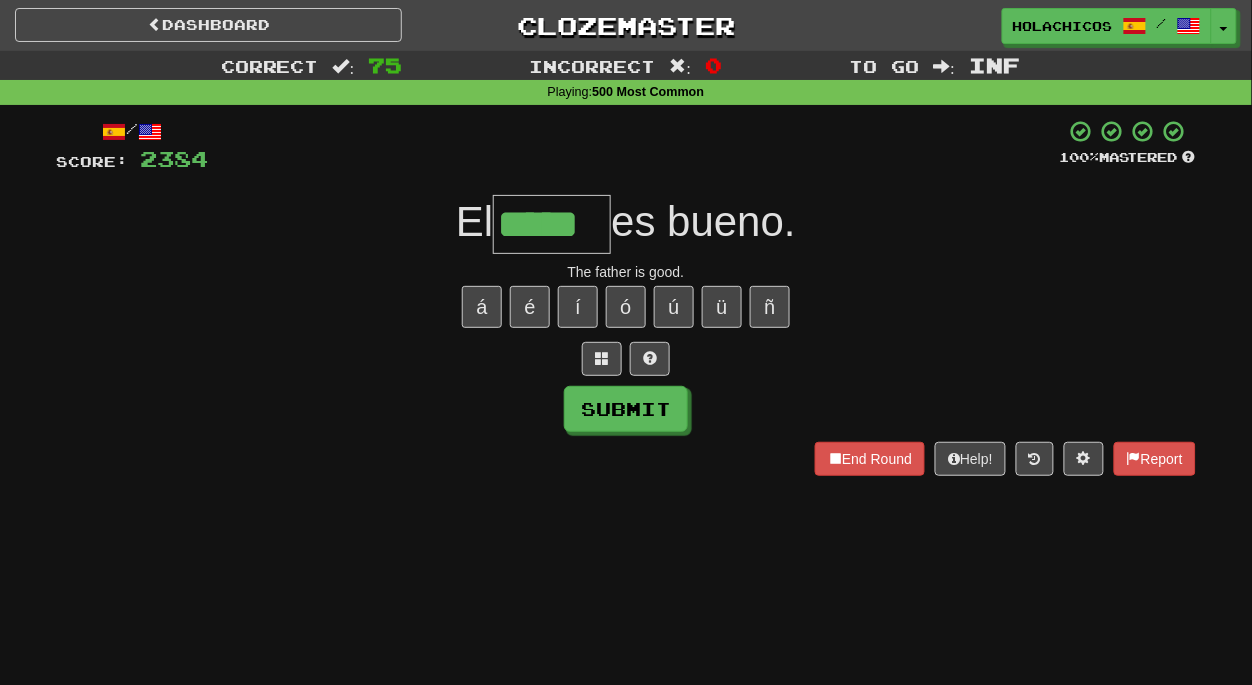 type on "*****" 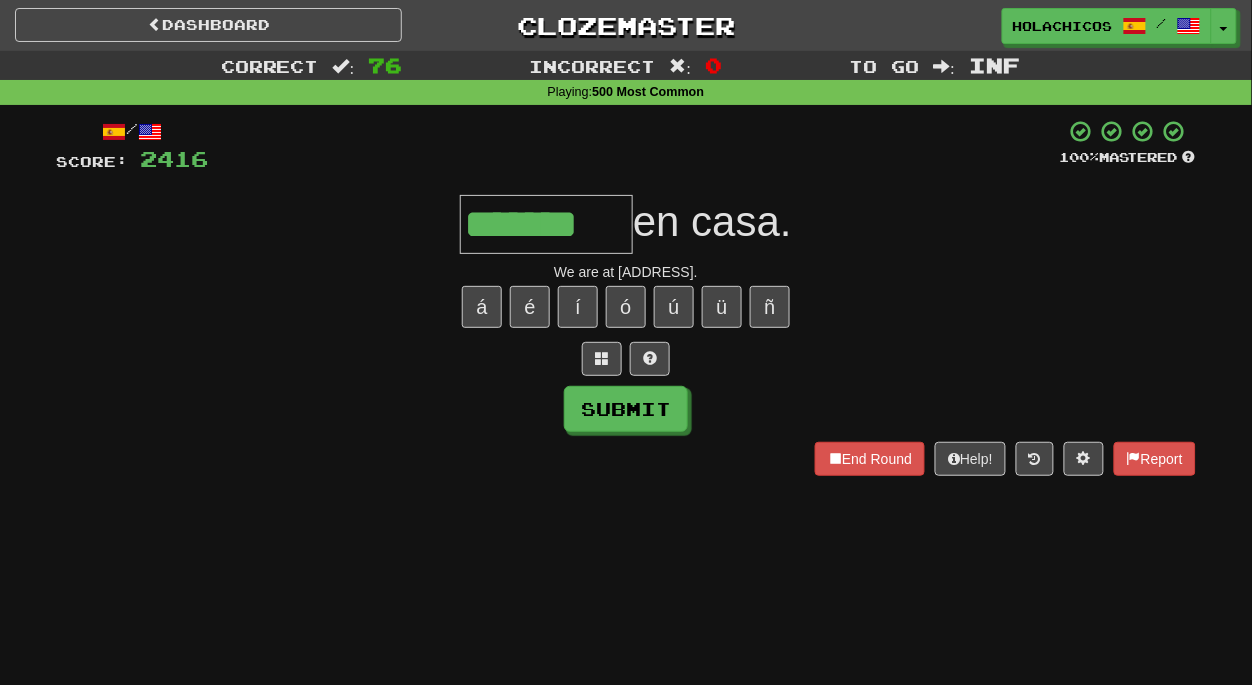 type on "*******" 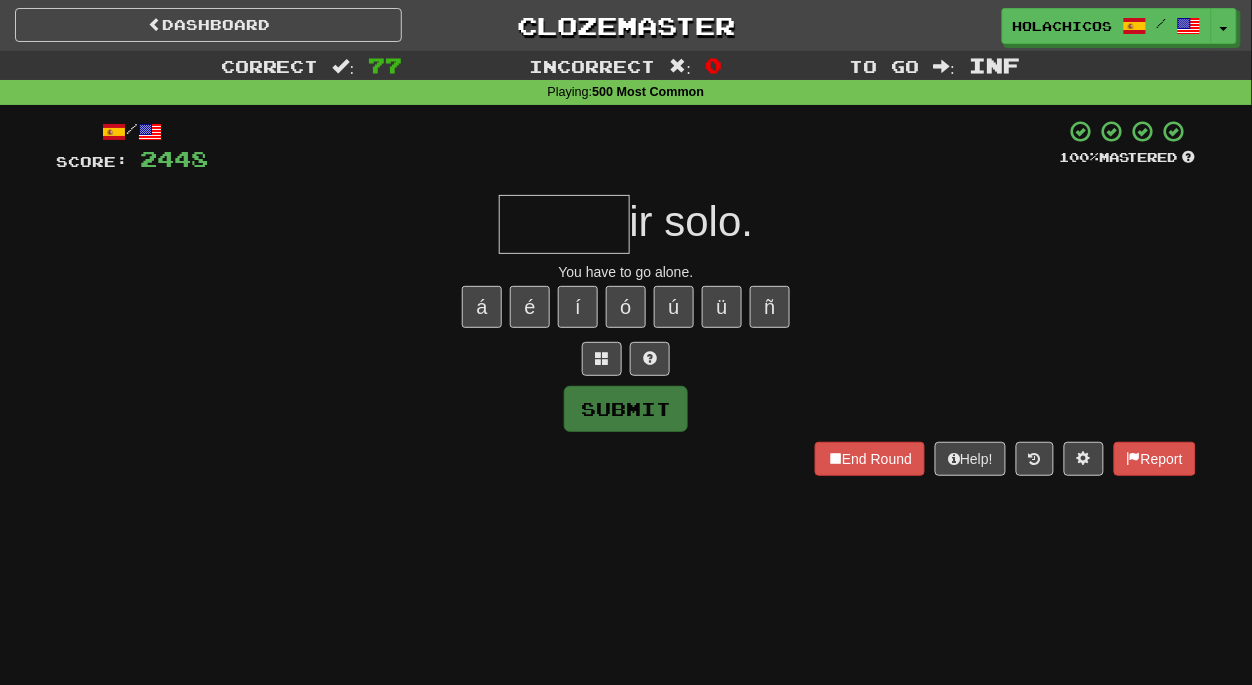 type on "*" 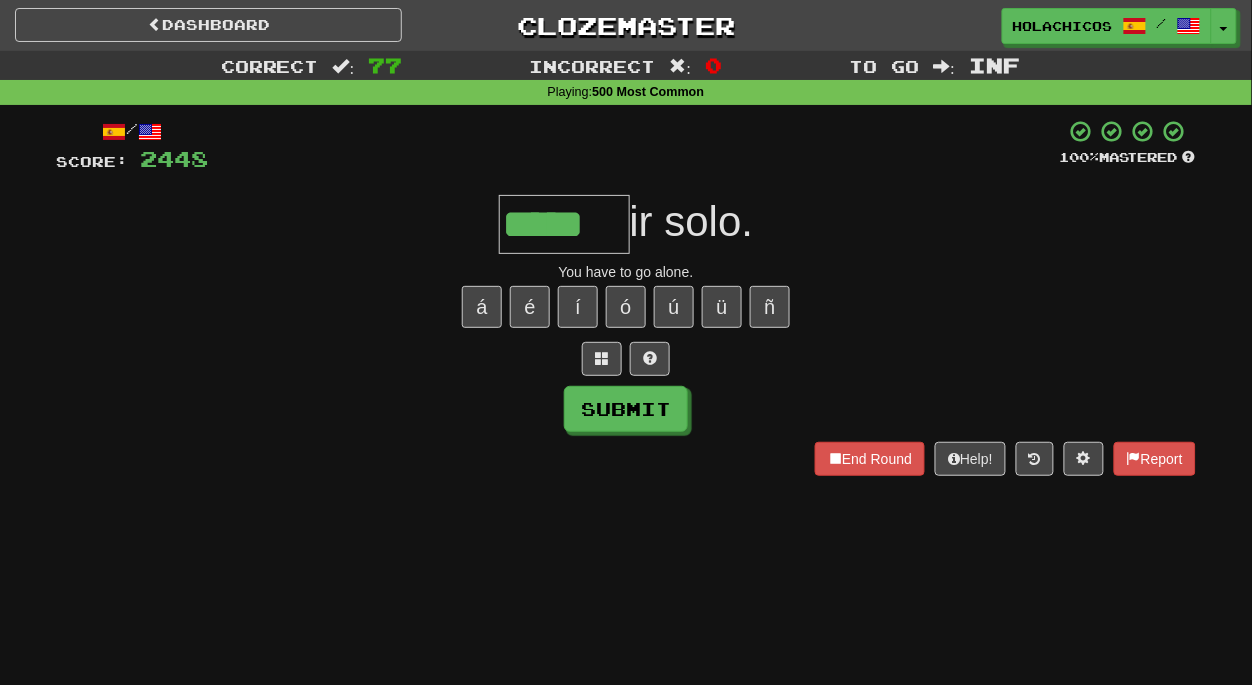 type on "*****" 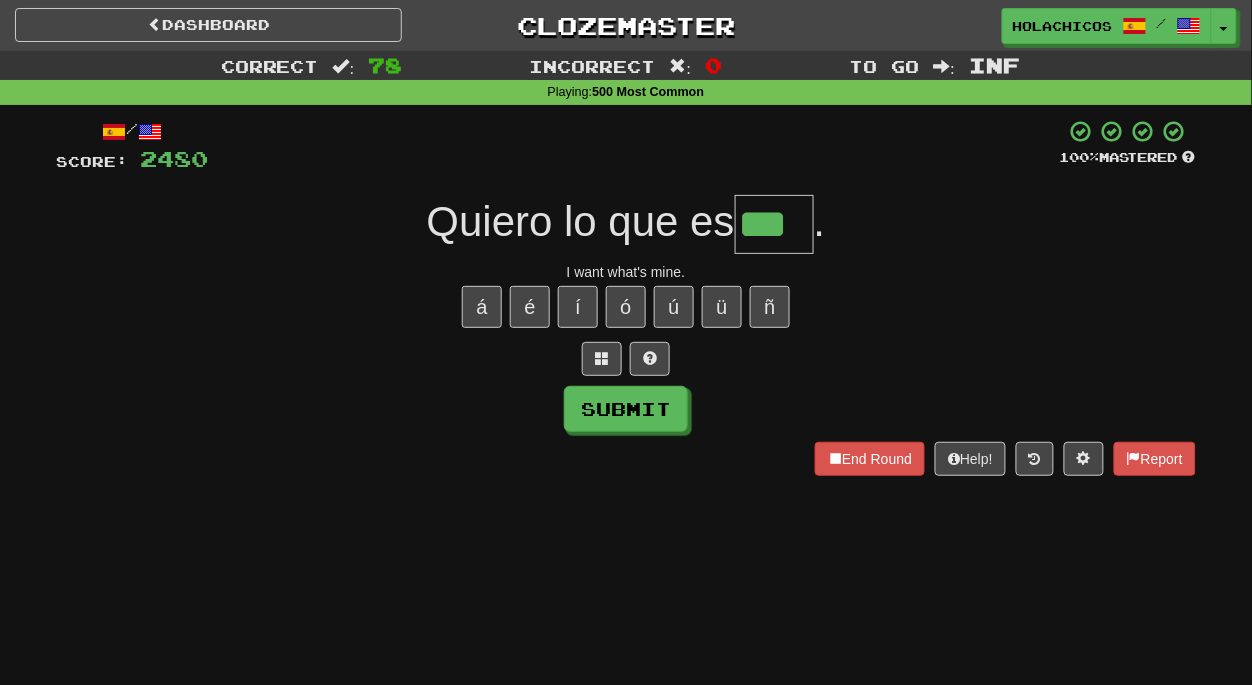 type on "***" 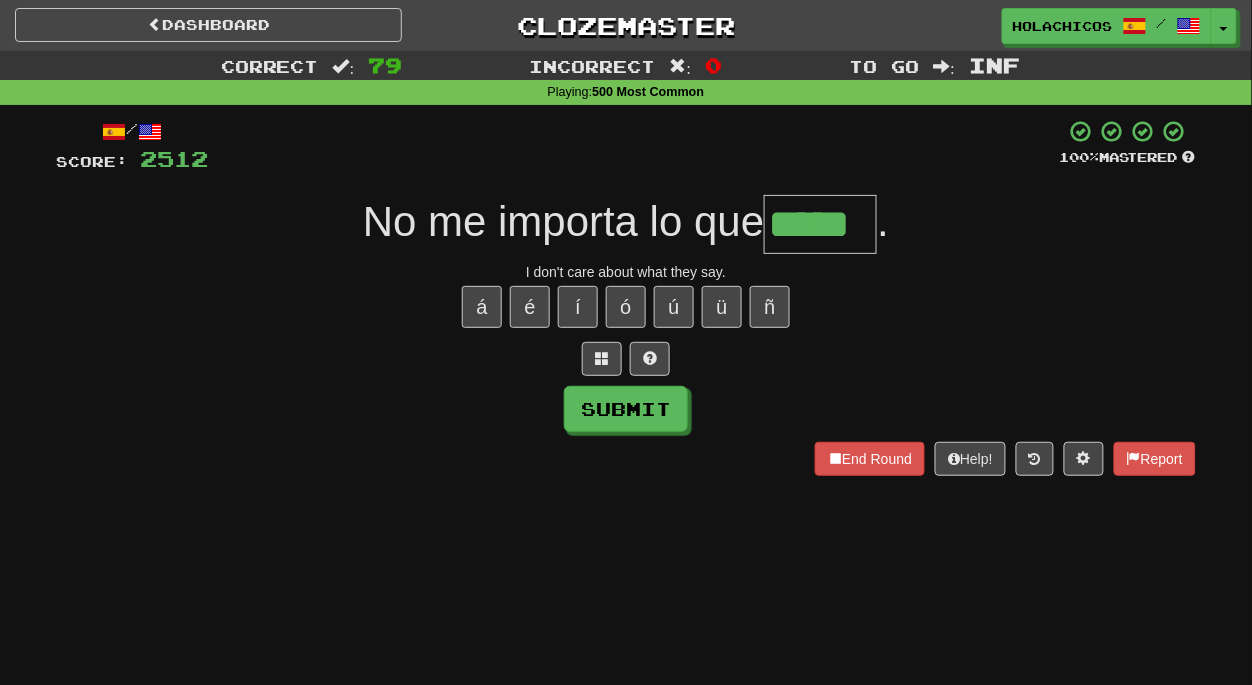 type on "*****" 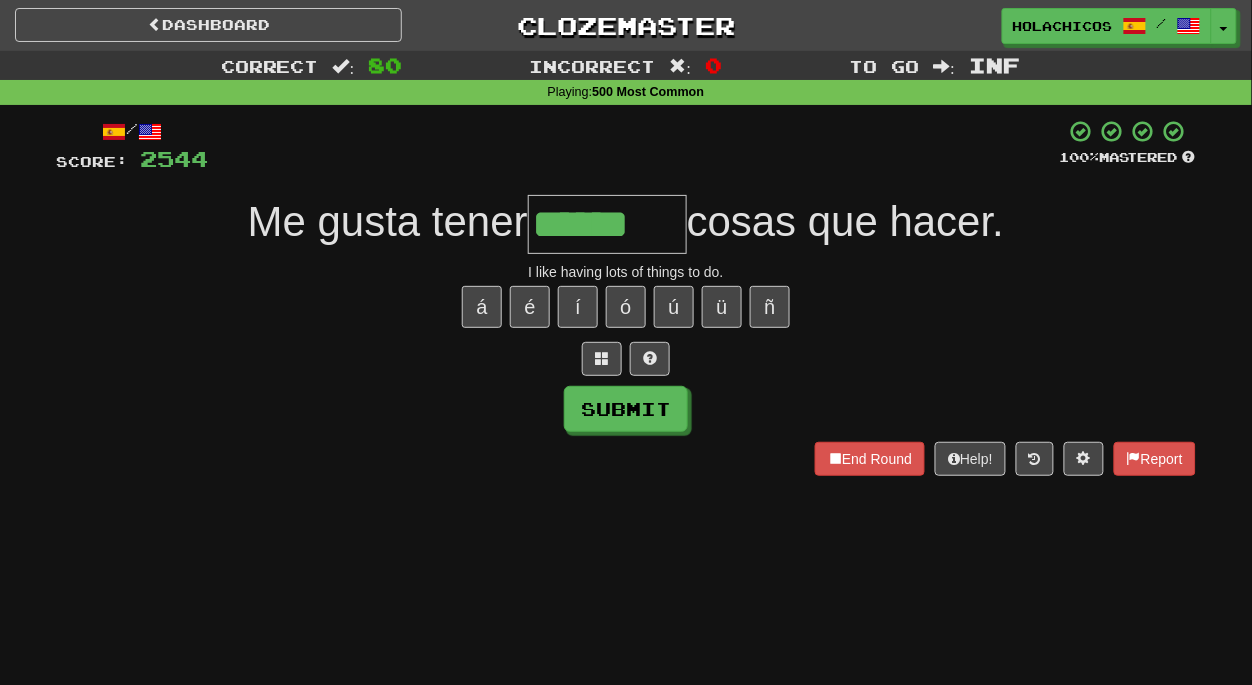 type on "******" 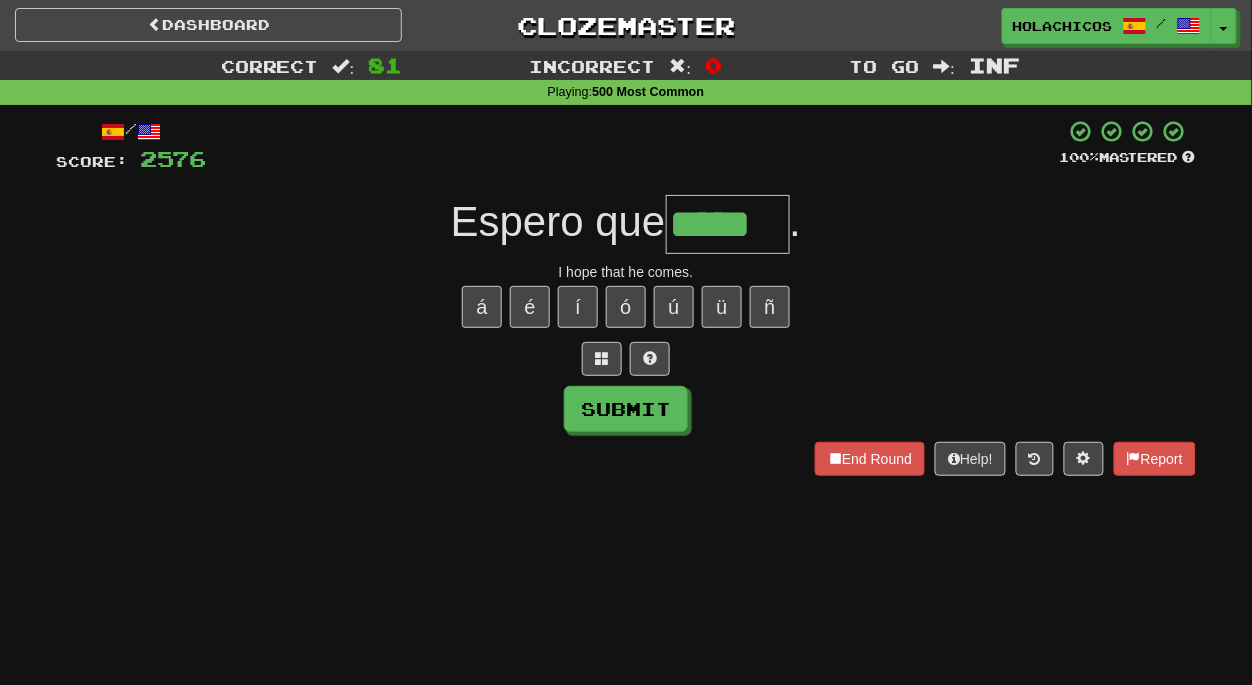 type on "*****" 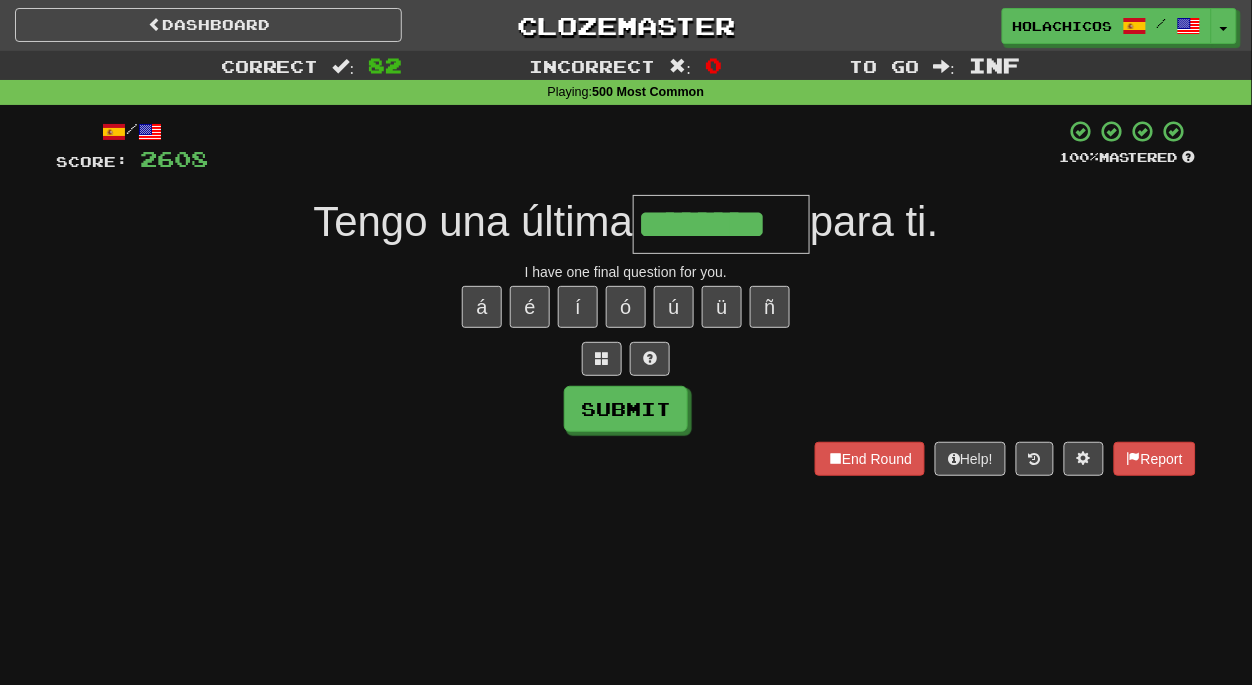 type on "********" 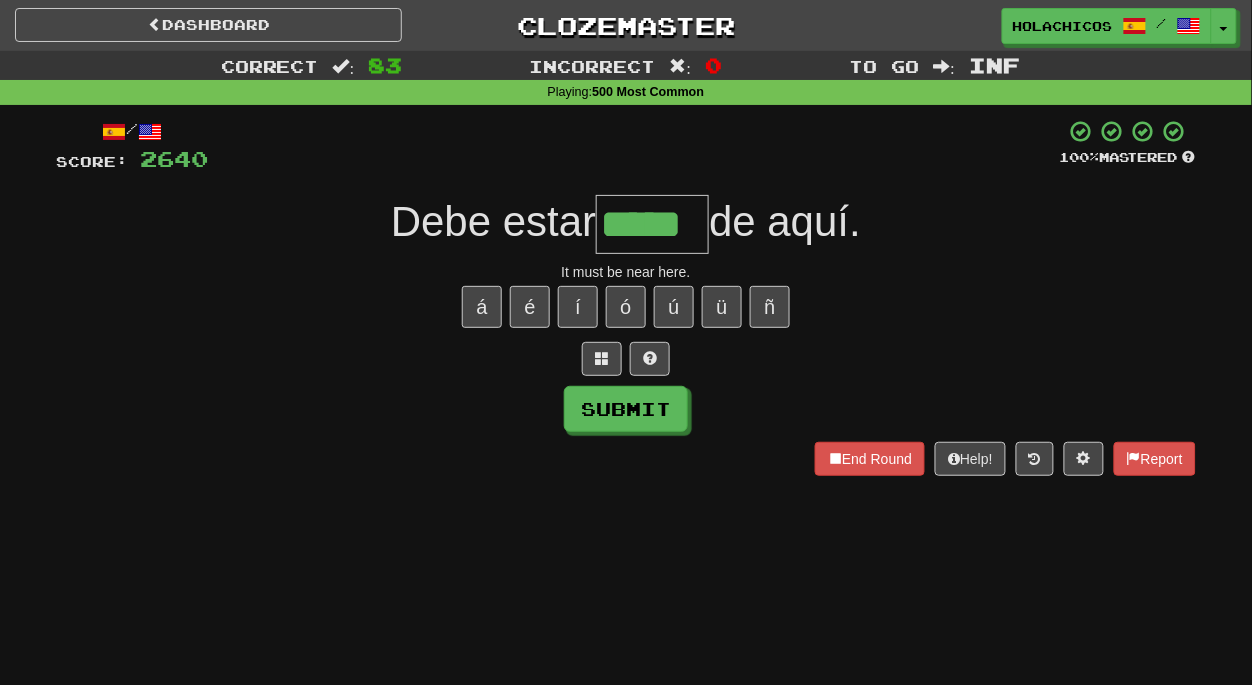 type on "*****" 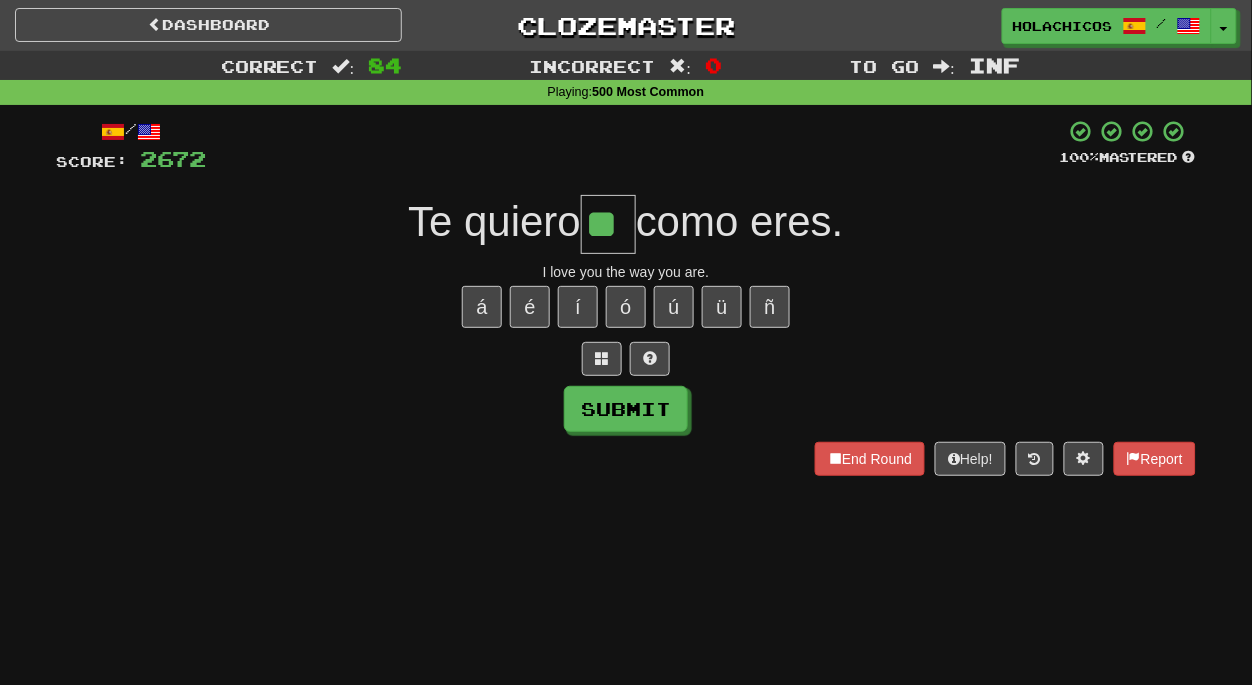 scroll, scrollTop: 0, scrollLeft: 0, axis: both 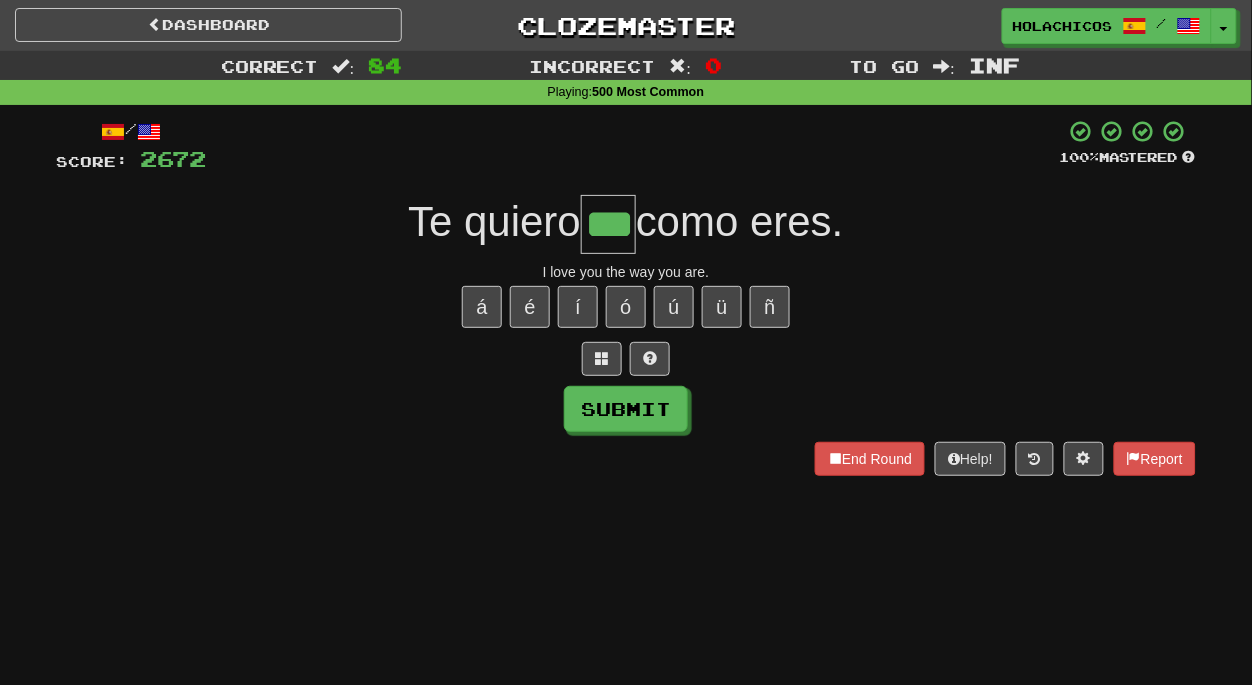 type on "***" 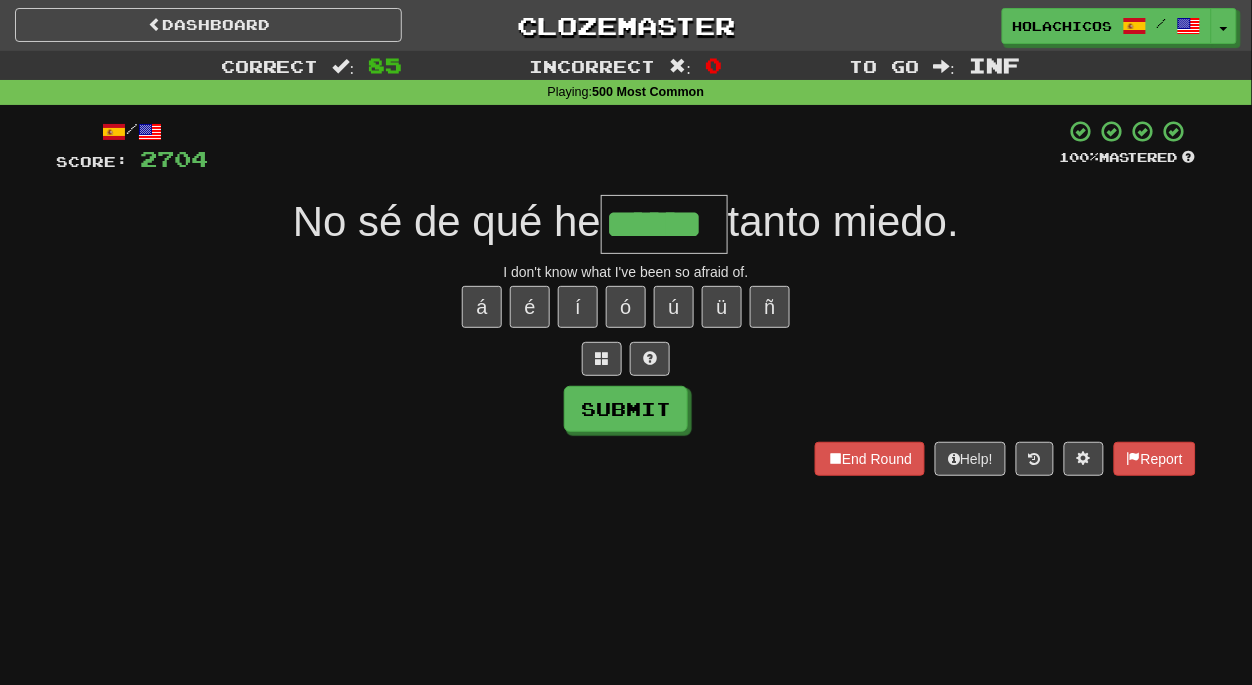 type on "******" 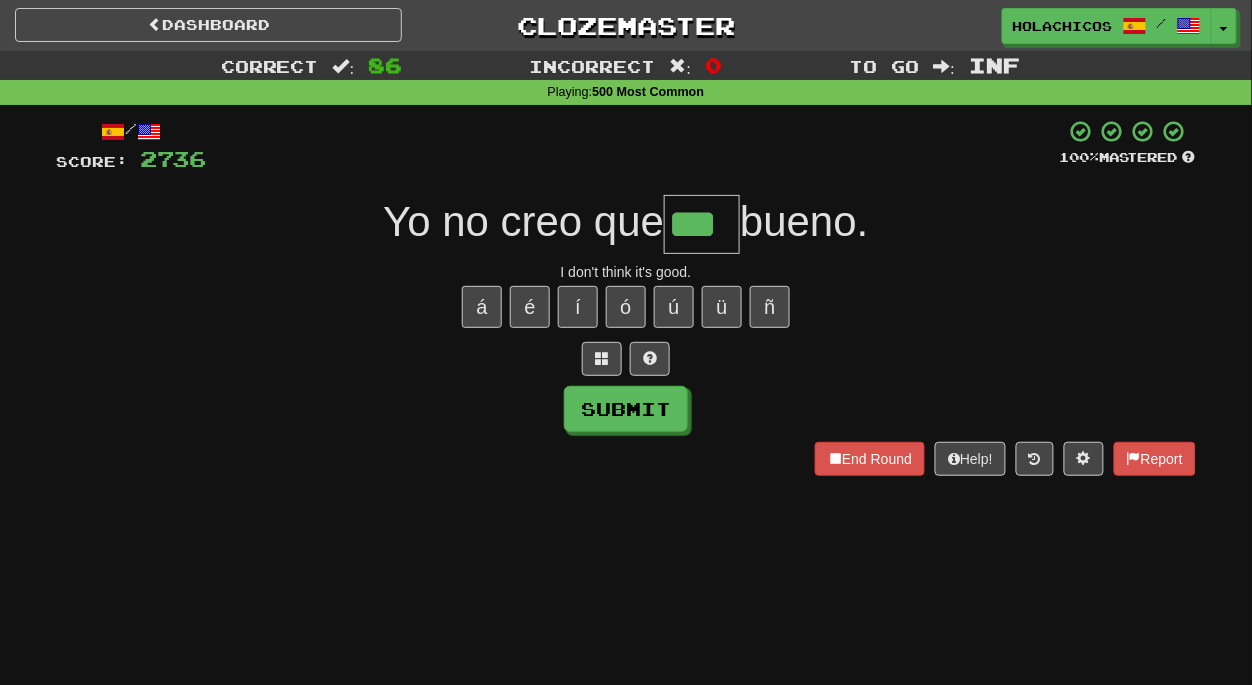 type on "***" 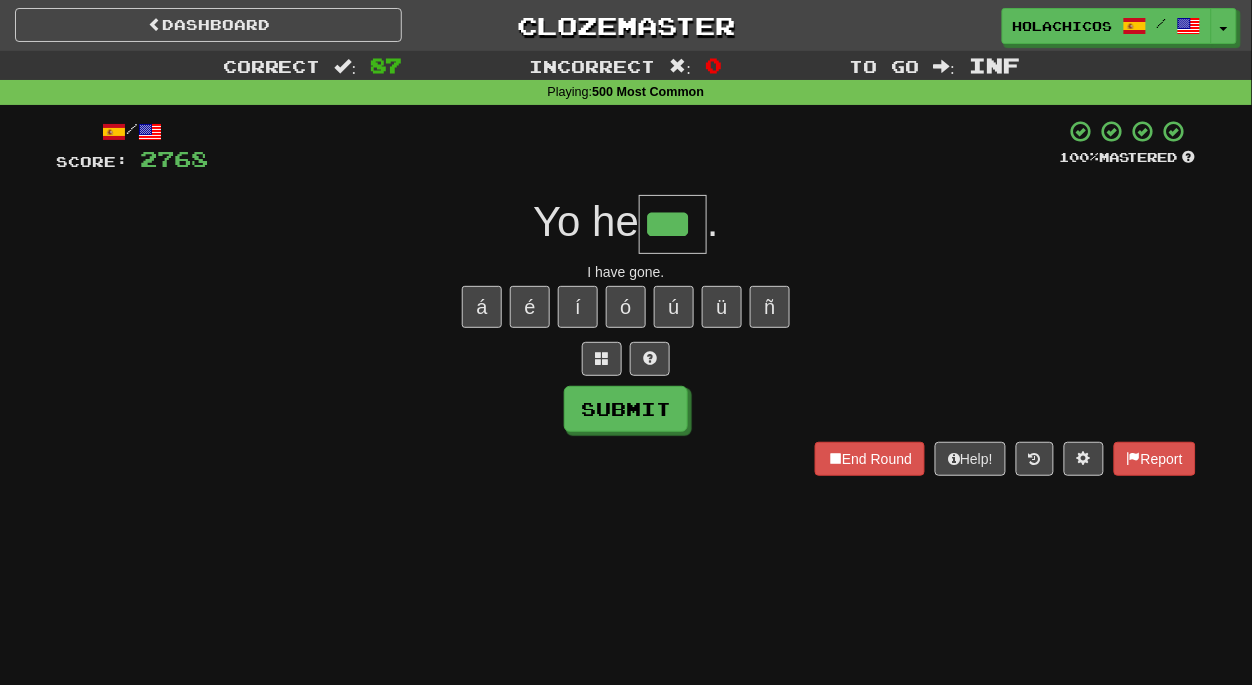 type on "***" 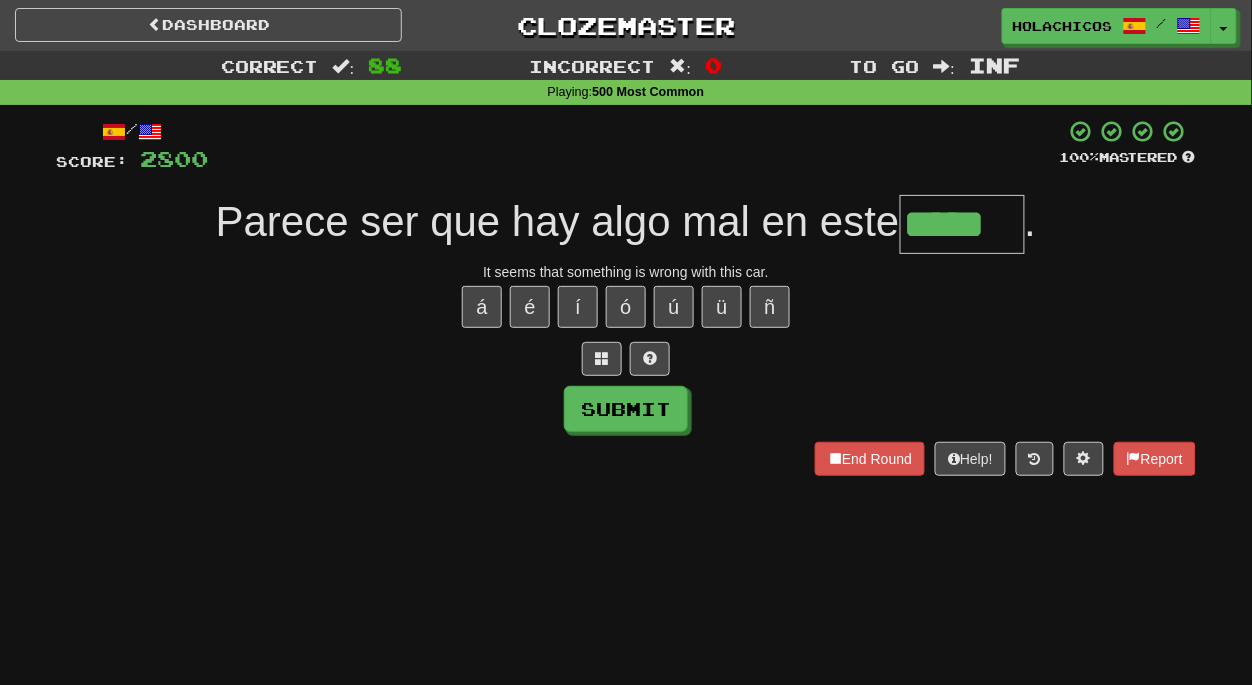 type on "*****" 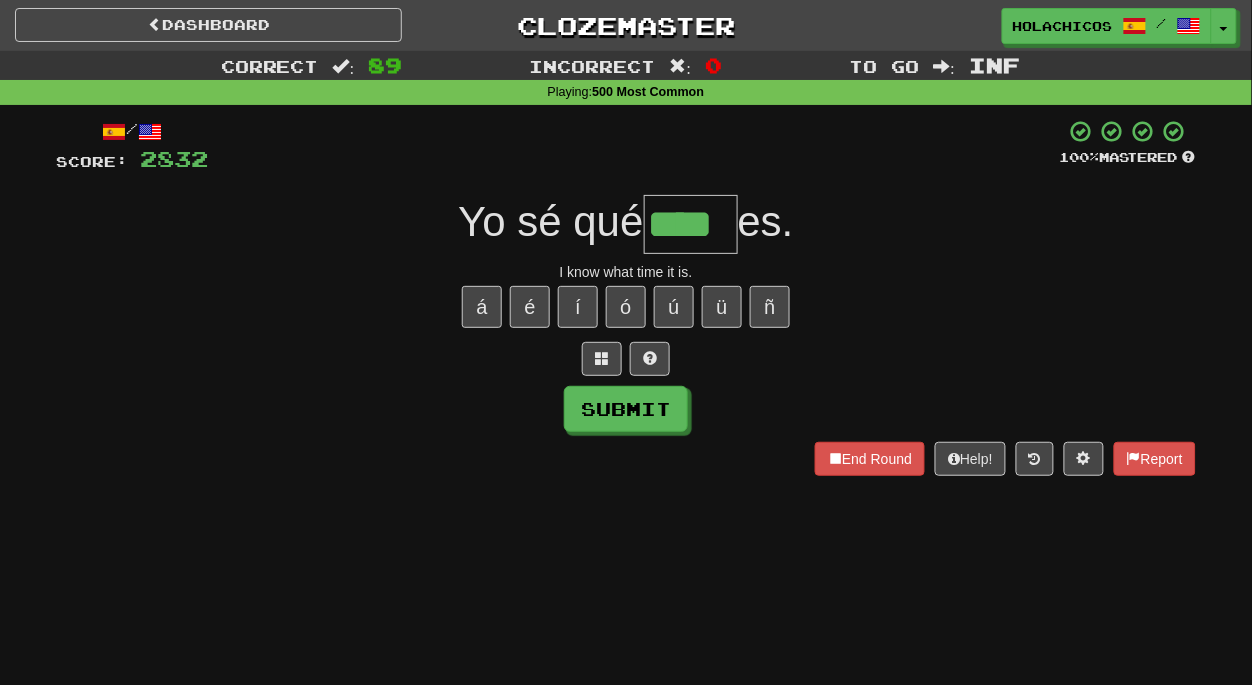 type on "****" 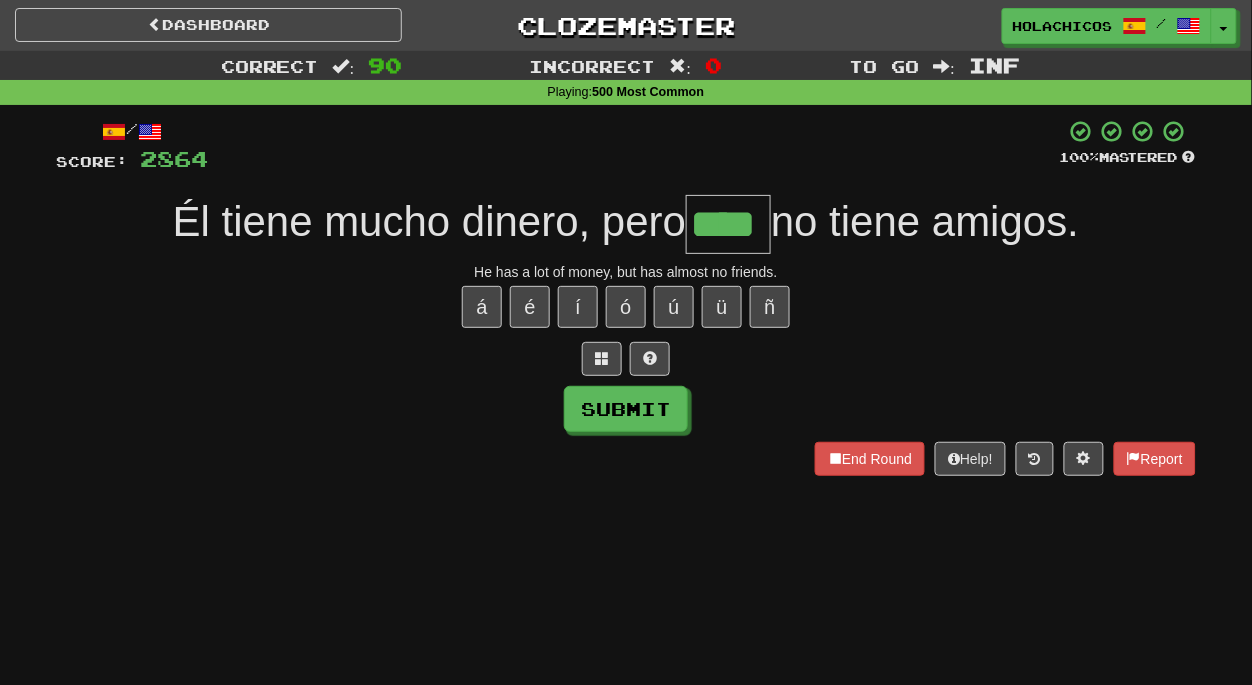 type on "****" 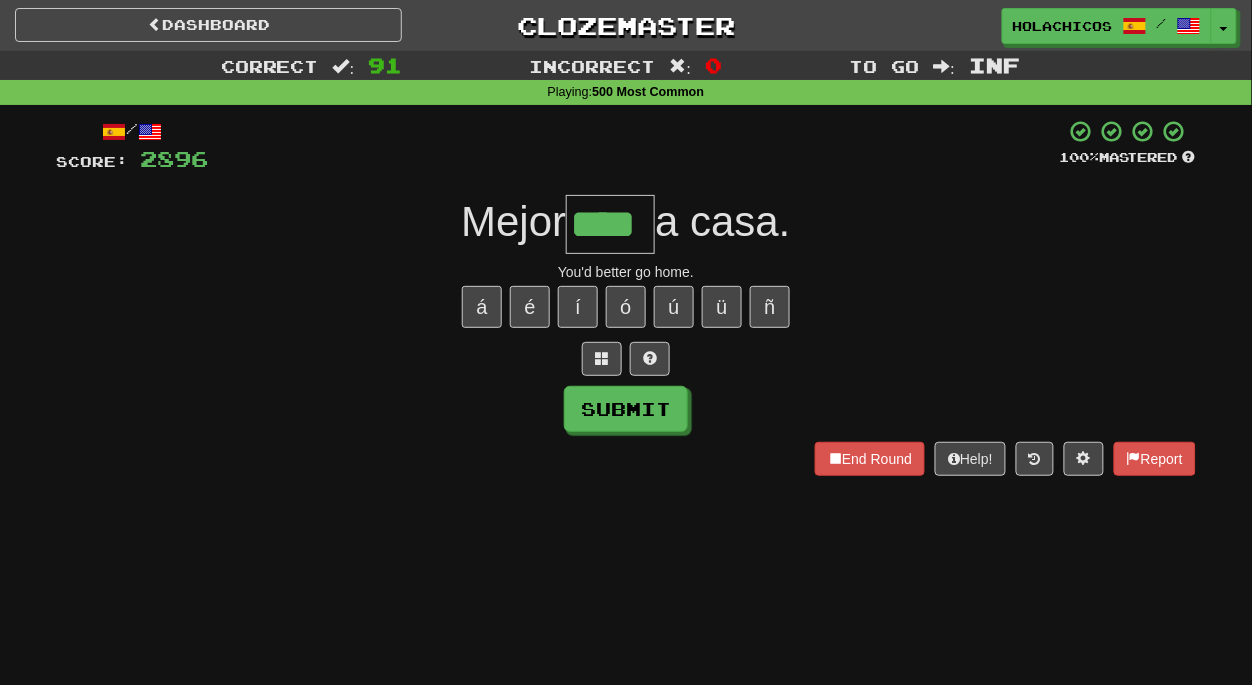 type on "****" 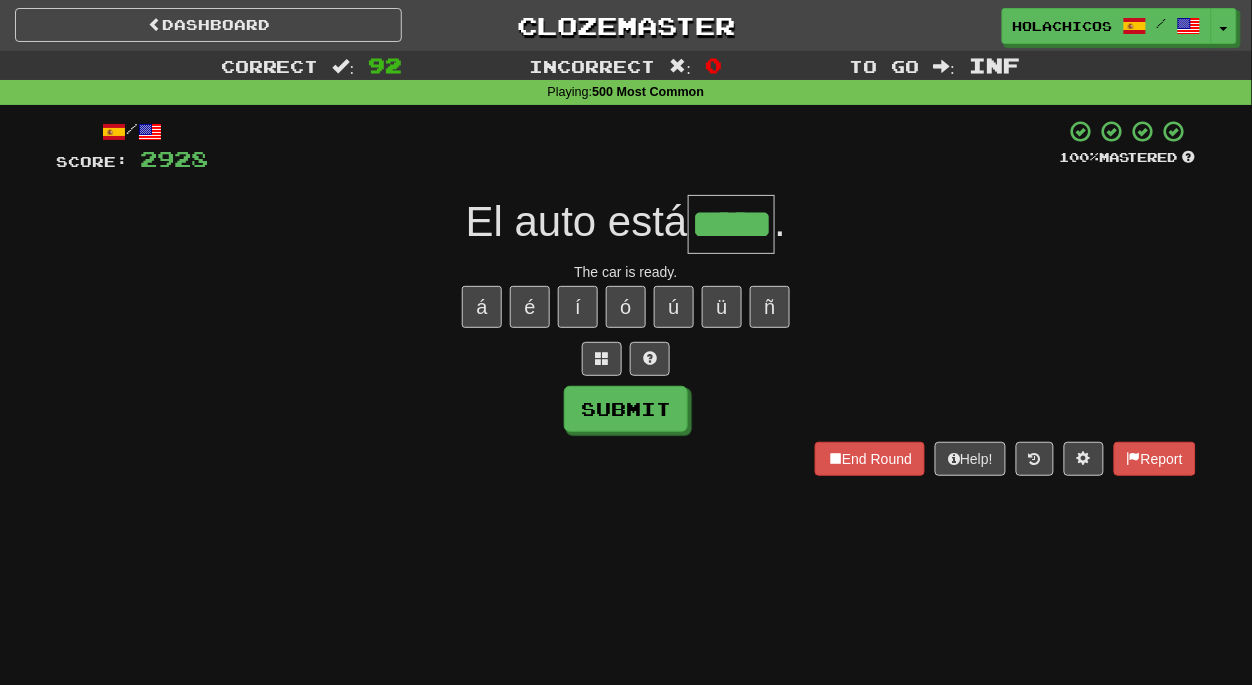 type on "*****" 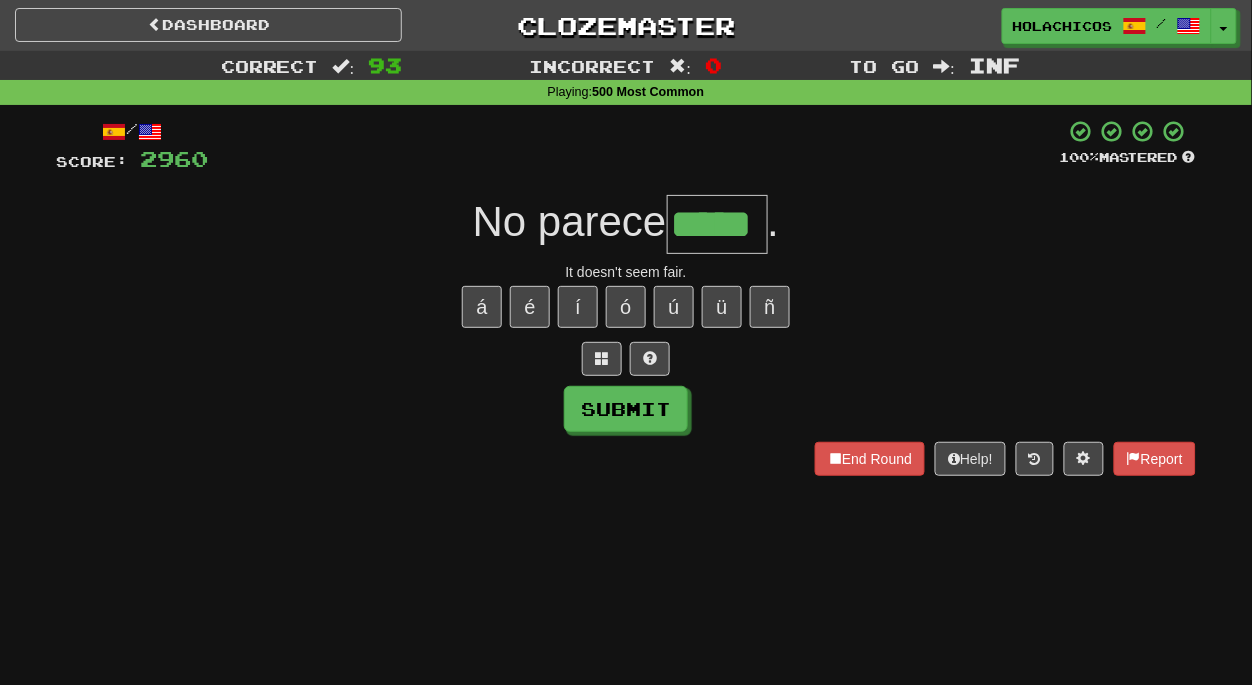 type on "*****" 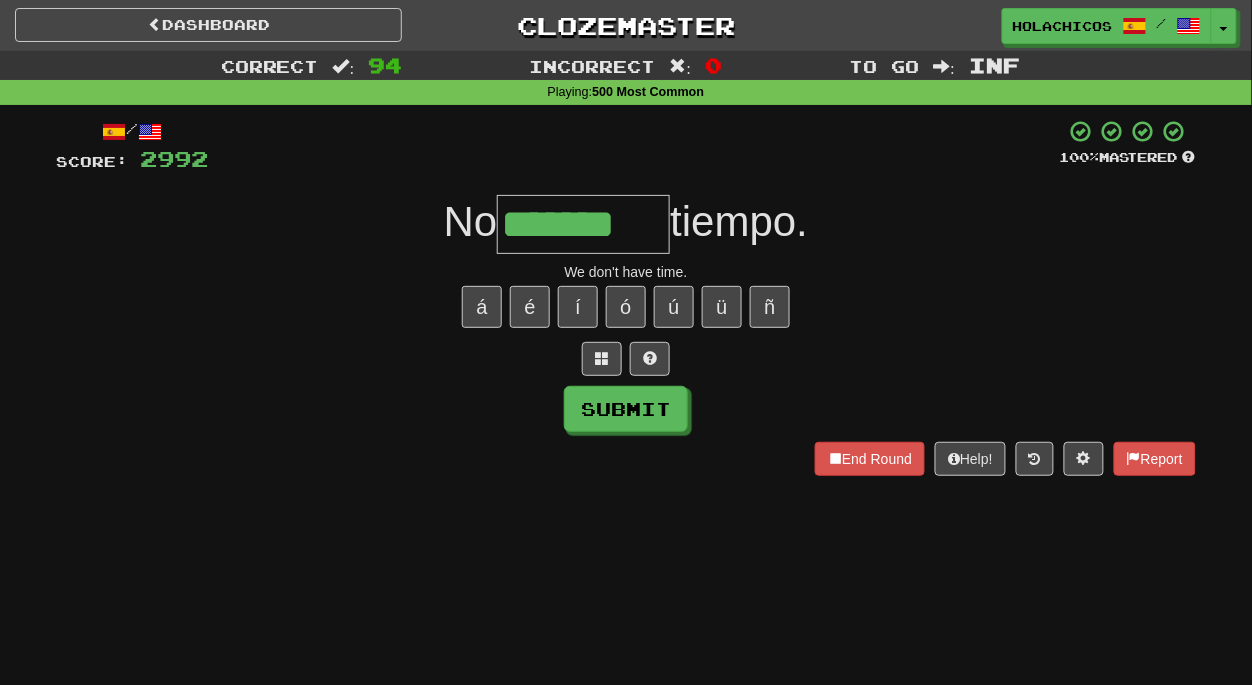 type on "*******" 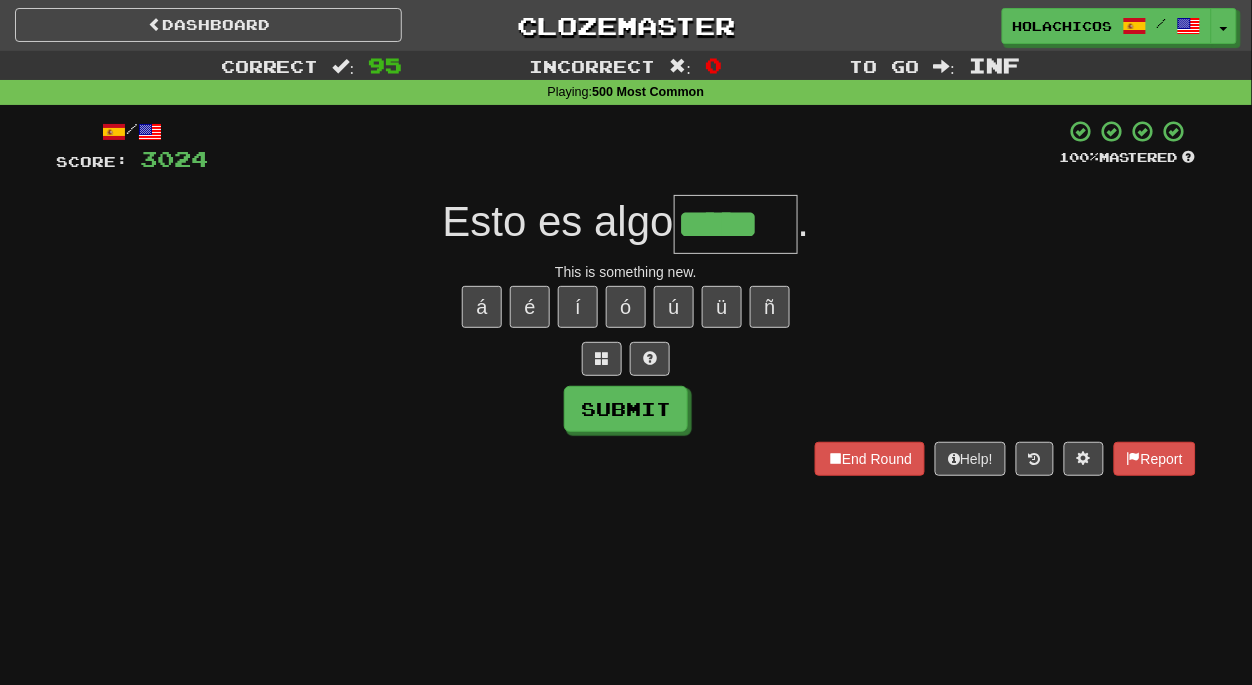 type on "*****" 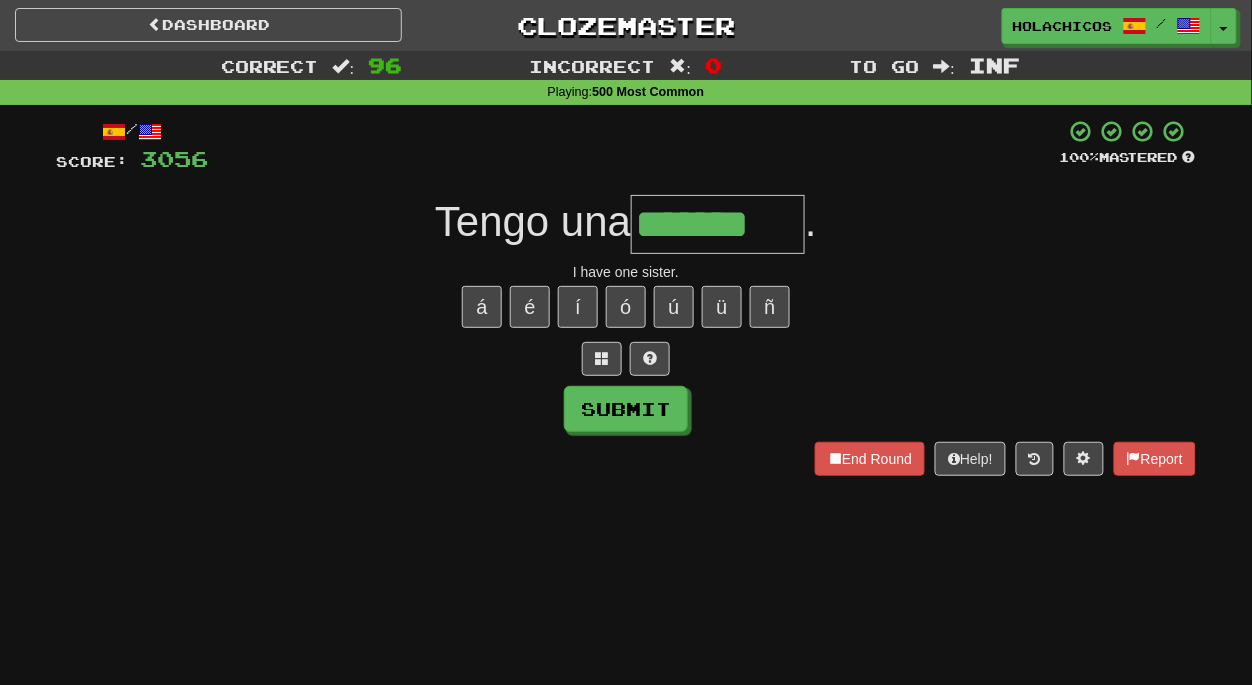 type on "*******" 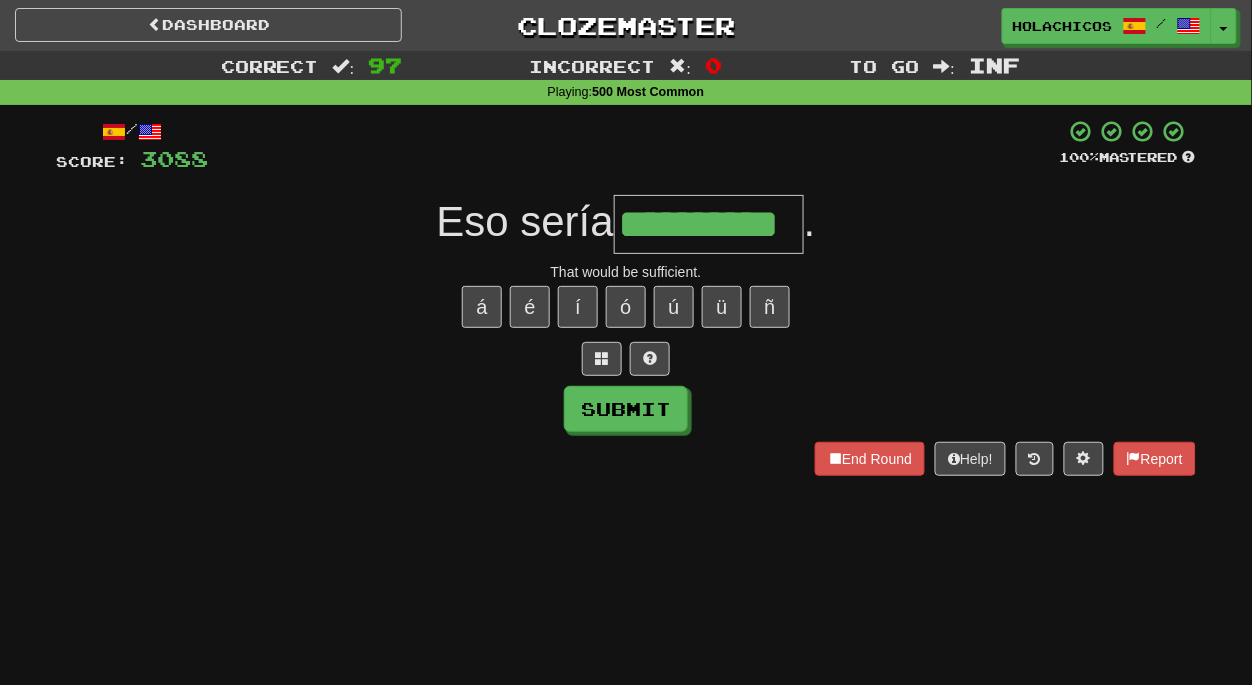type on "**********" 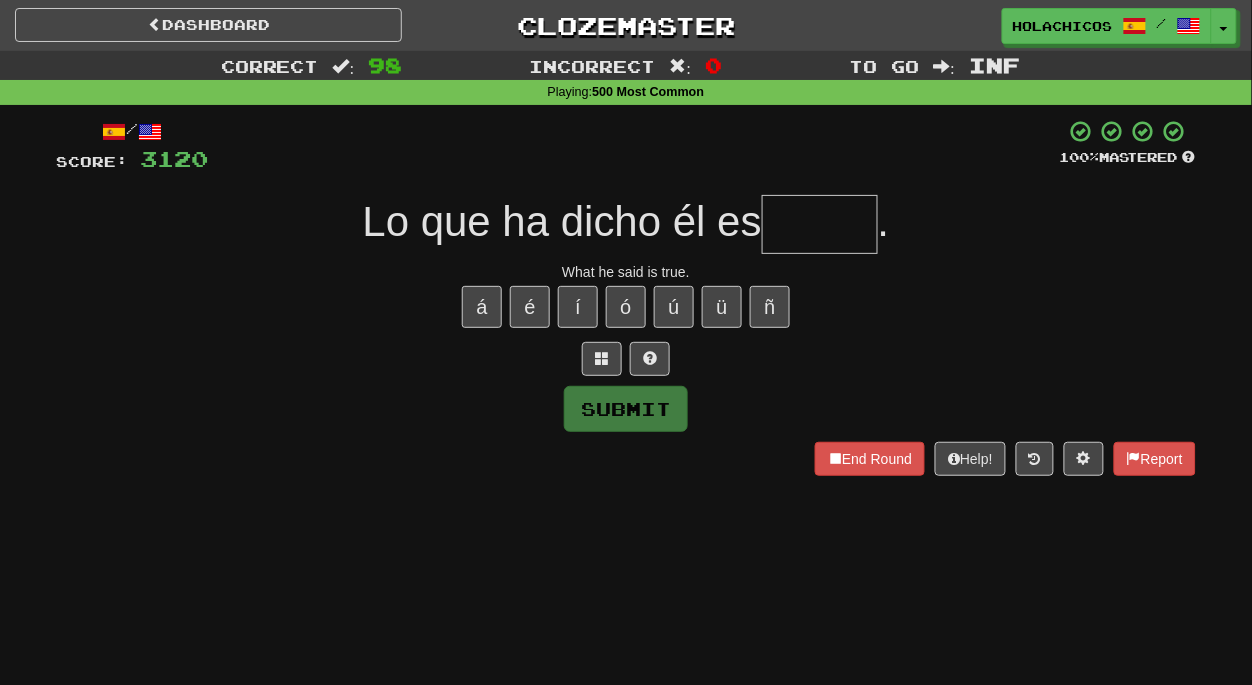 type on "*" 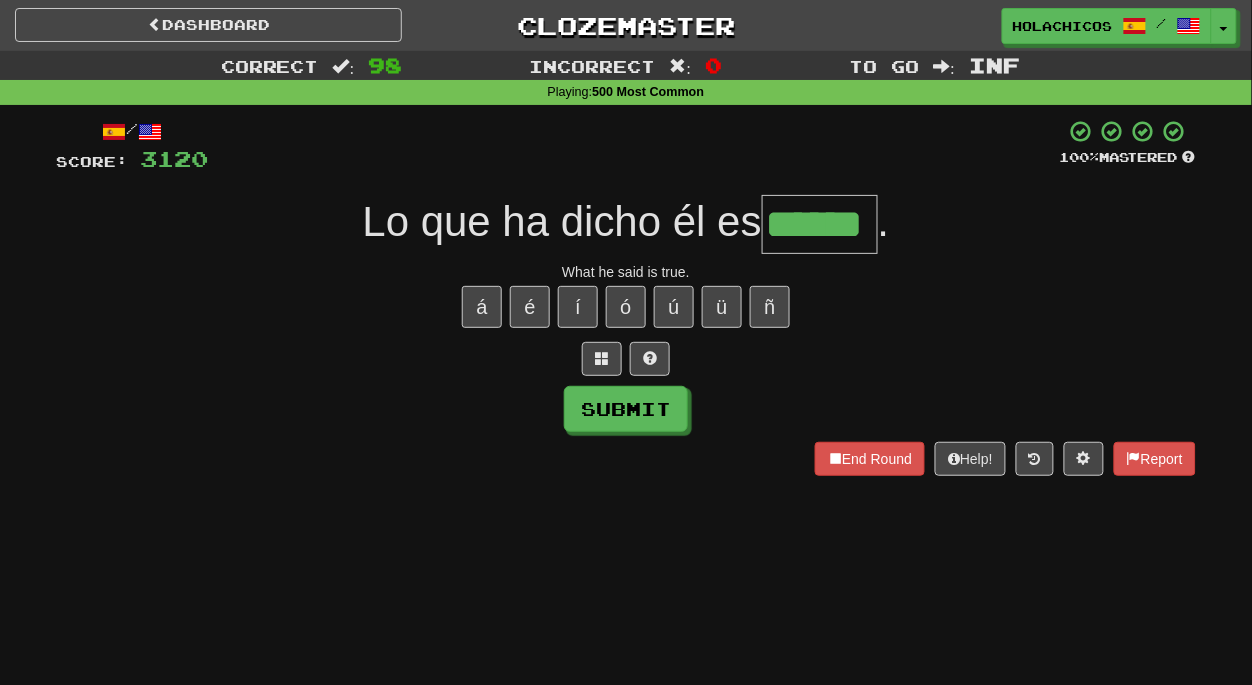 type on "******" 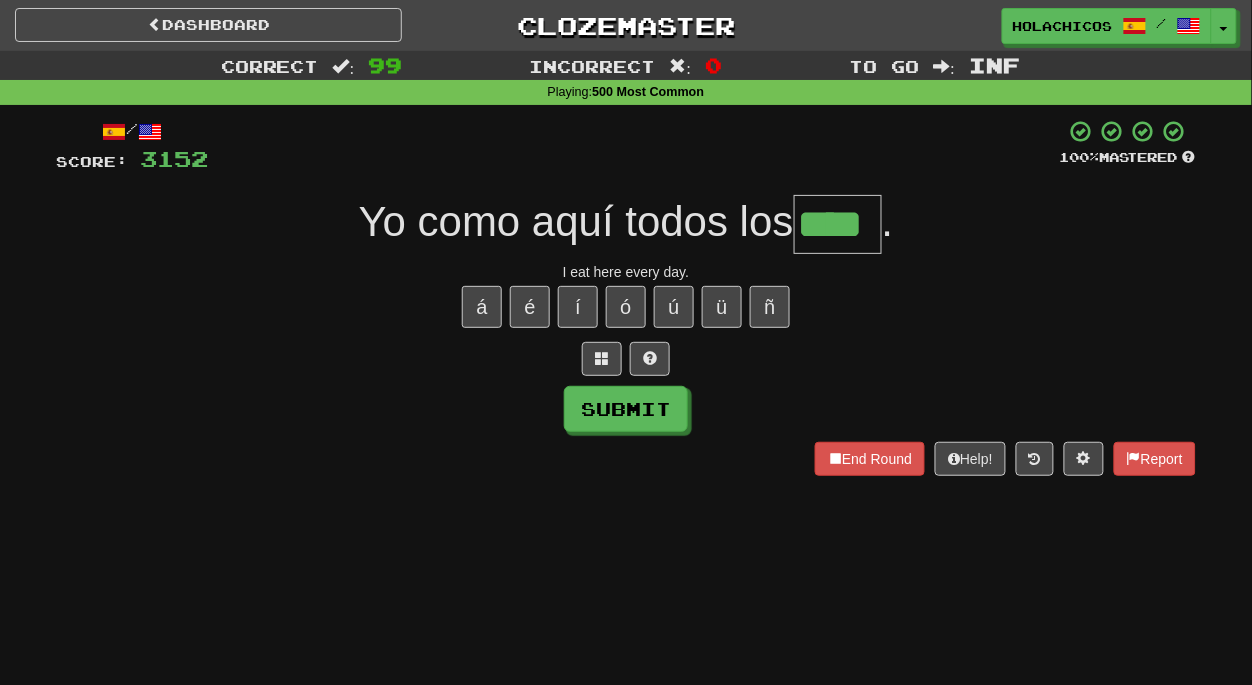 type on "****" 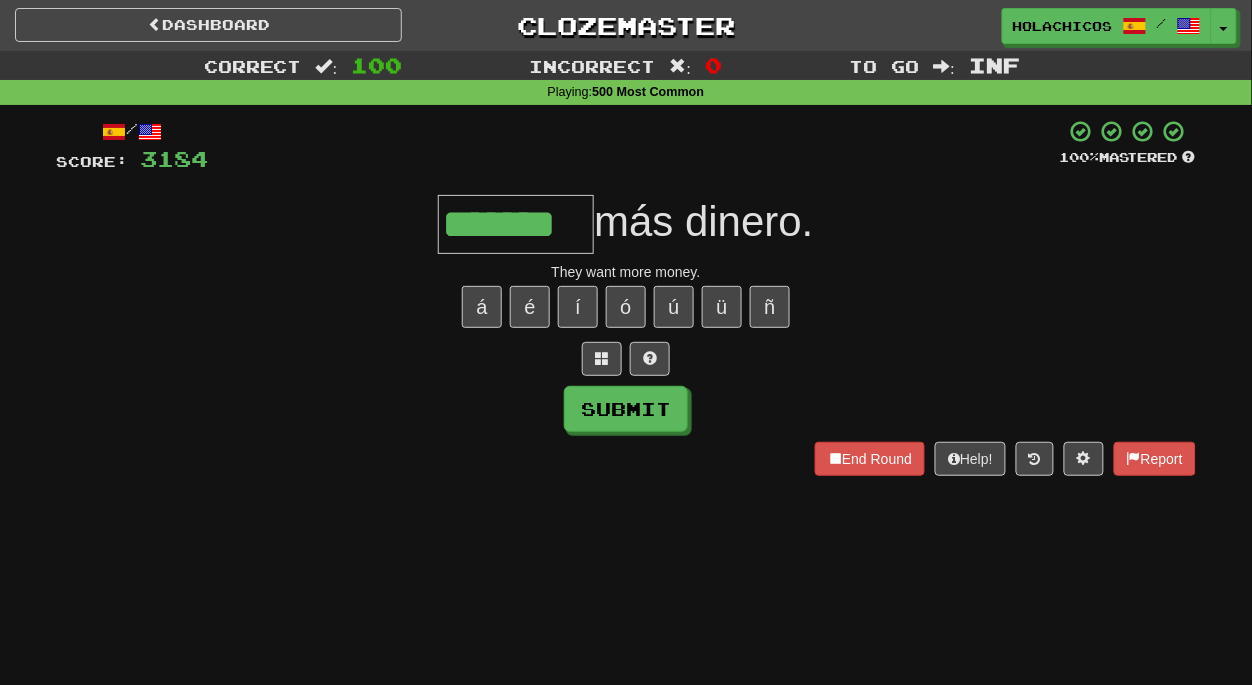 type on "*******" 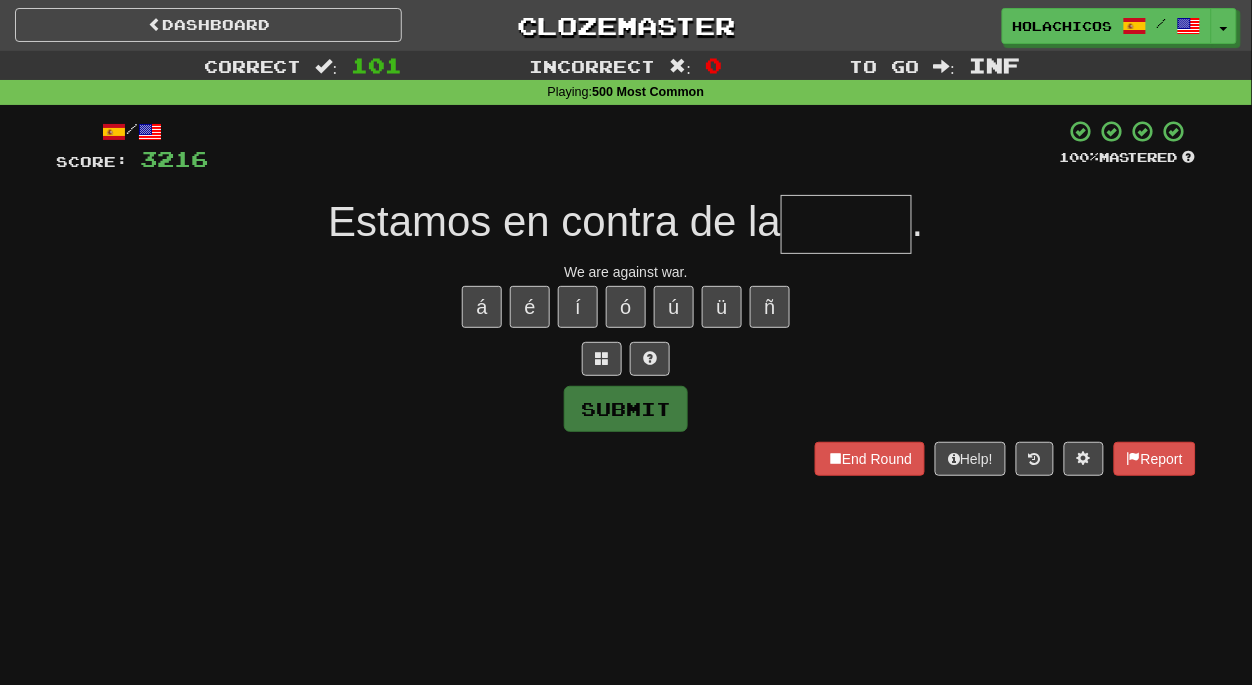type on "*" 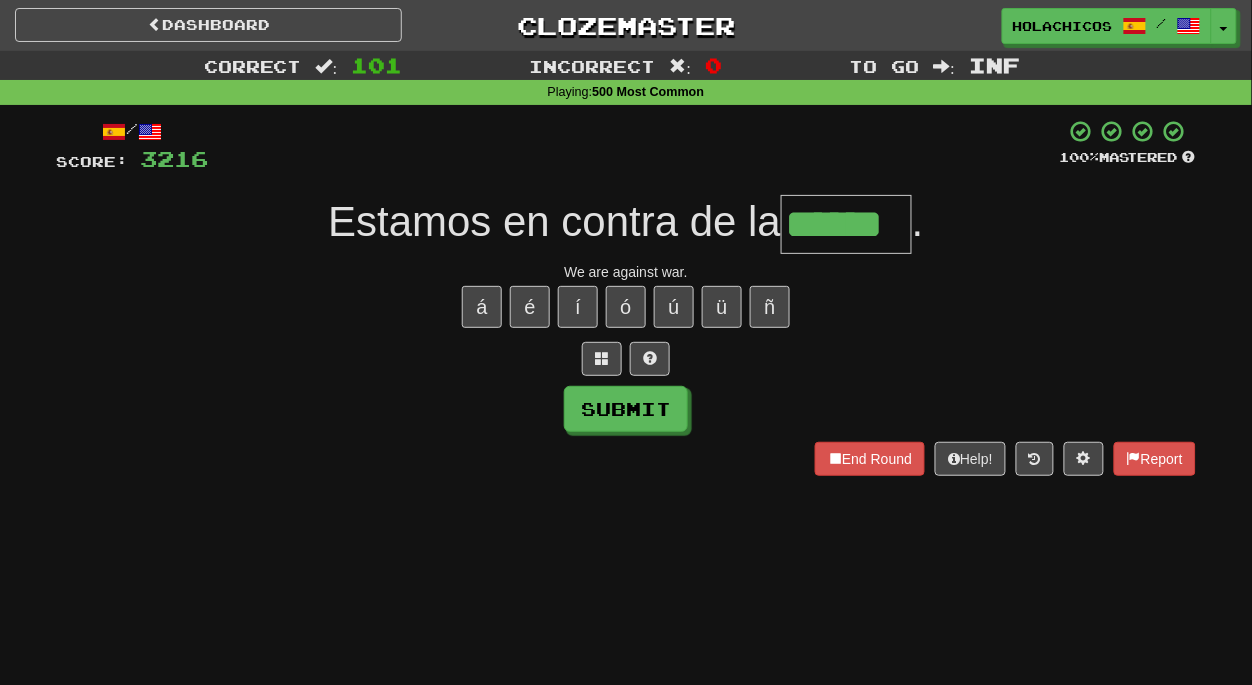type on "******" 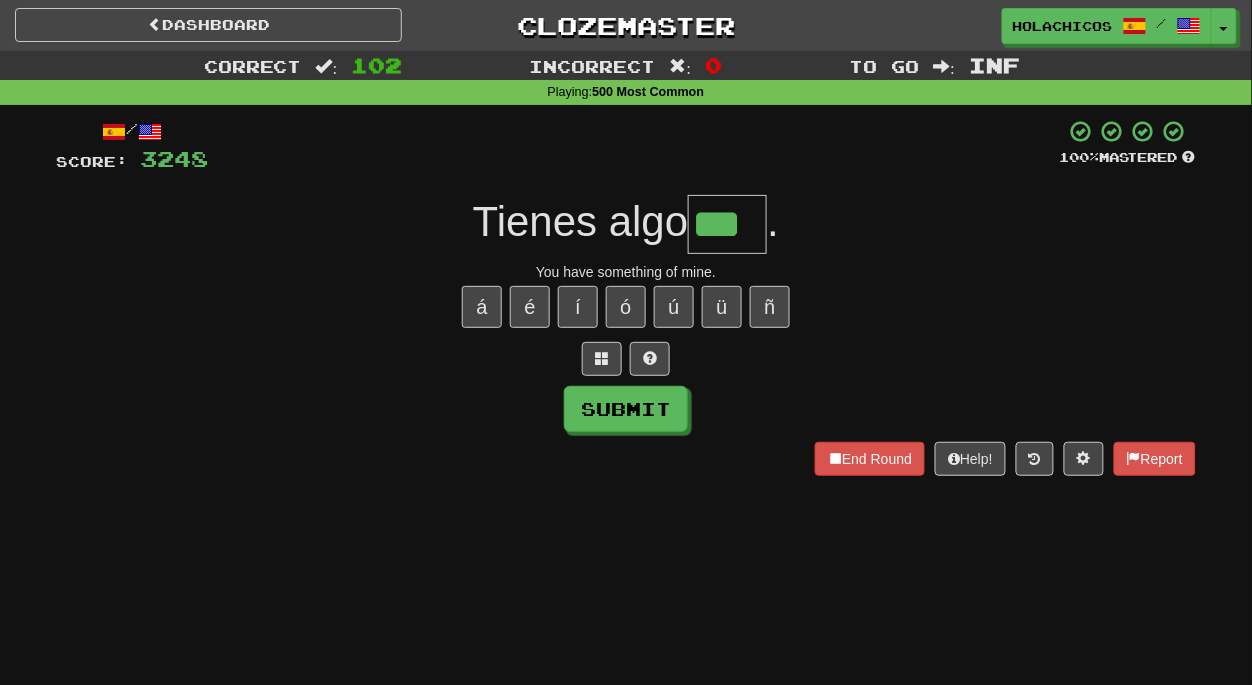 type on "***" 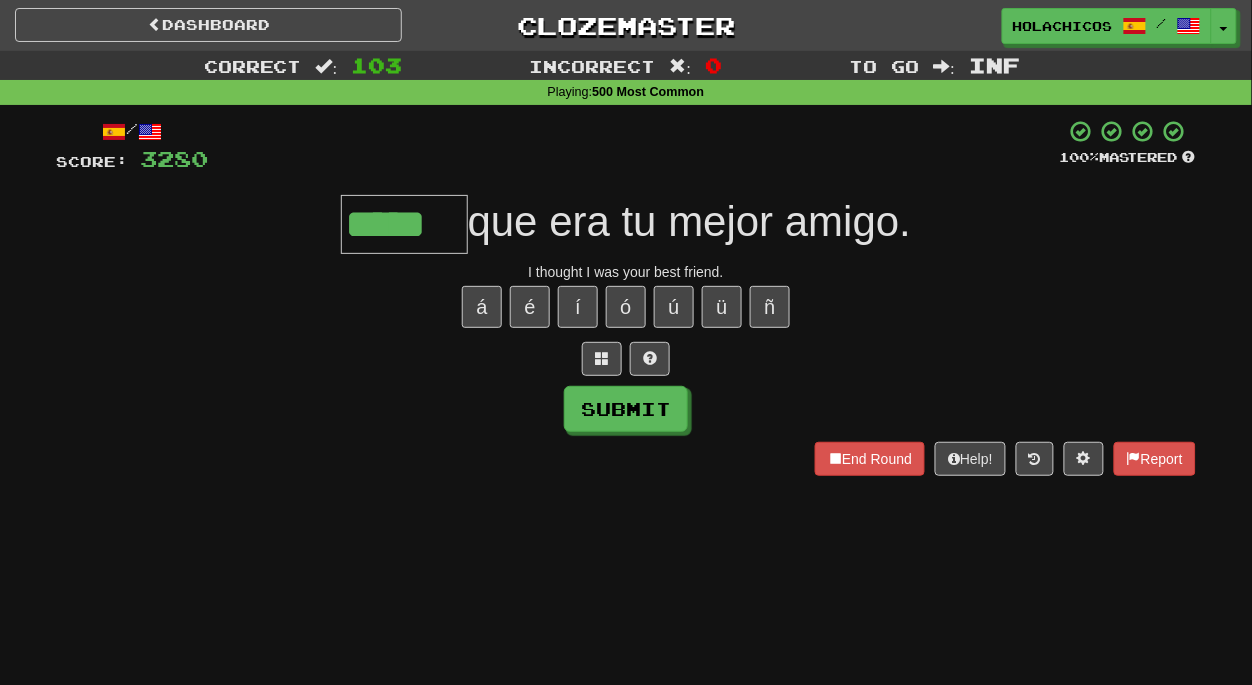 type on "*****" 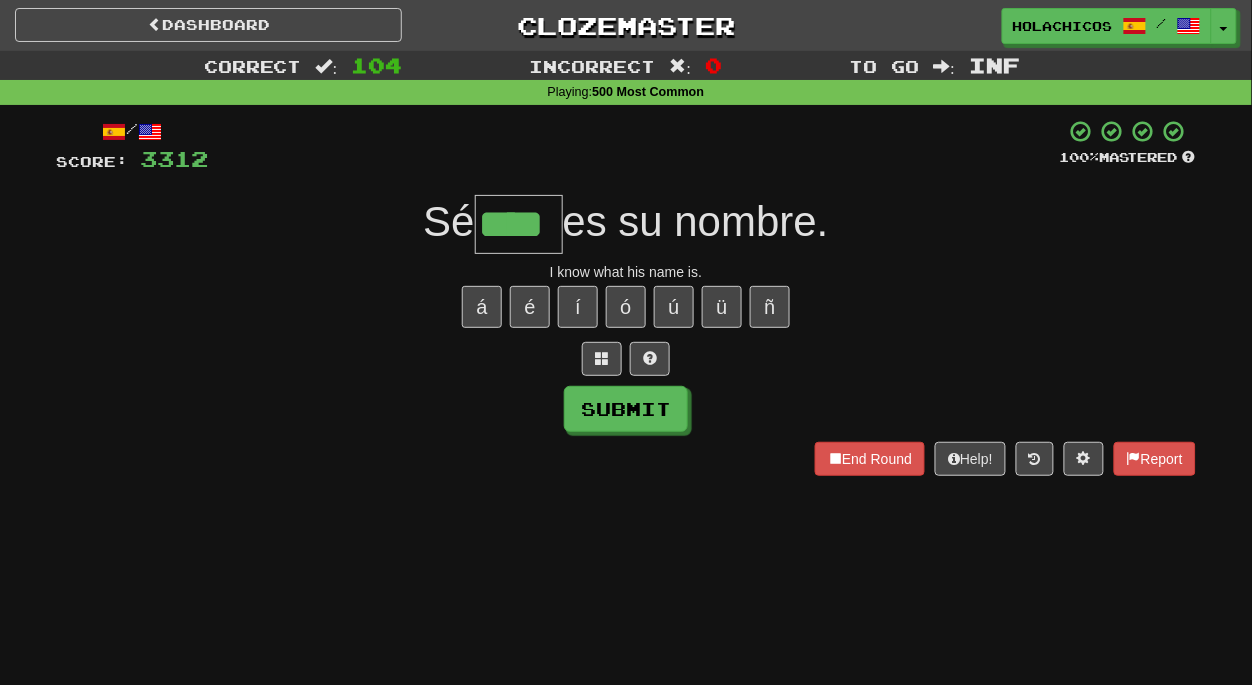 type on "****" 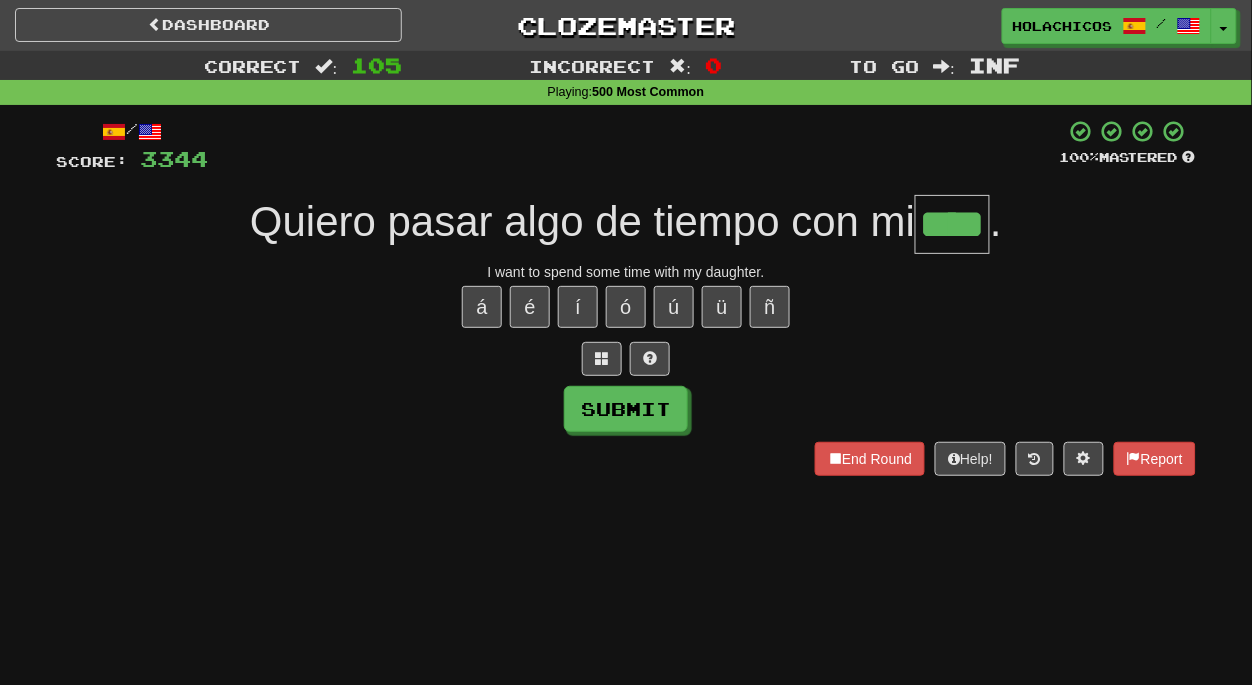 type on "****" 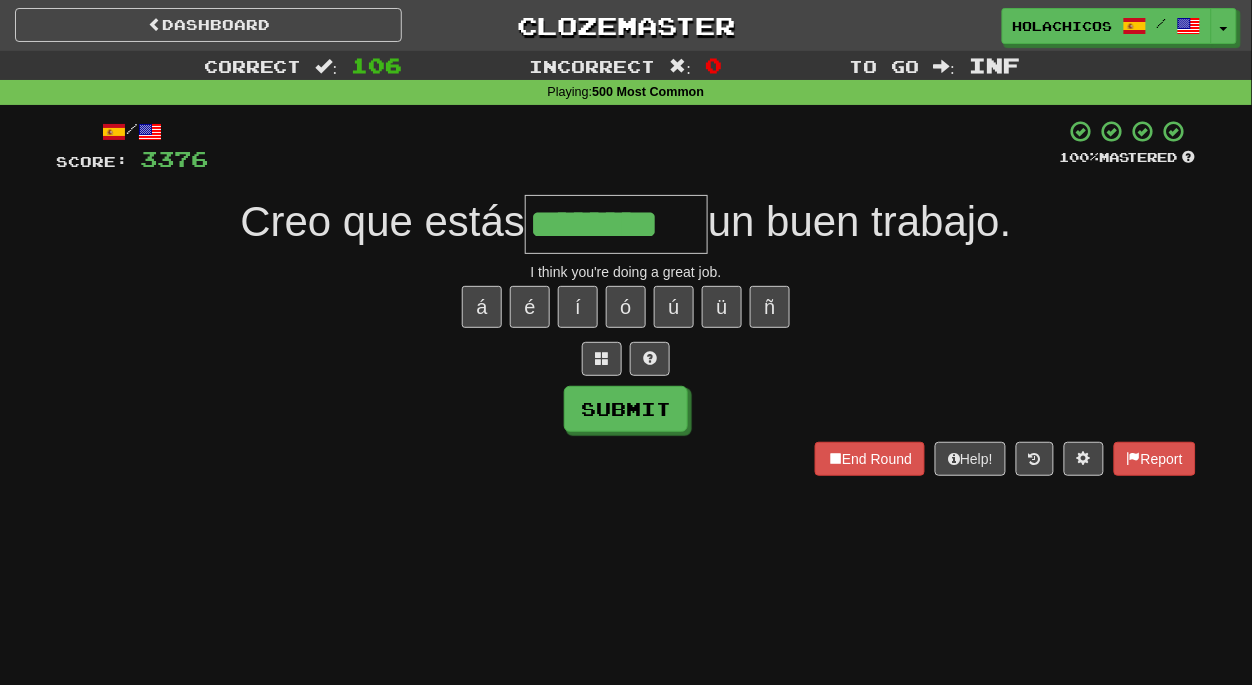 type on "********" 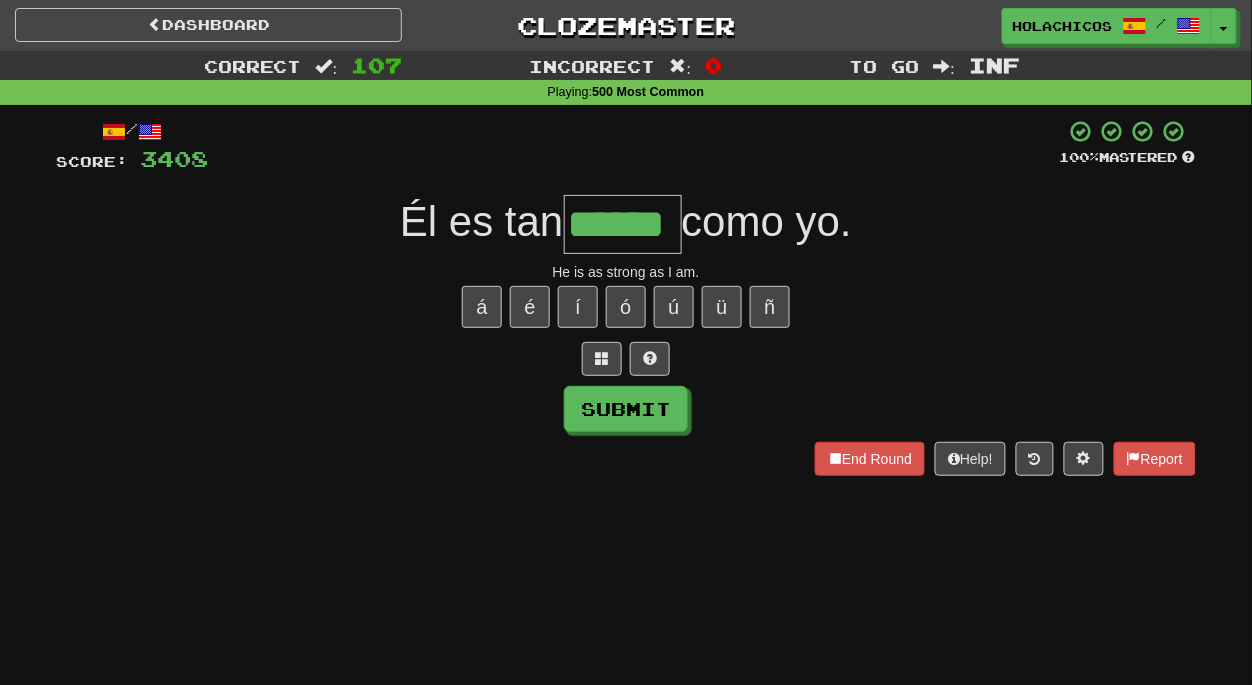 type on "******" 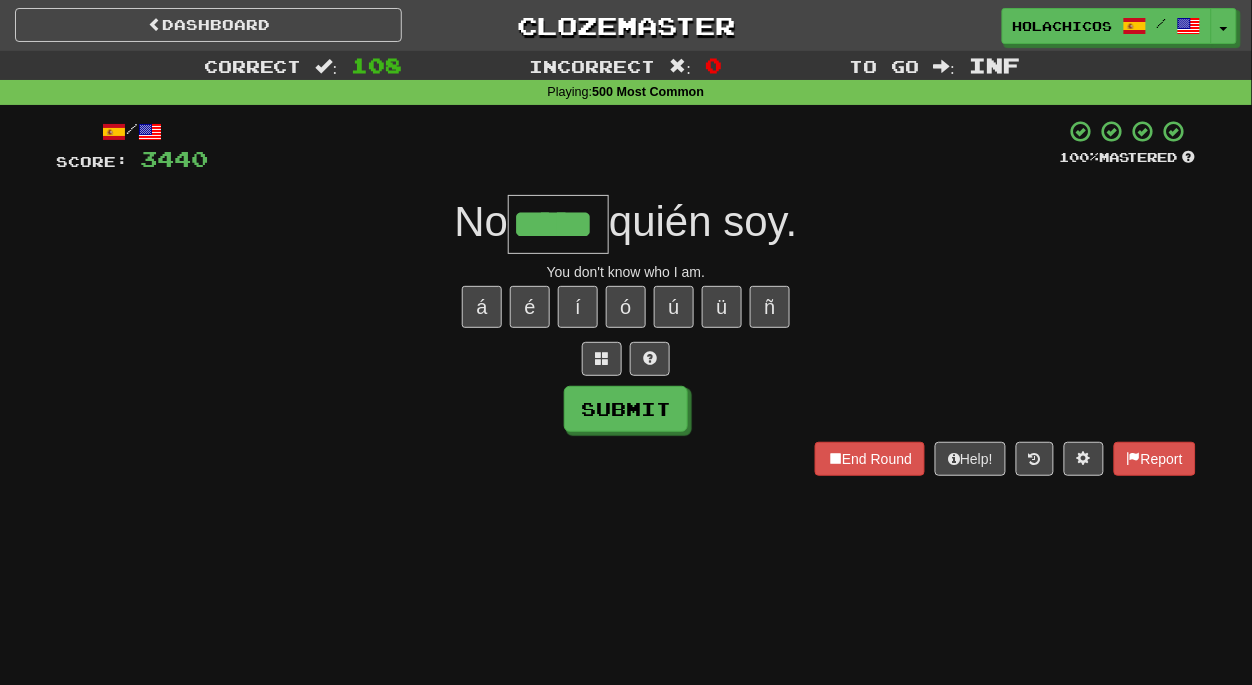 scroll, scrollTop: 0, scrollLeft: 18, axis: horizontal 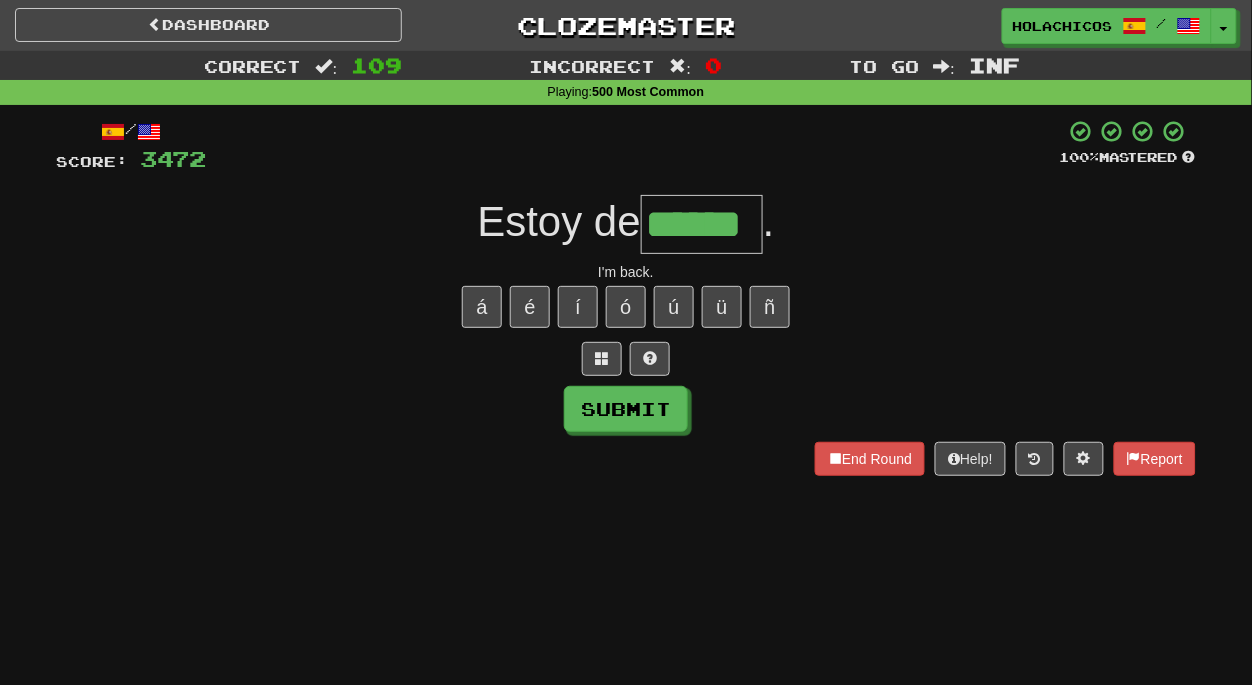 type on "******" 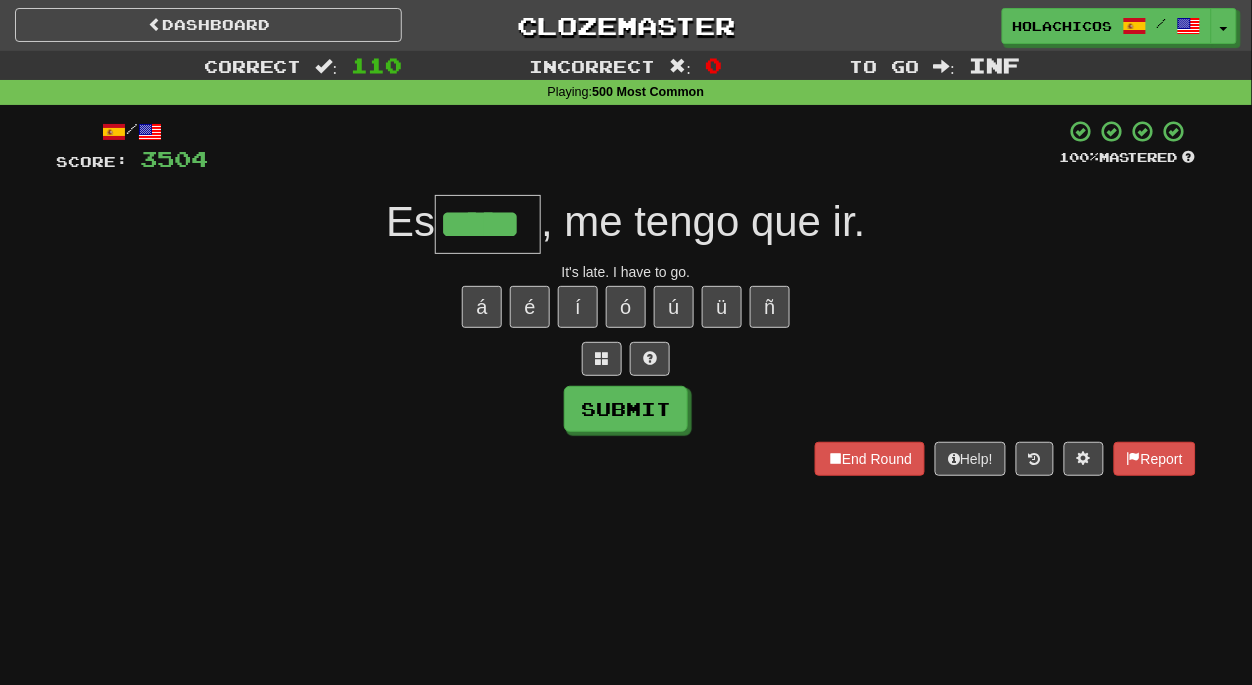 type on "*****" 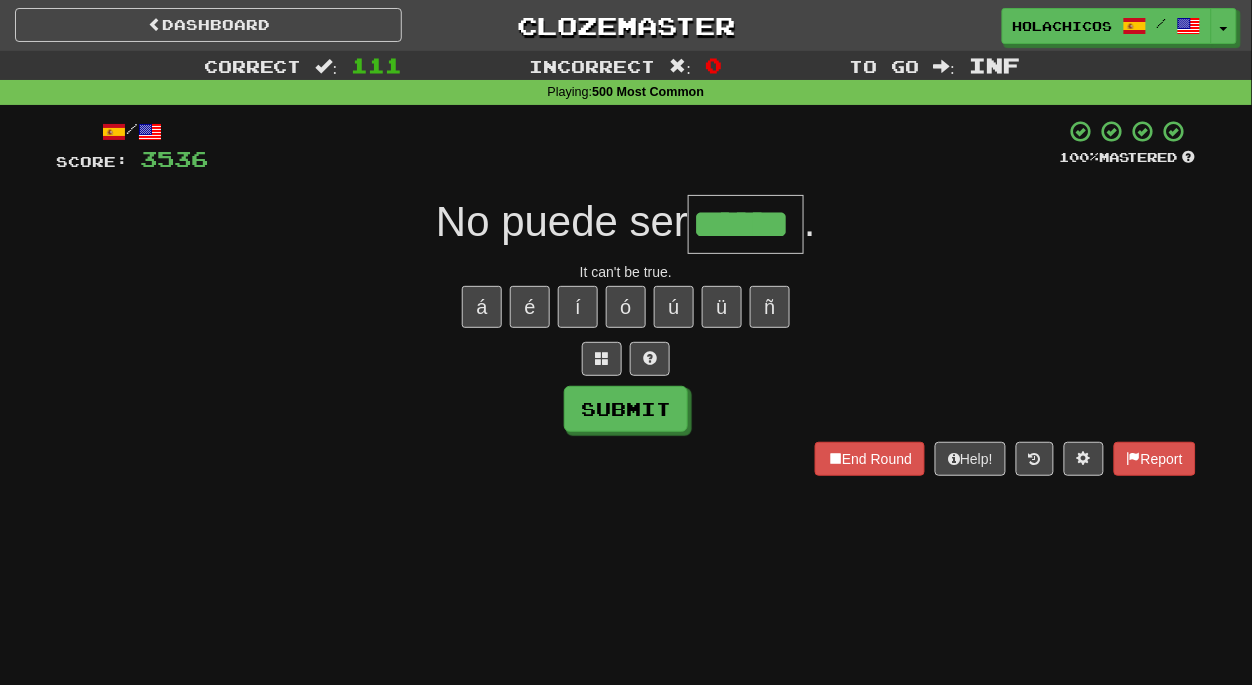 scroll, scrollTop: 0, scrollLeft: 20, axis: horizontal 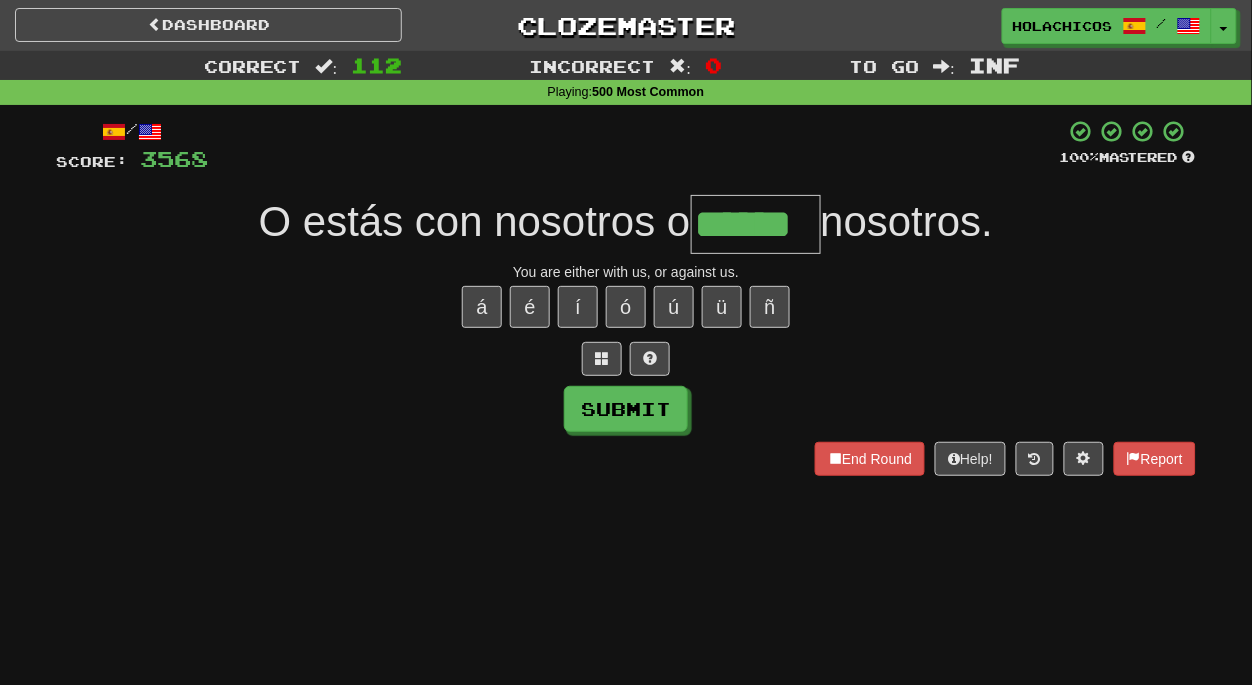 type on "******" 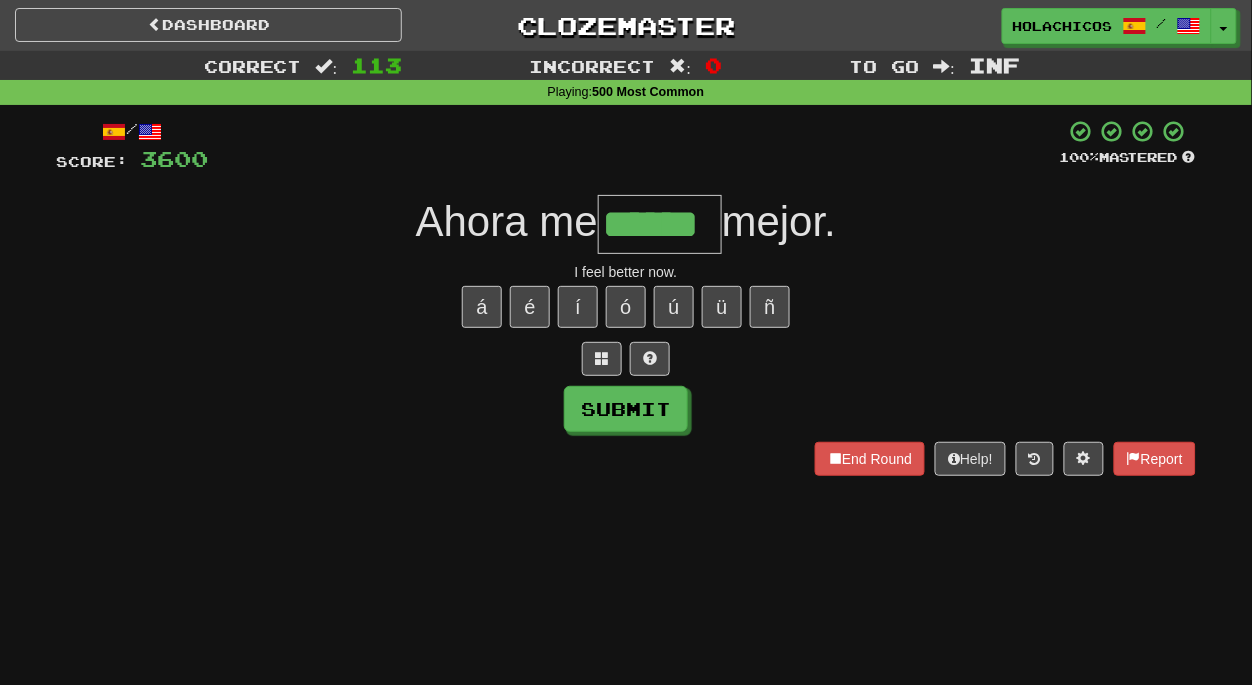 type on "******" 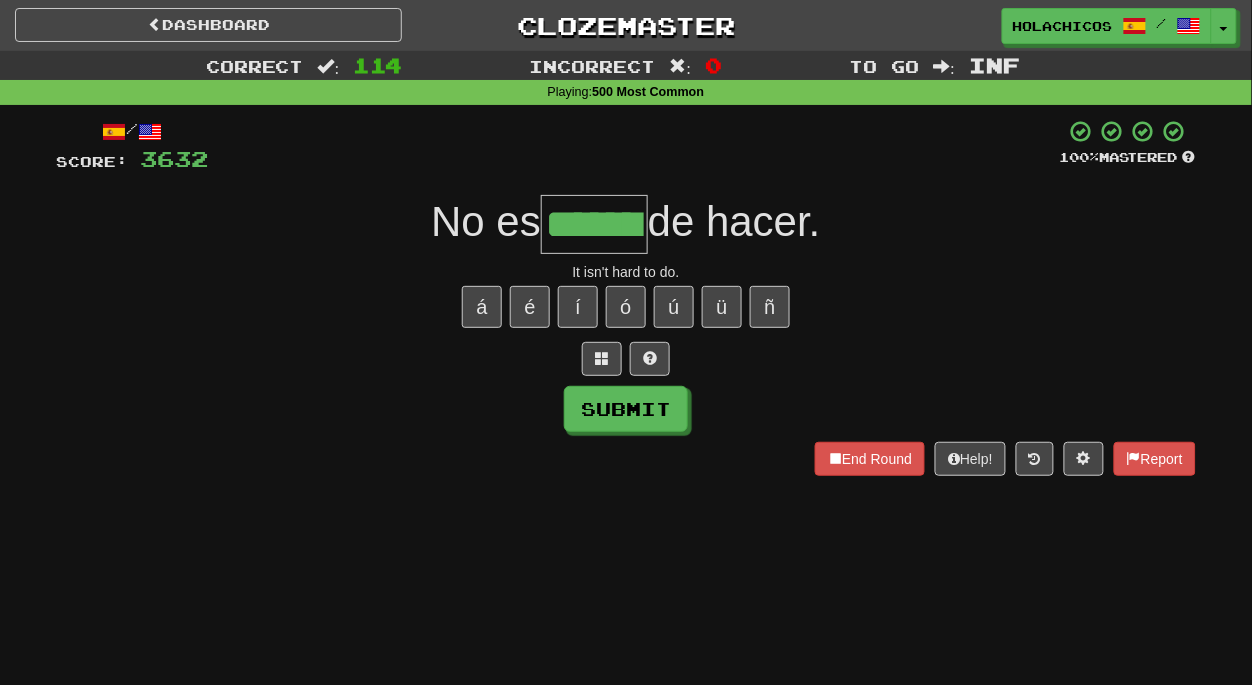 type on "*******" 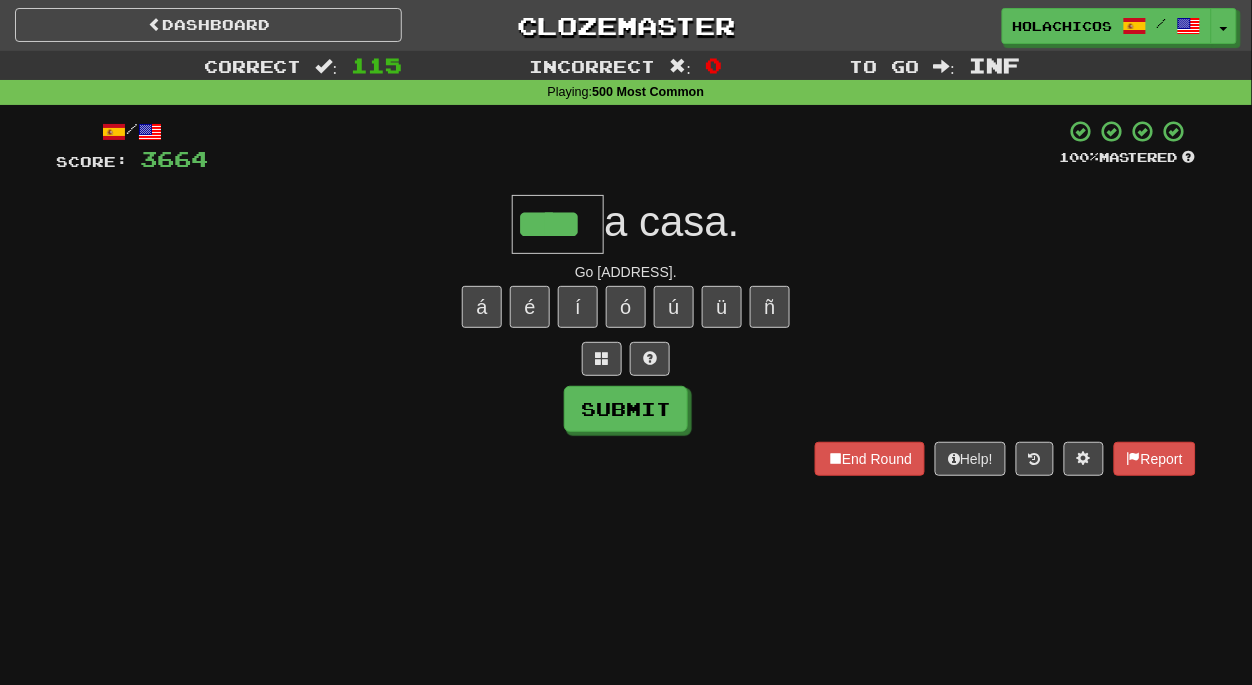 type on "****" 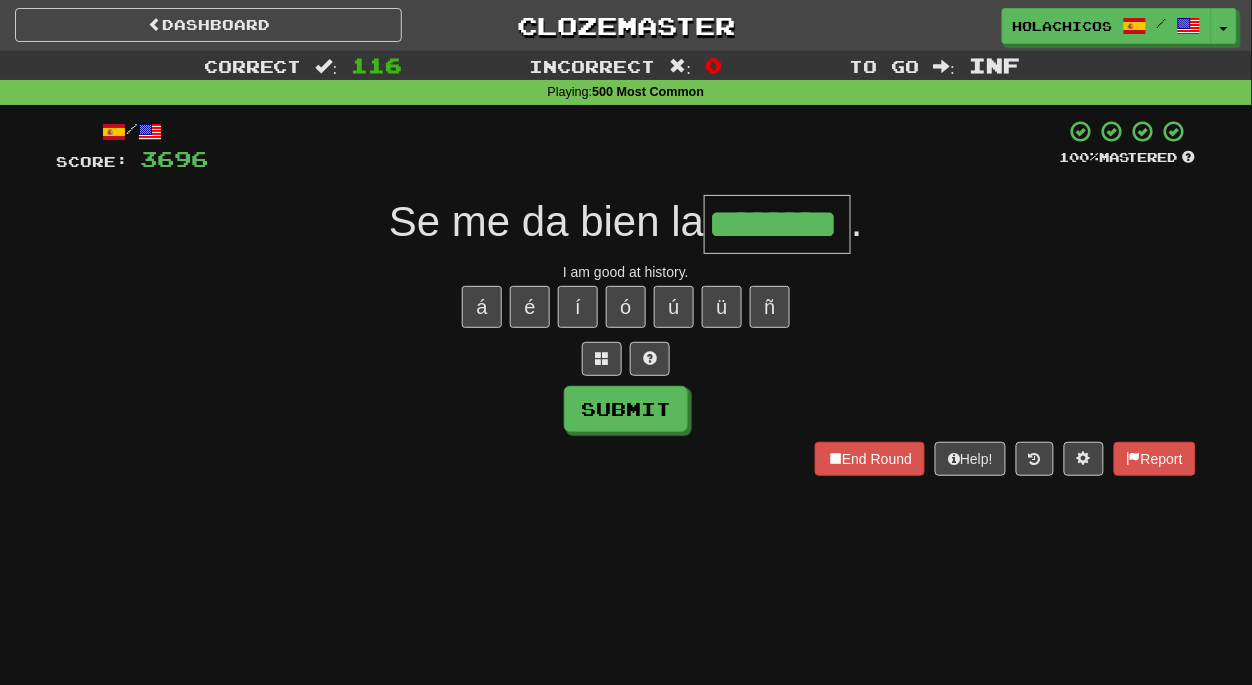 type on "********" 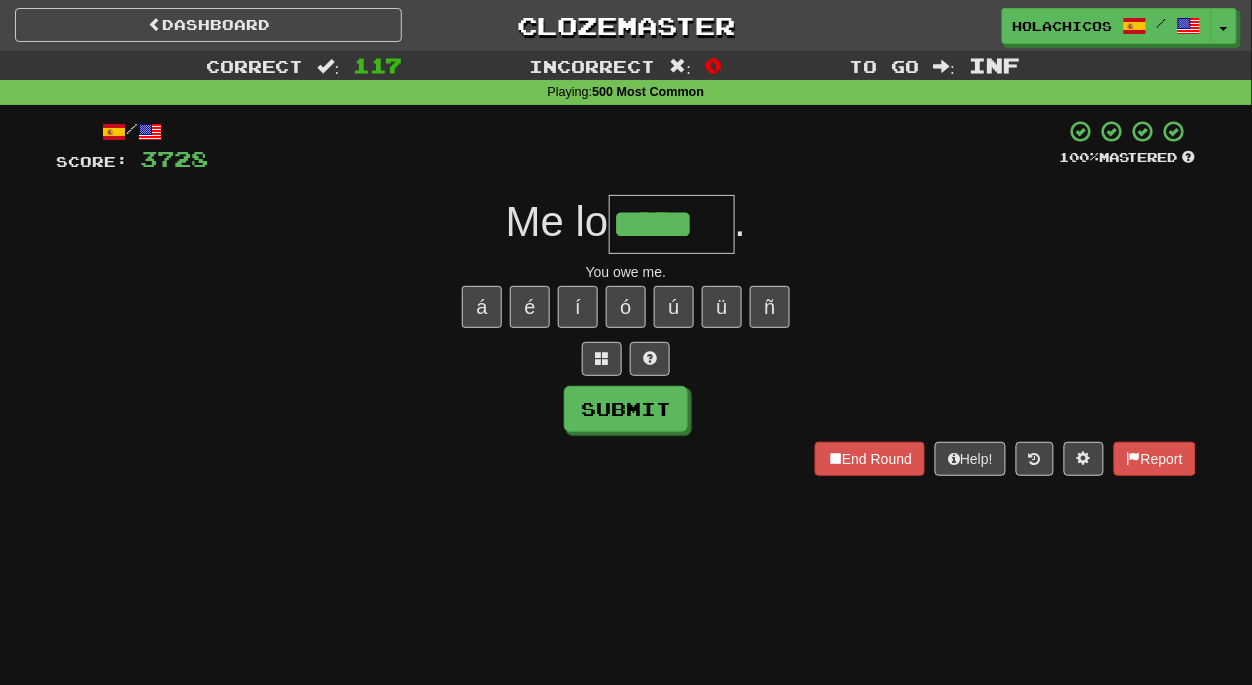 type on "*****" 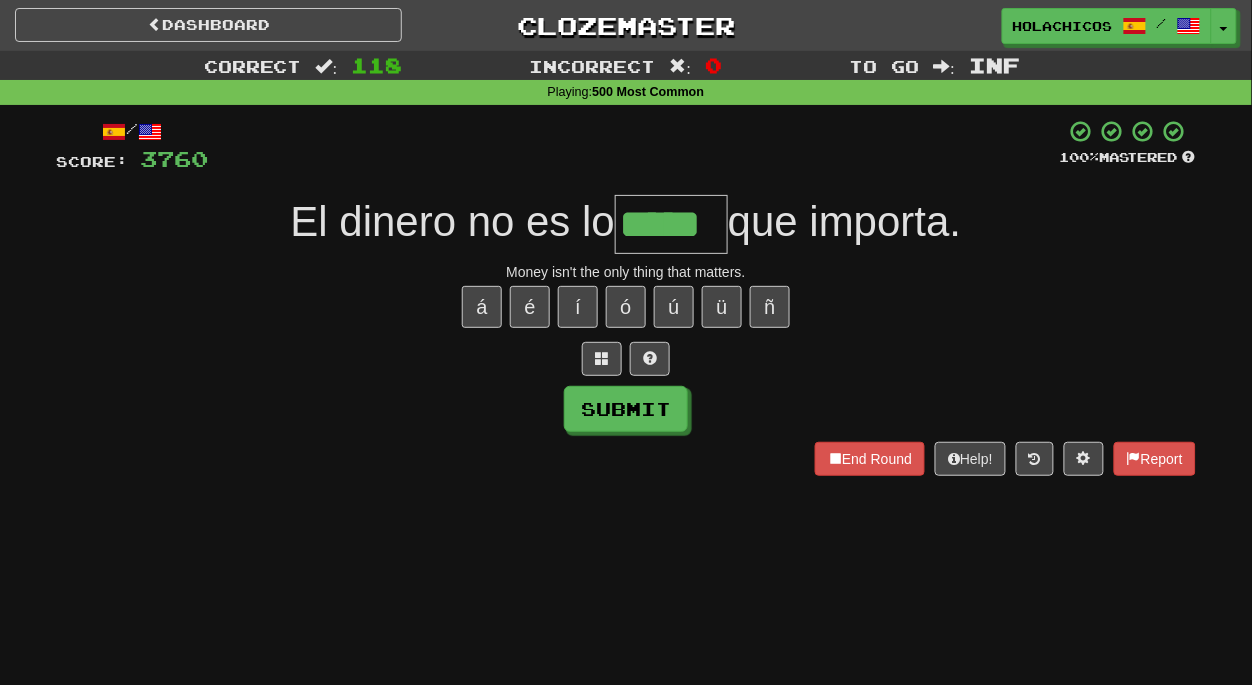 type on "*****" 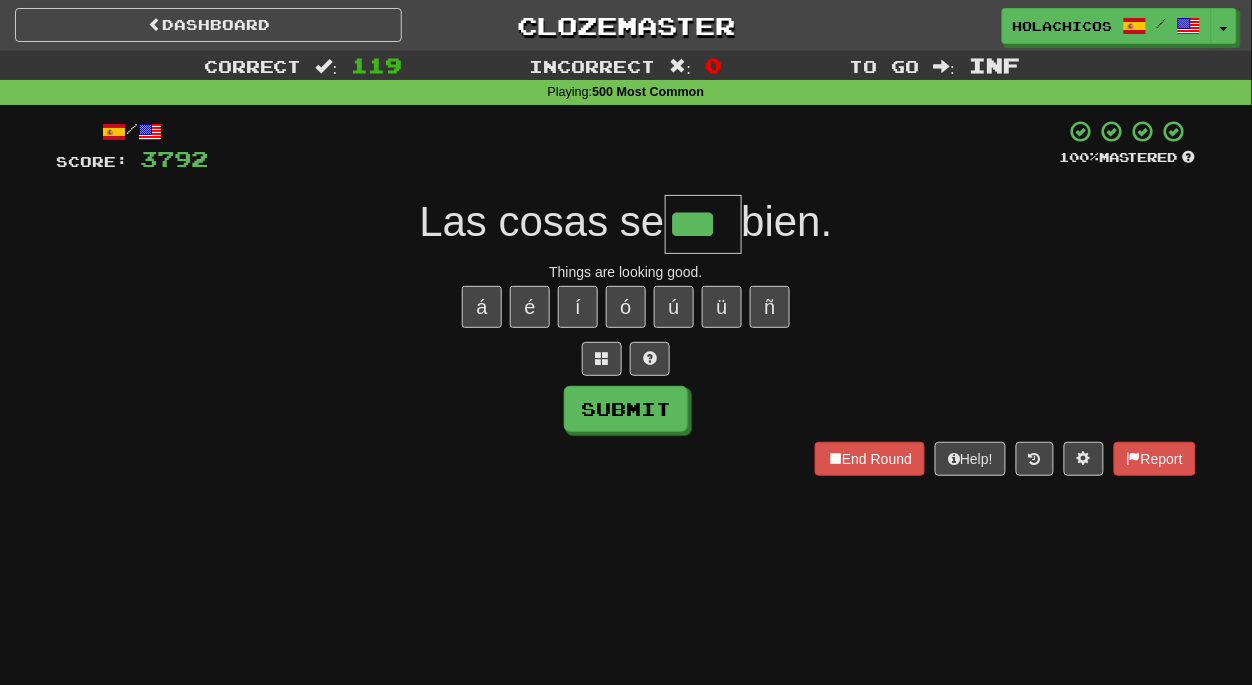 type on "***" 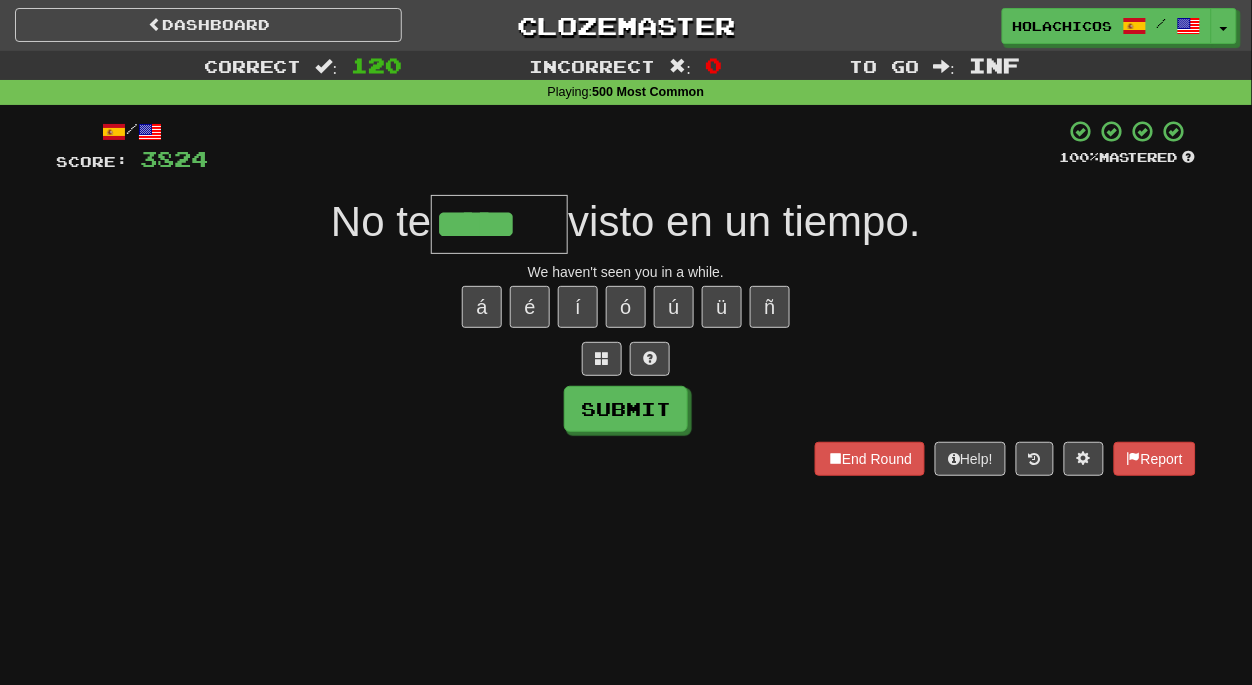 type on "*****" 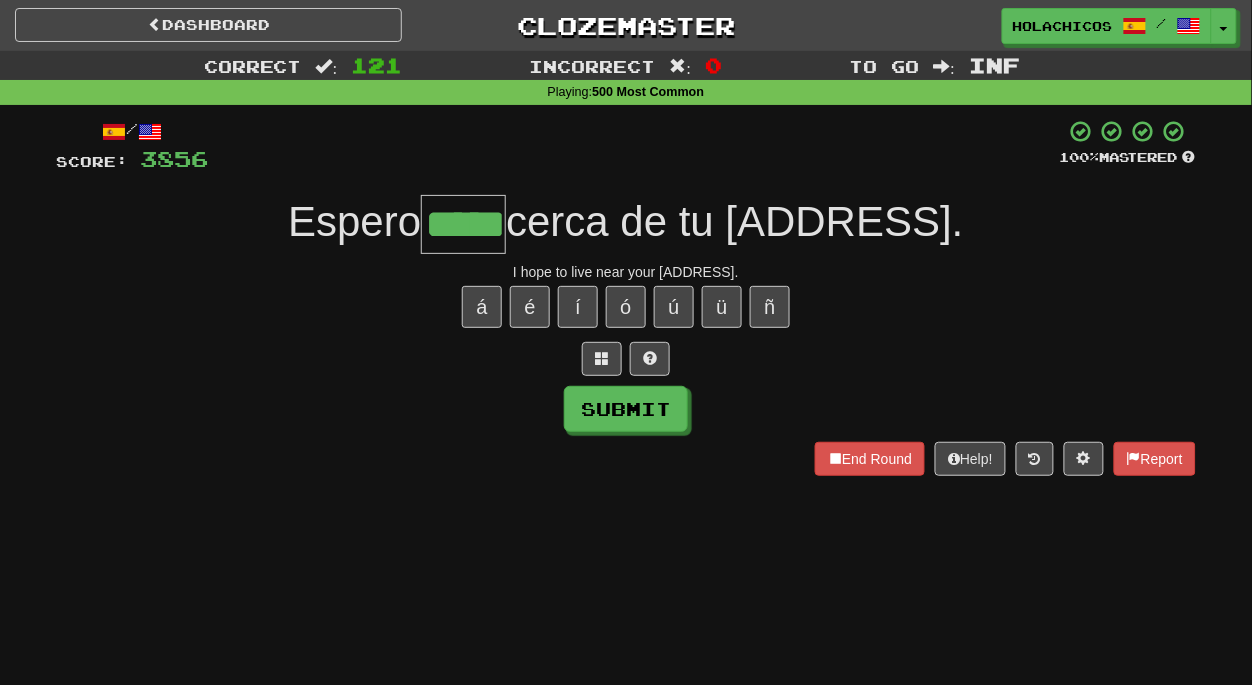 type on "*****" 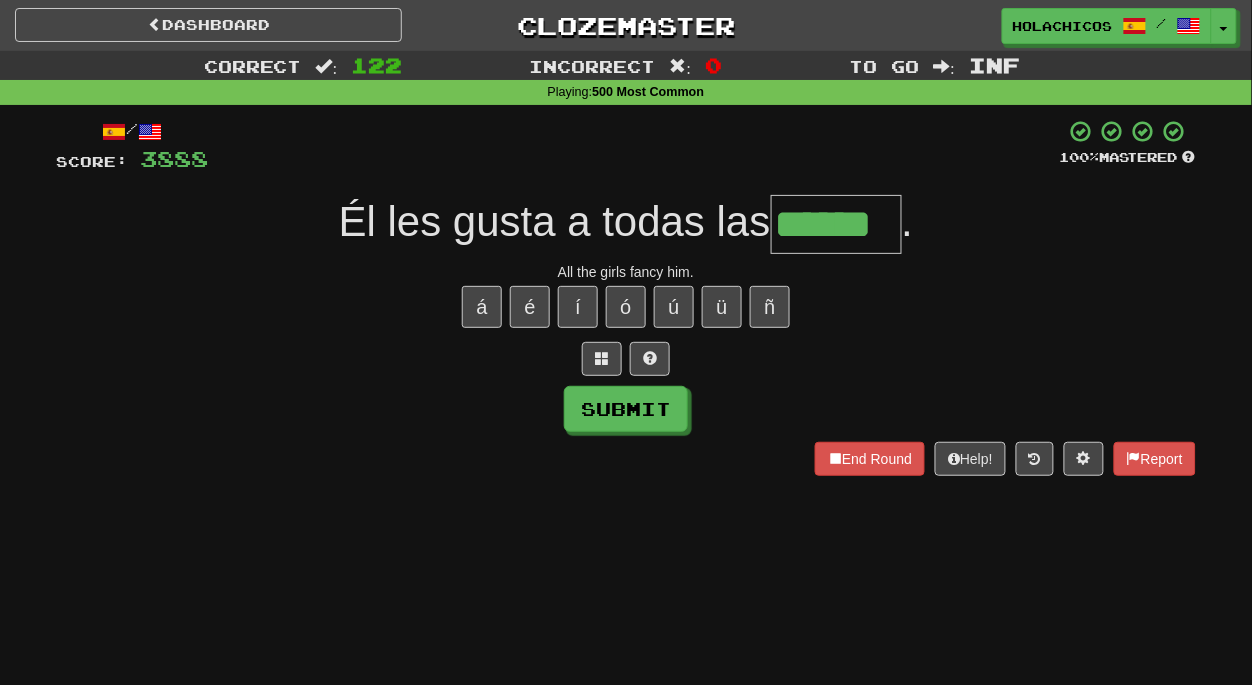 type on "******" 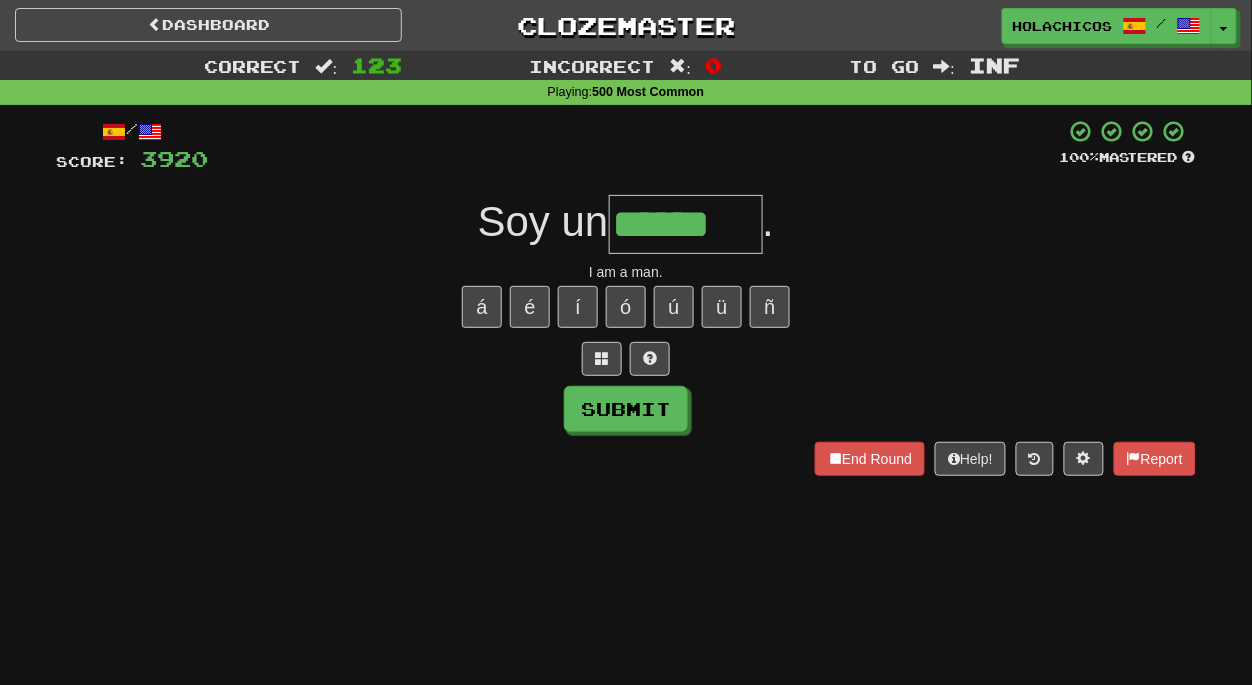 type on "******" 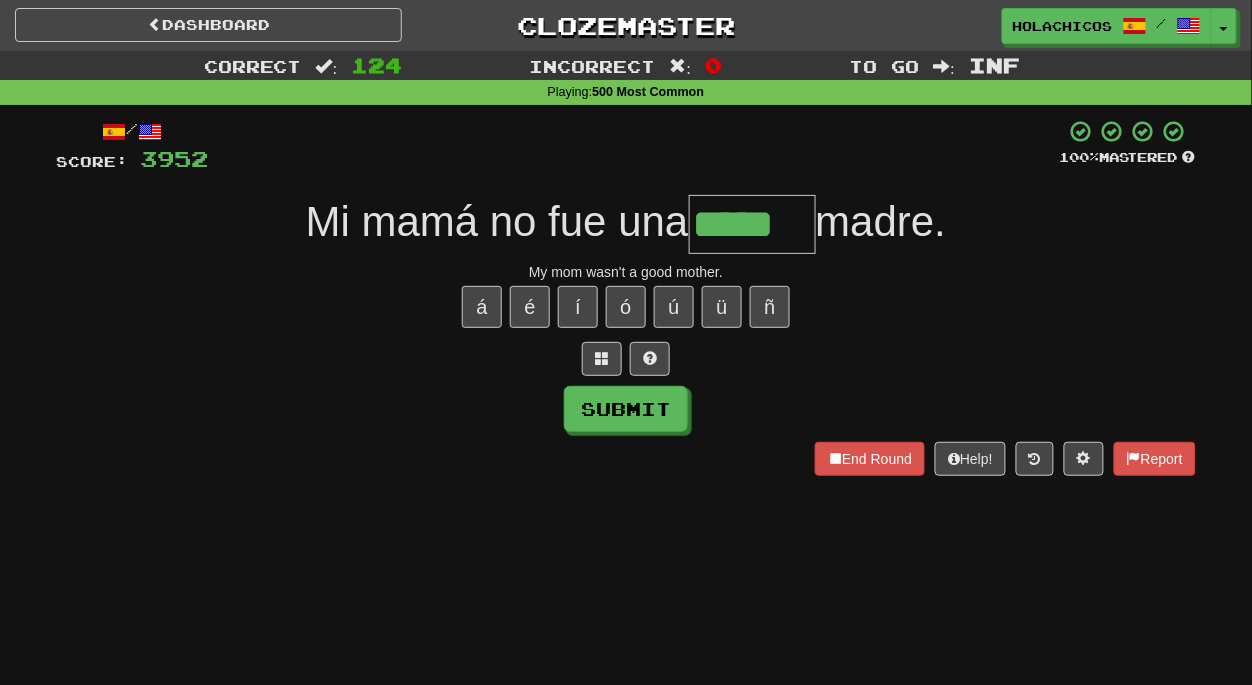 type on "*****" 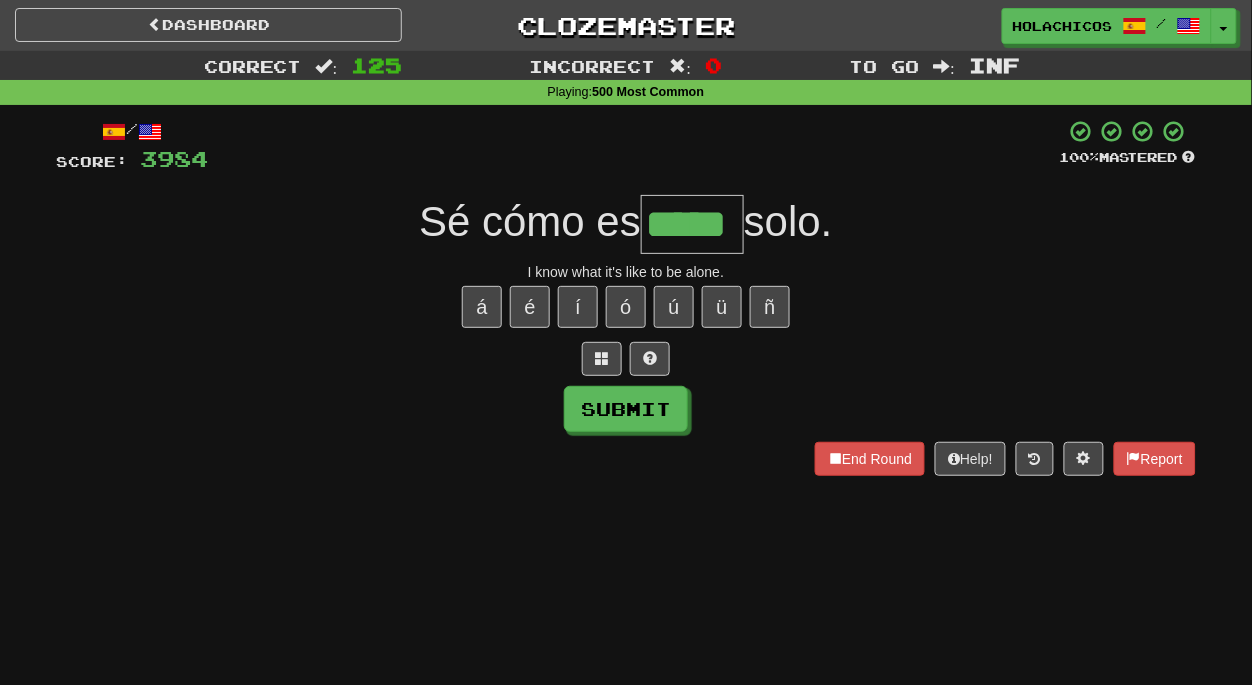 type on "*****" 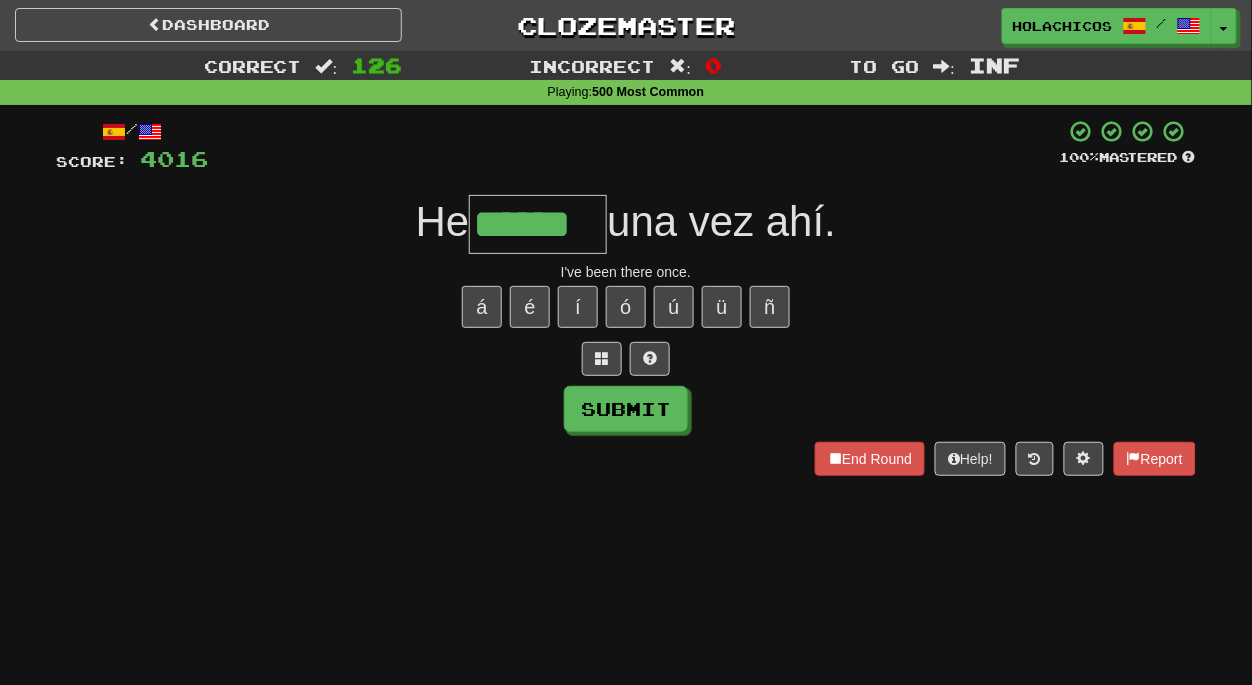 type on "******" 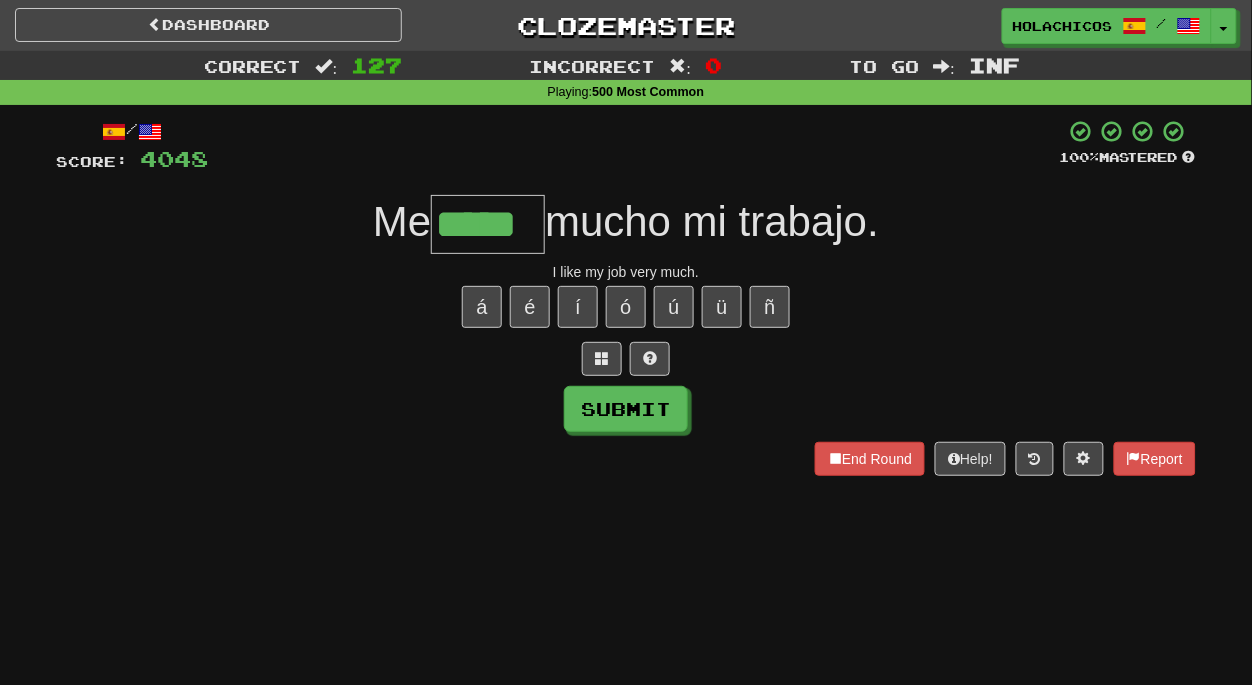 type on "*****" 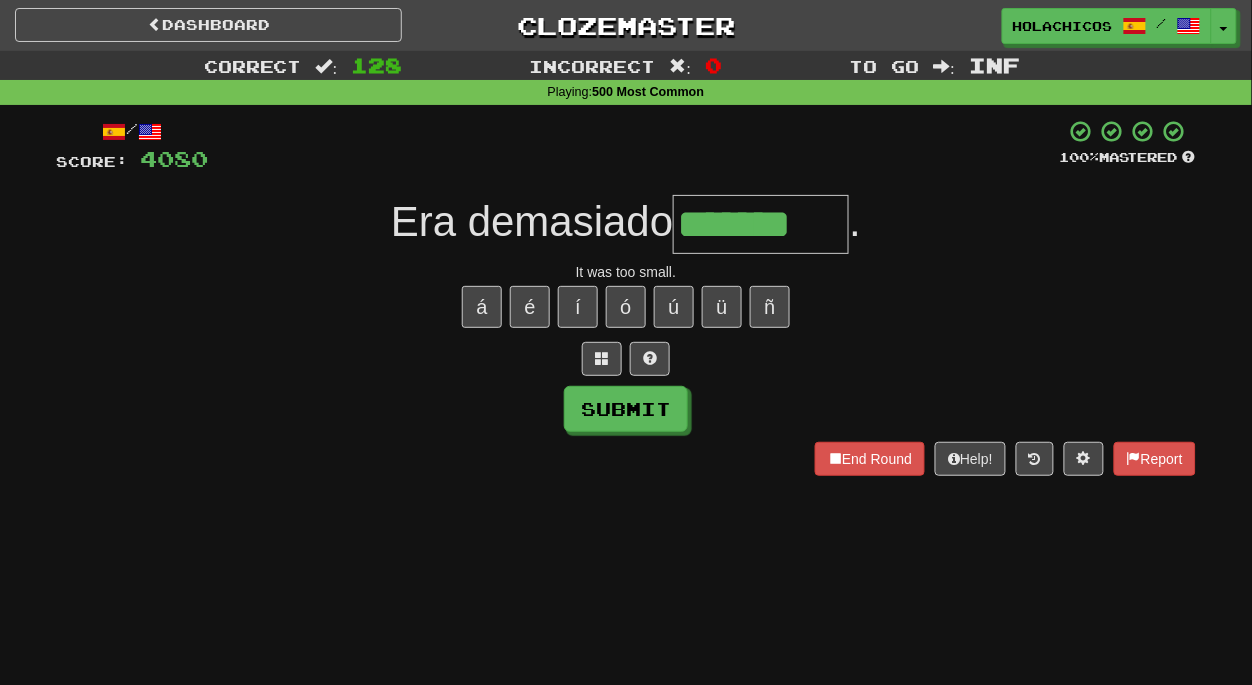 type on "*******" 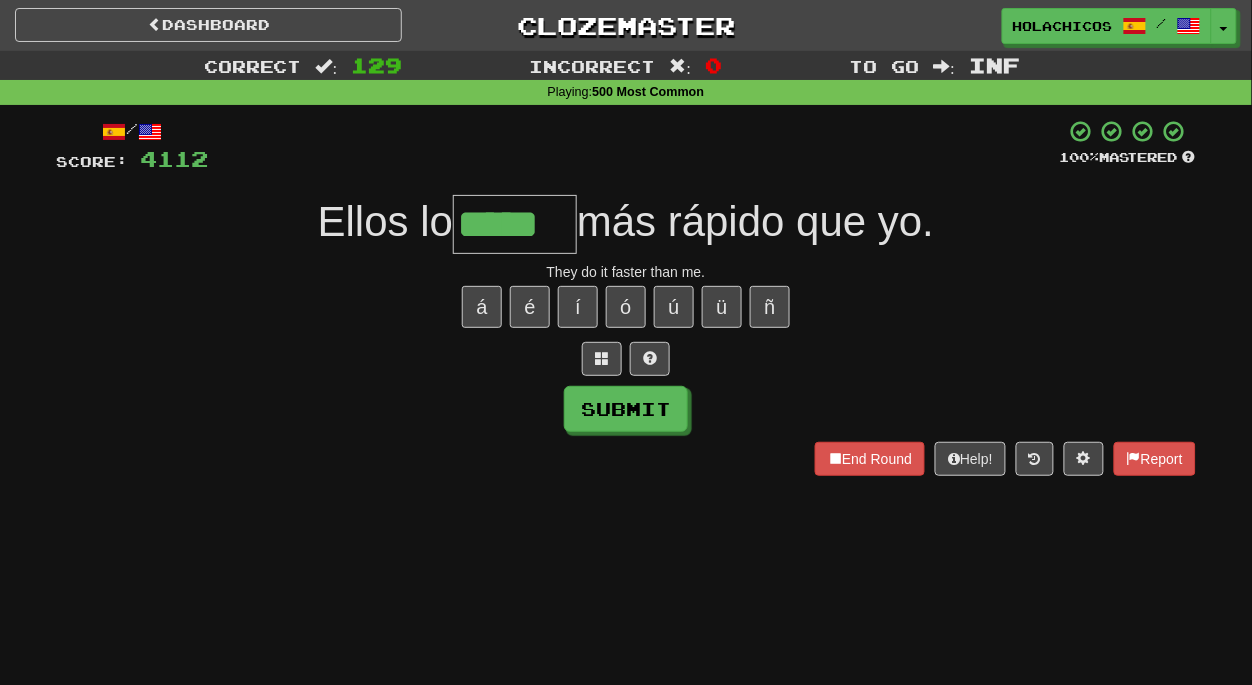 type on "*****" 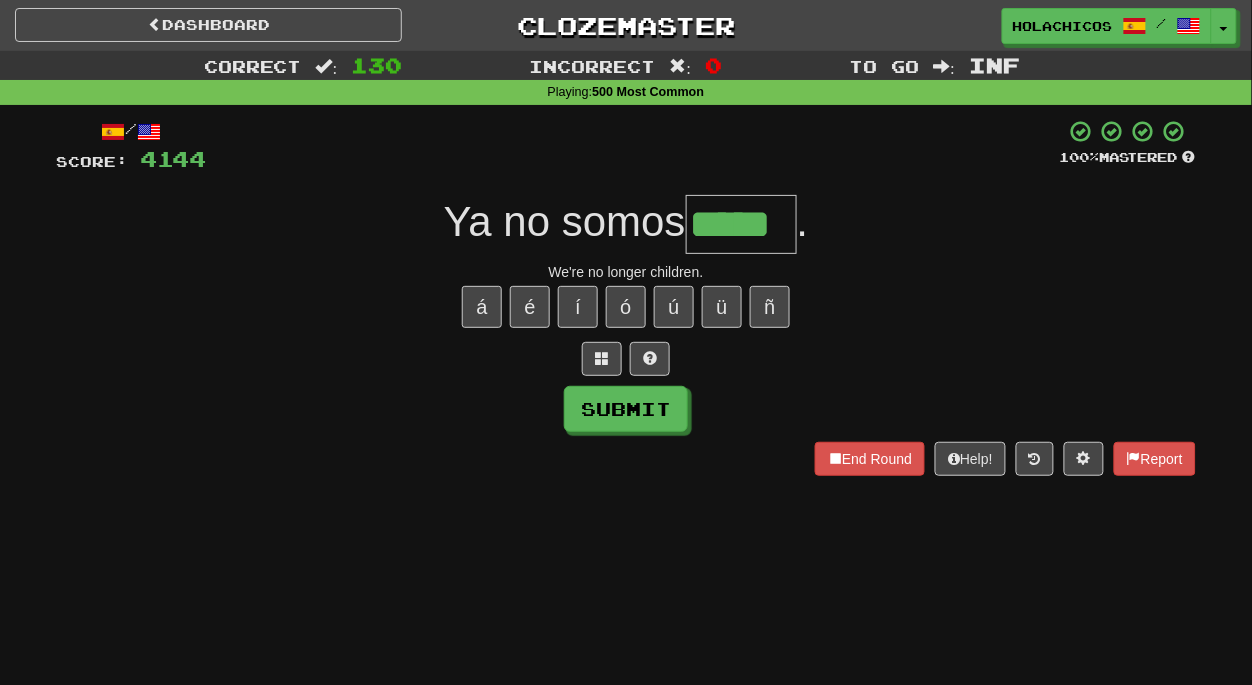 type on "*****" 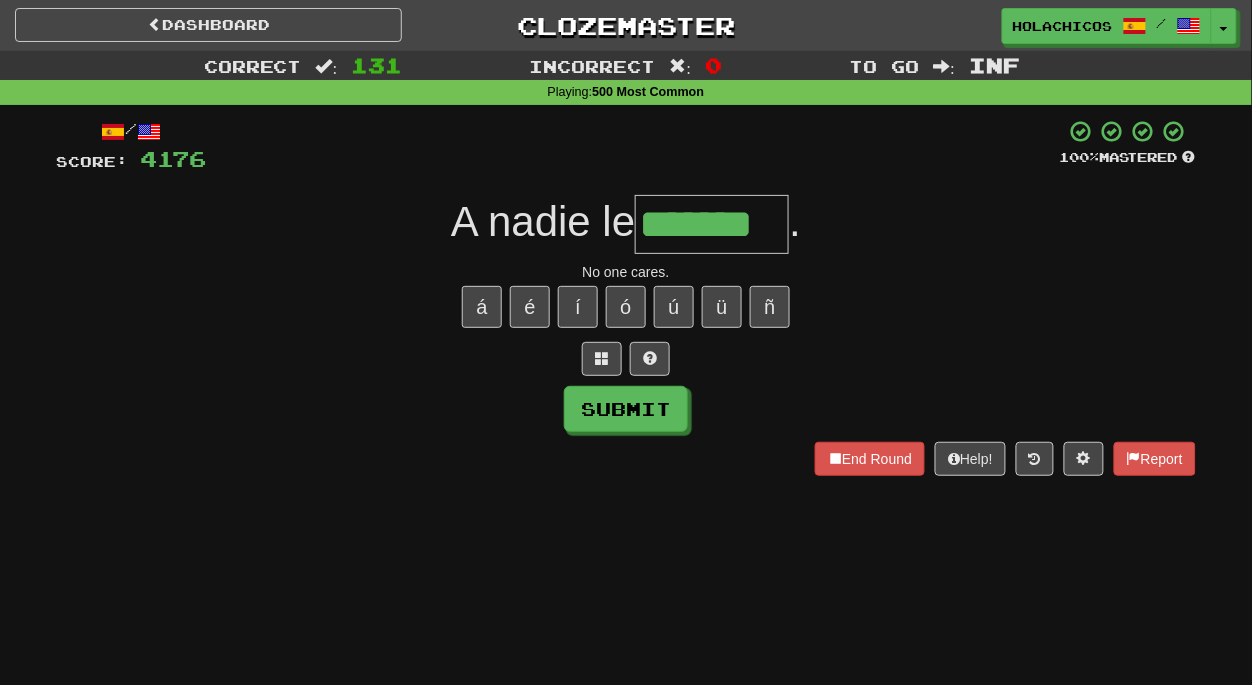 type on "*******" 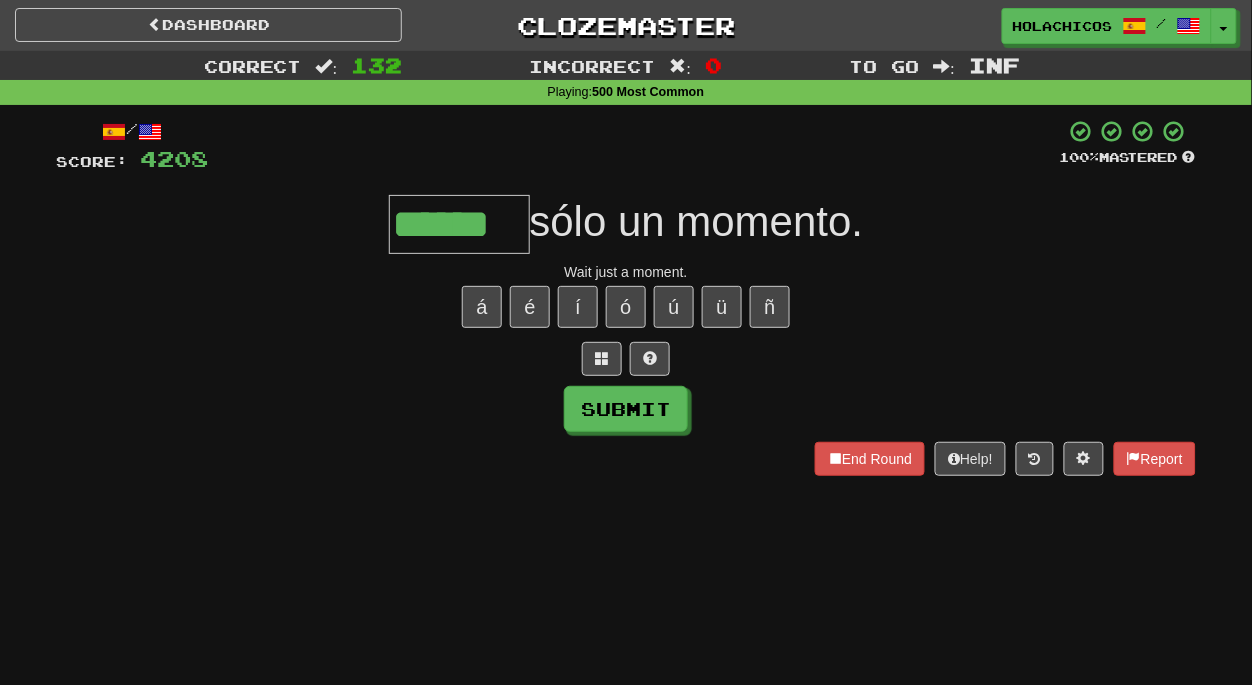 type on "******" 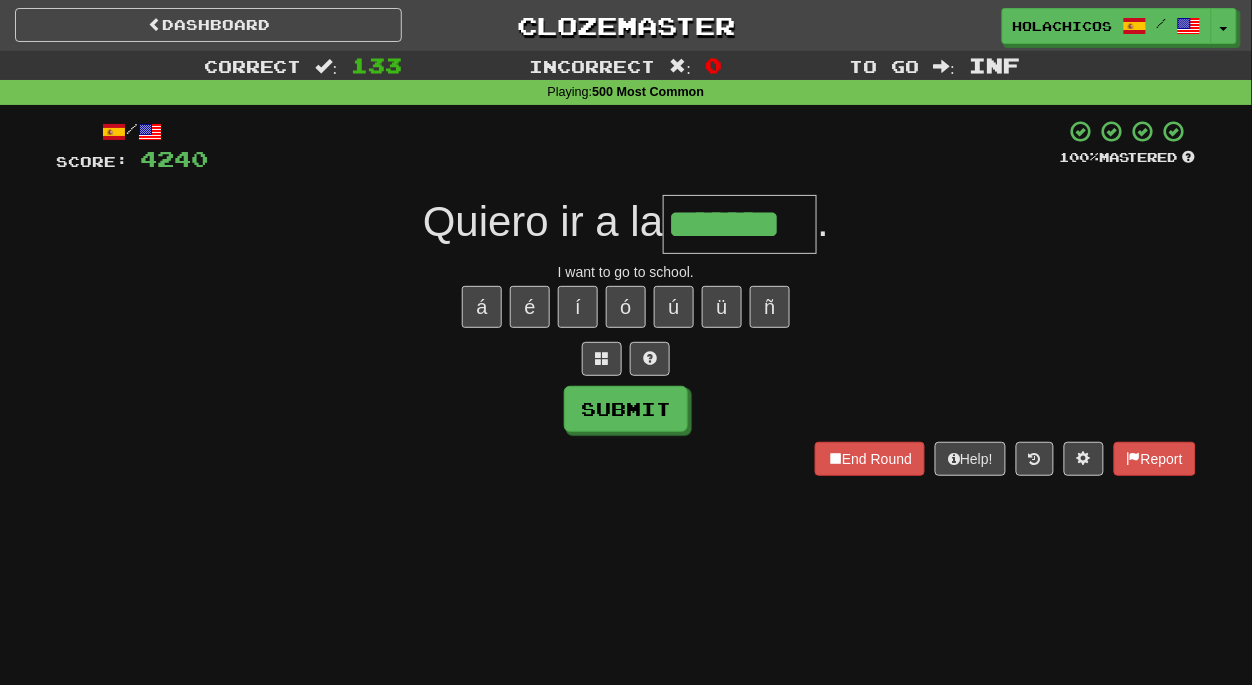 type on "*******" 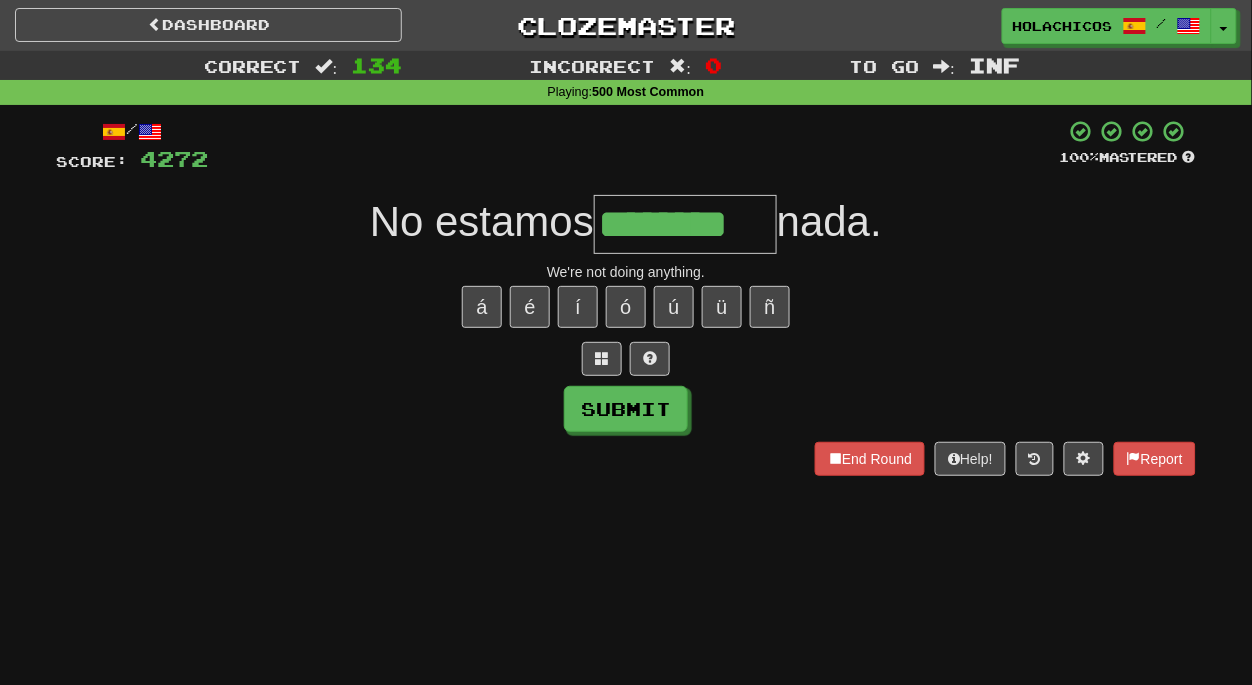 type on "********" 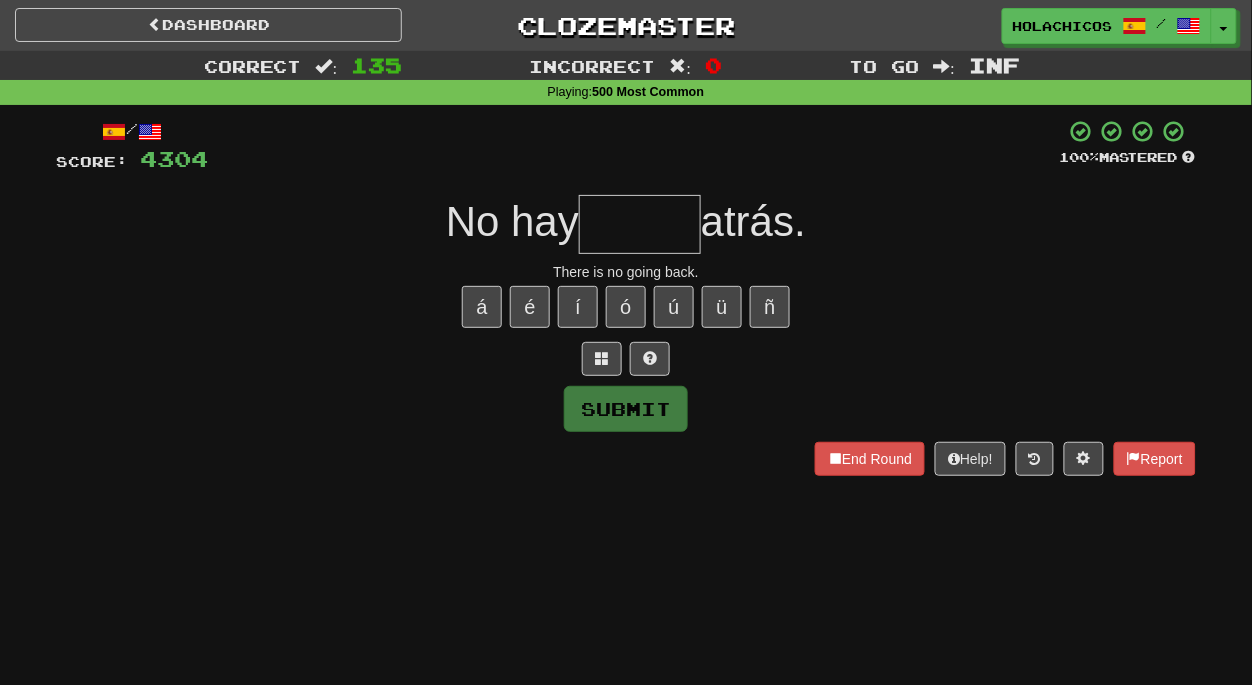 type on "*" 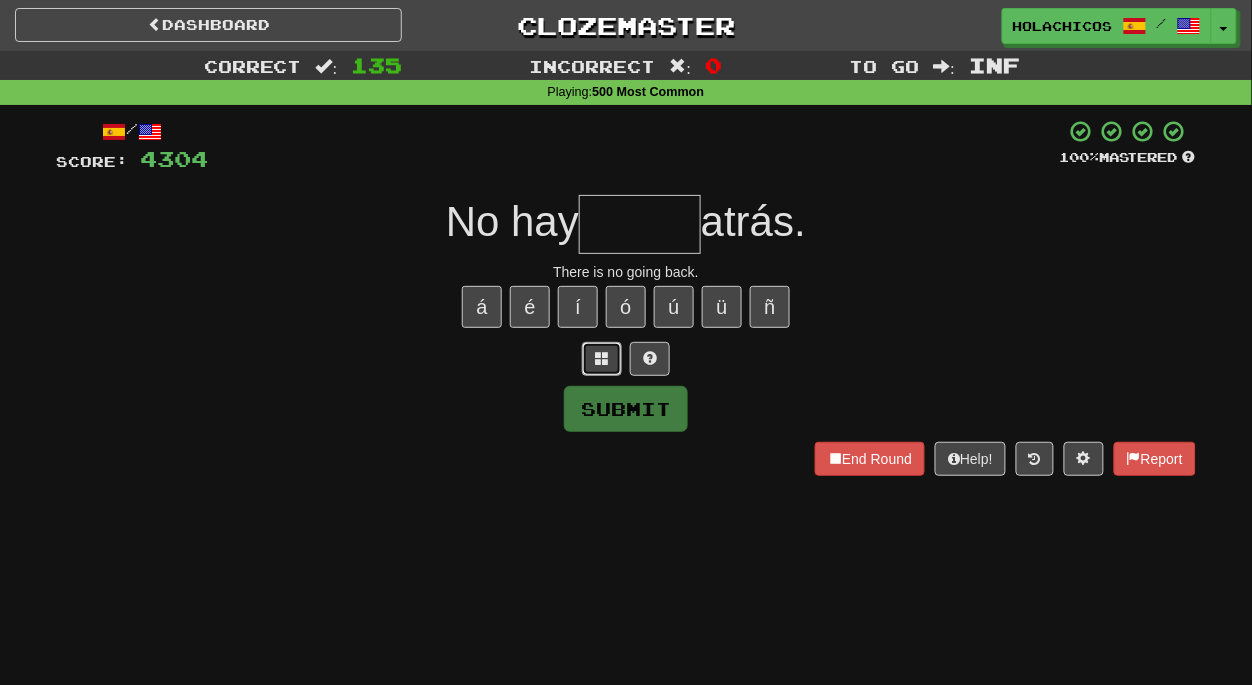 click at bounding box center (602, 358) 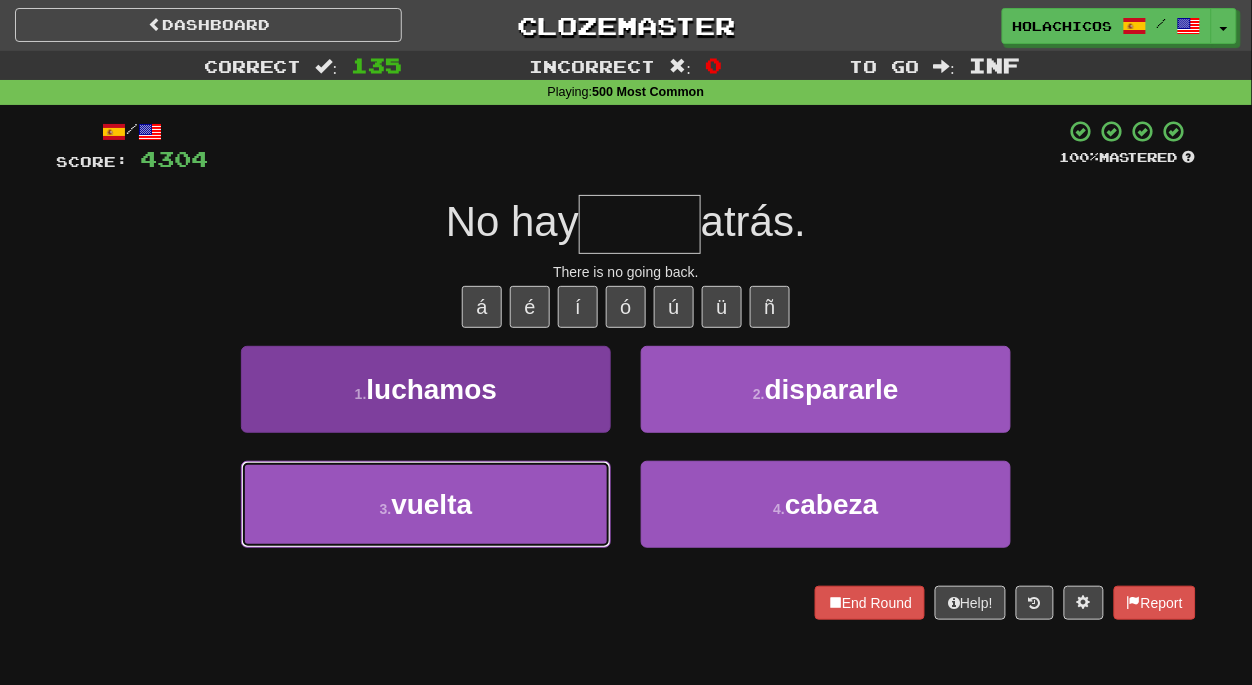 click on "3 .  vuelta" at bounding box center (426, 504) 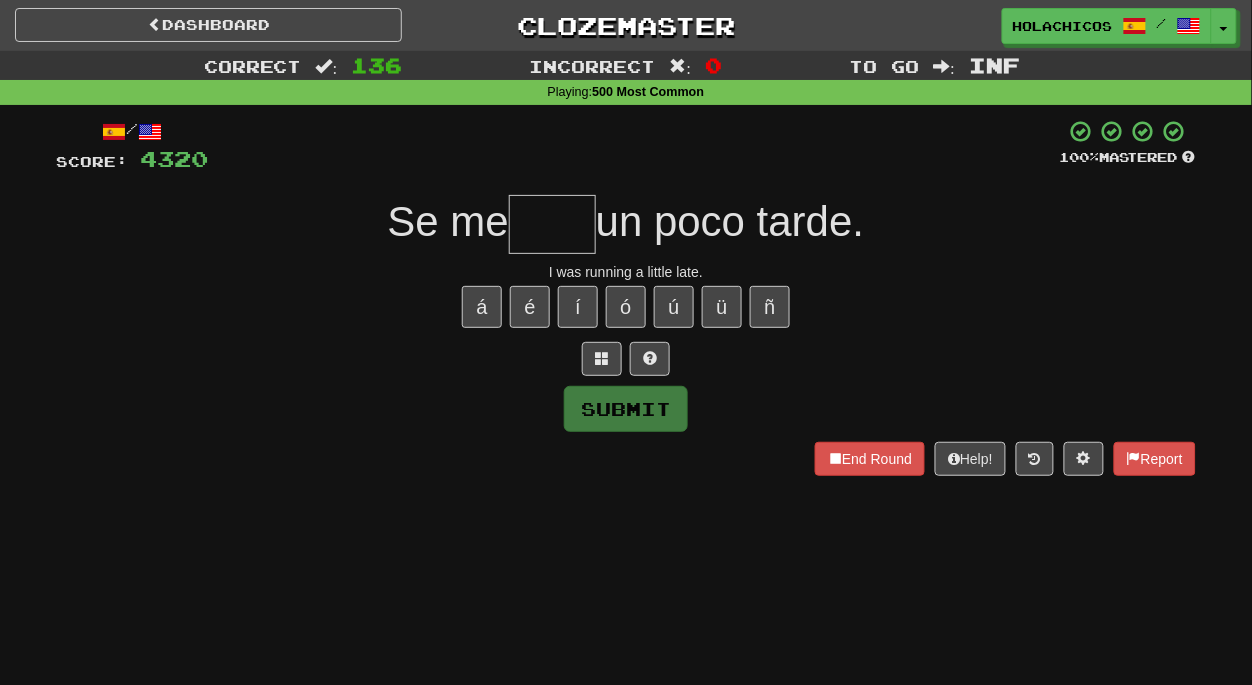 type on "*" 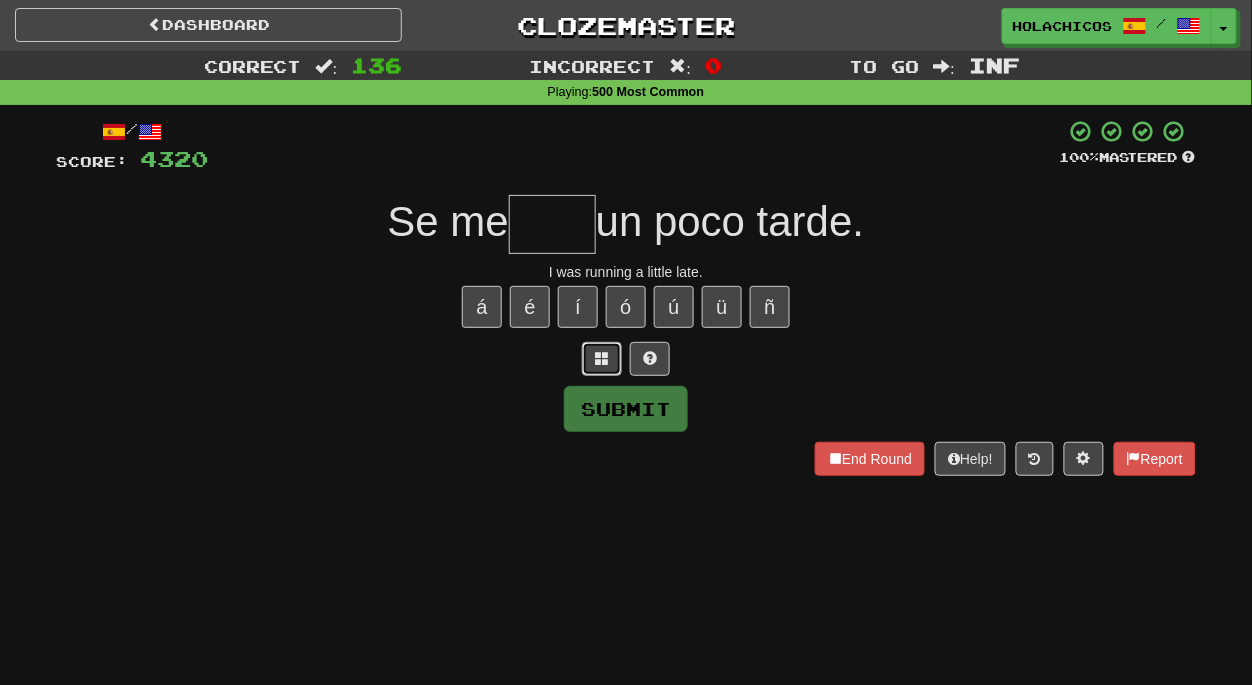 click at bounding box center (602, 358) 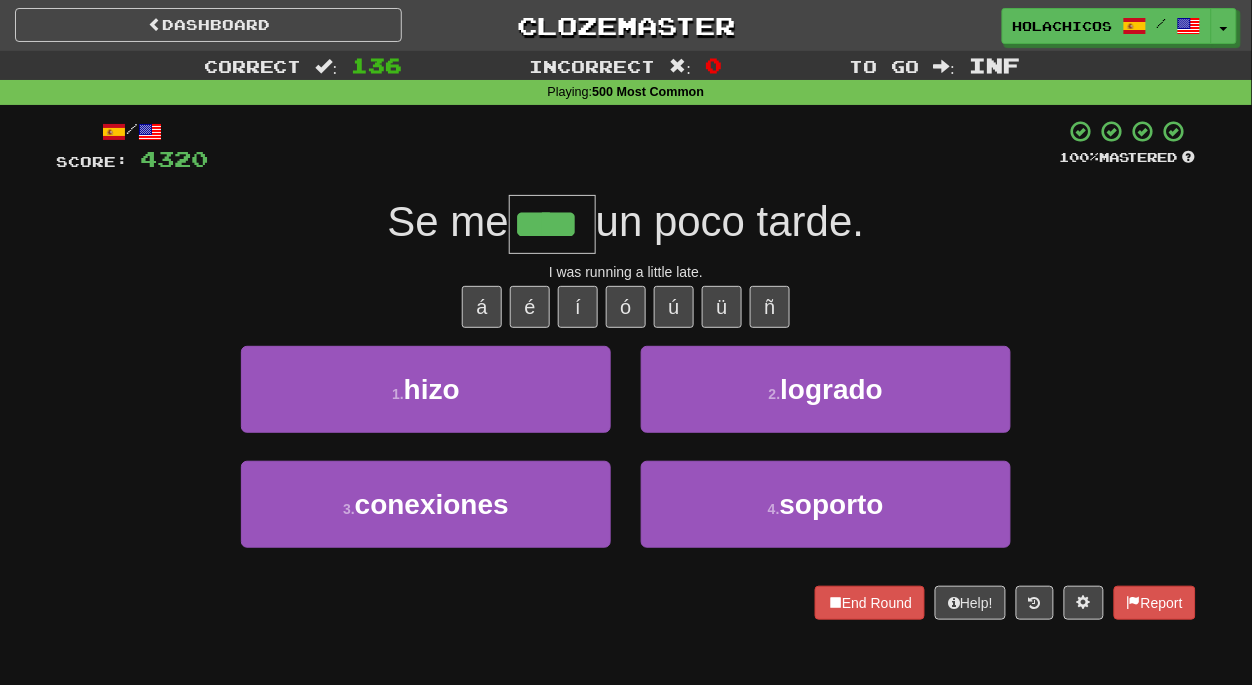 type on "****" 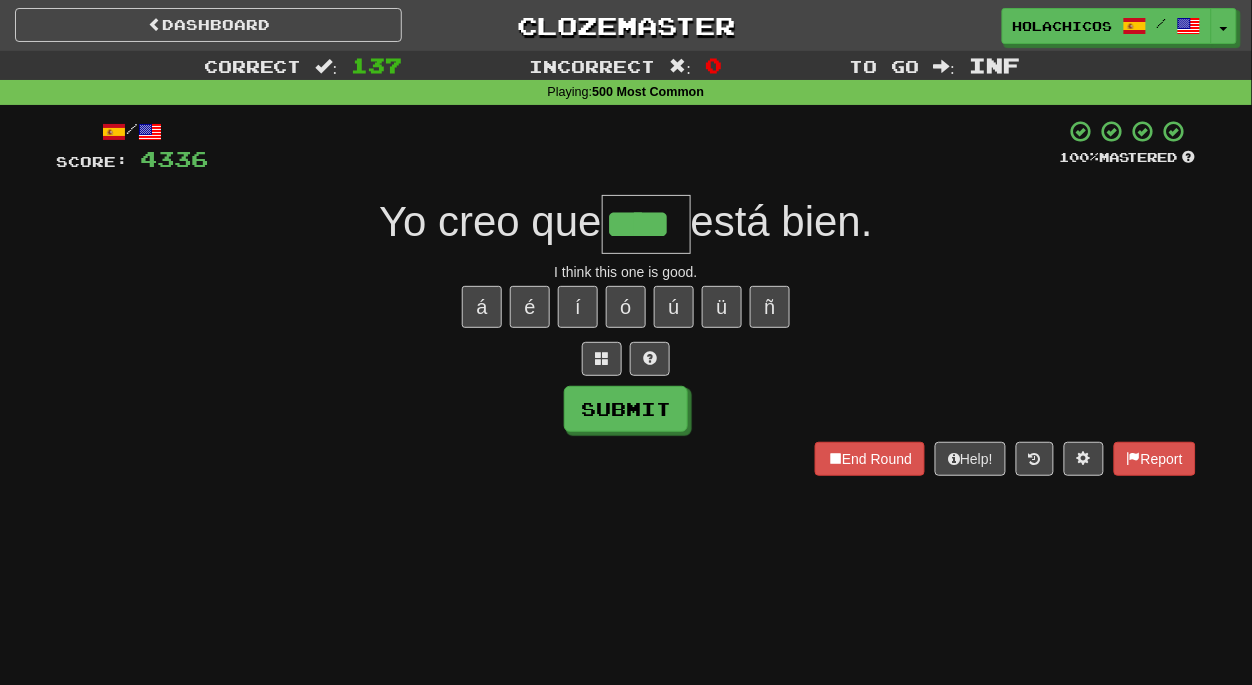 type on "****" 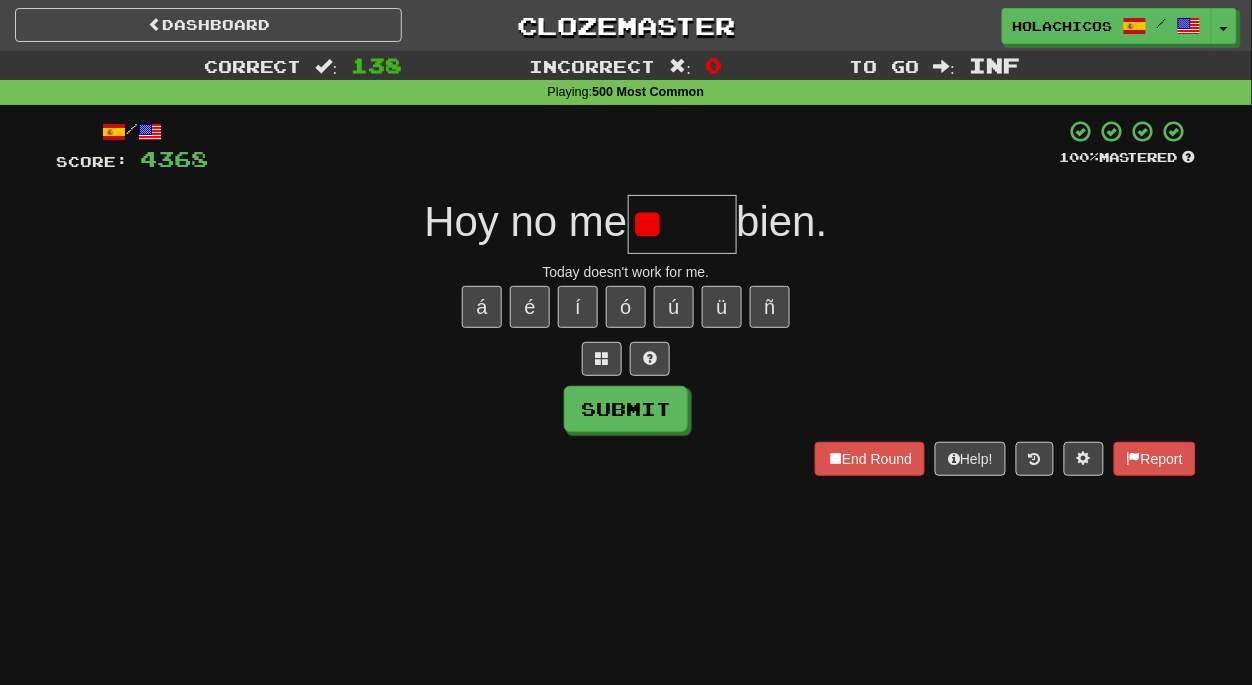 type on "*" 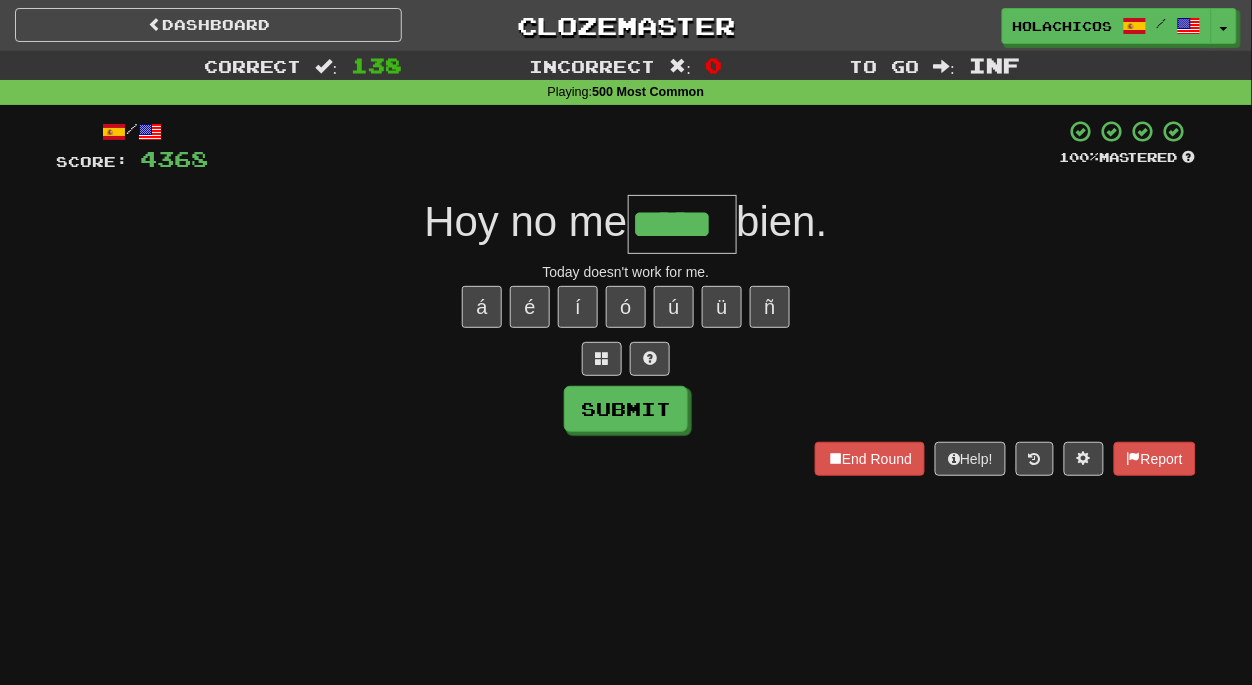 type on "*****" 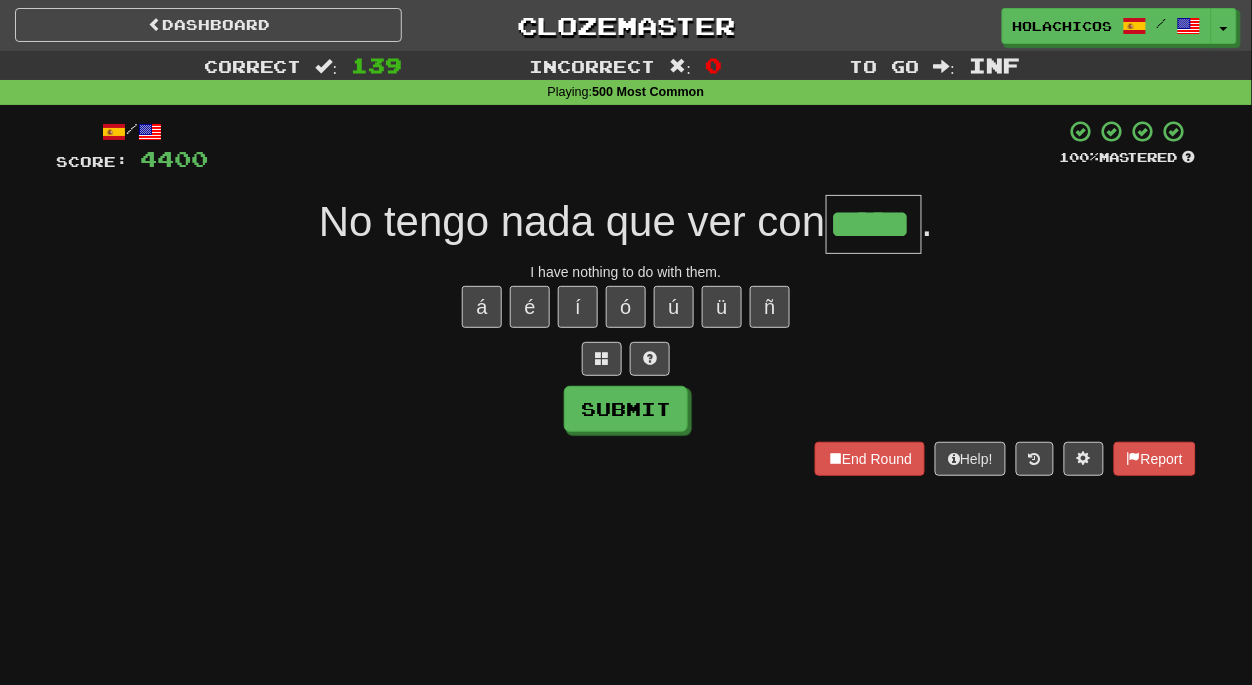 type on "*****" 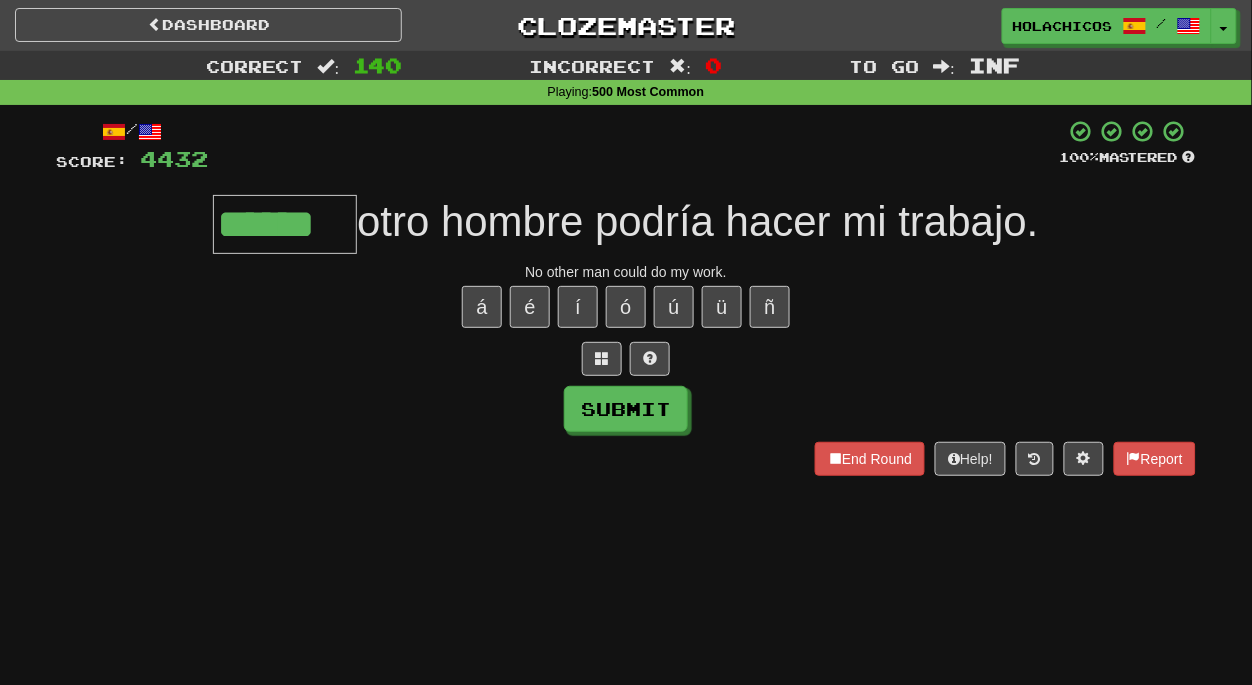 type on "******" 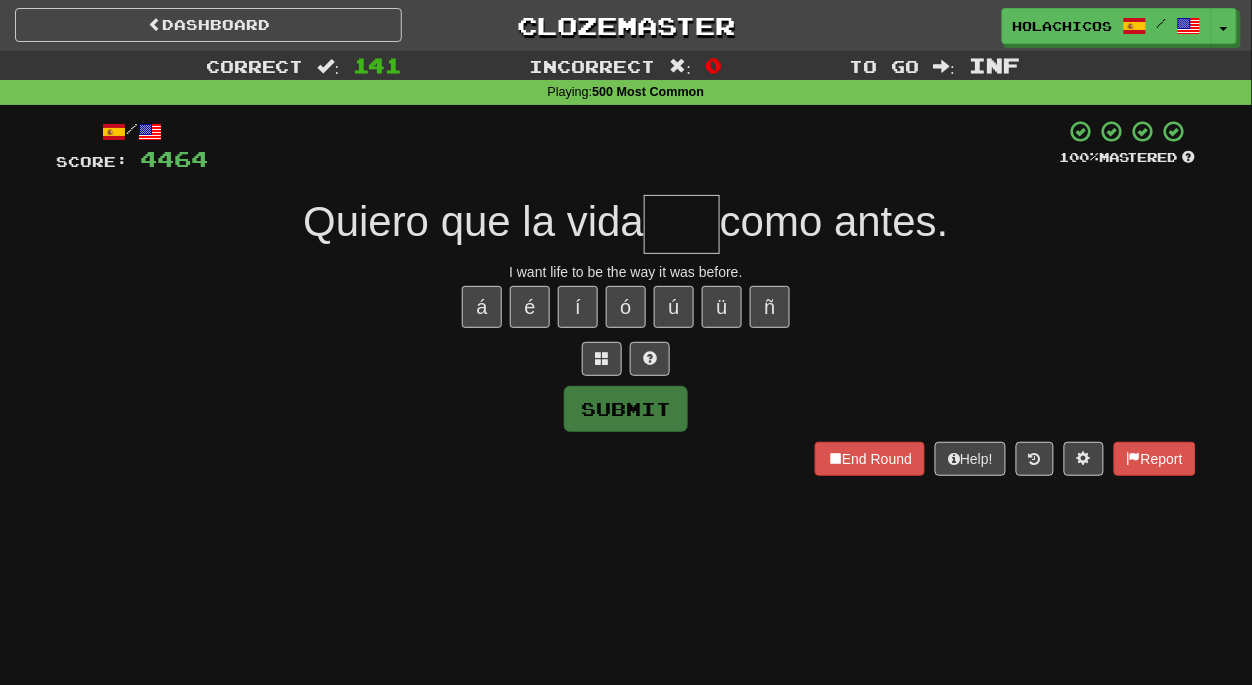 type on "*" 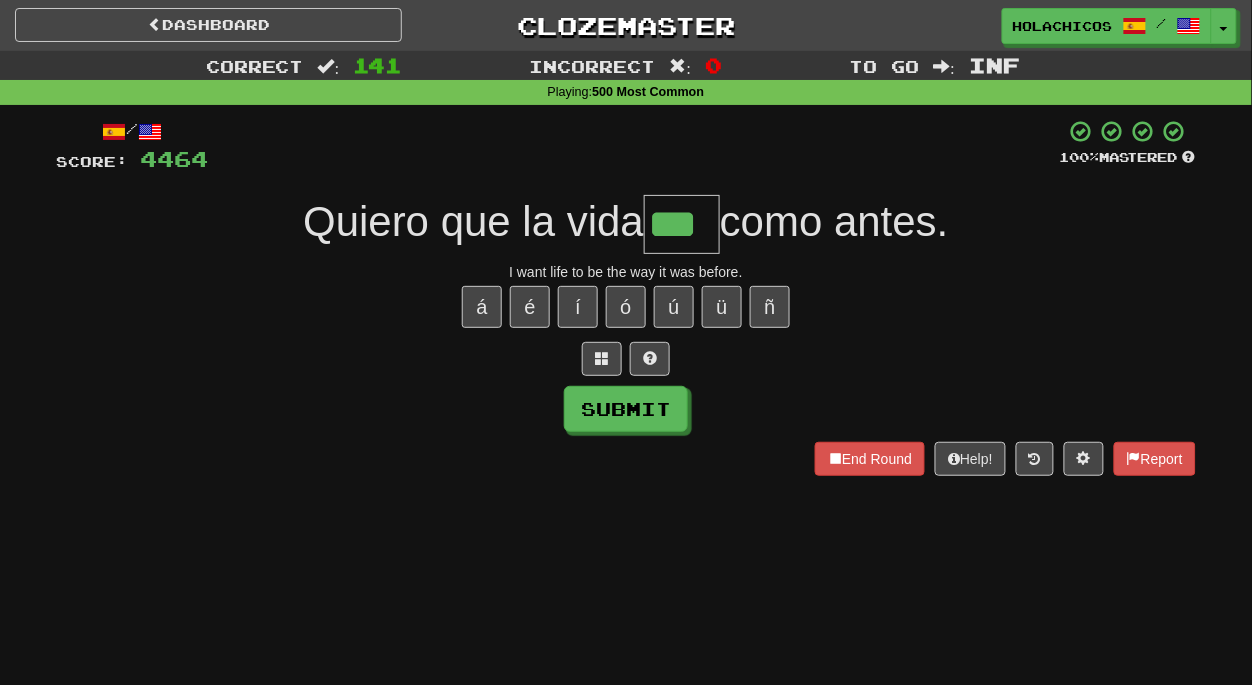 type on "***" 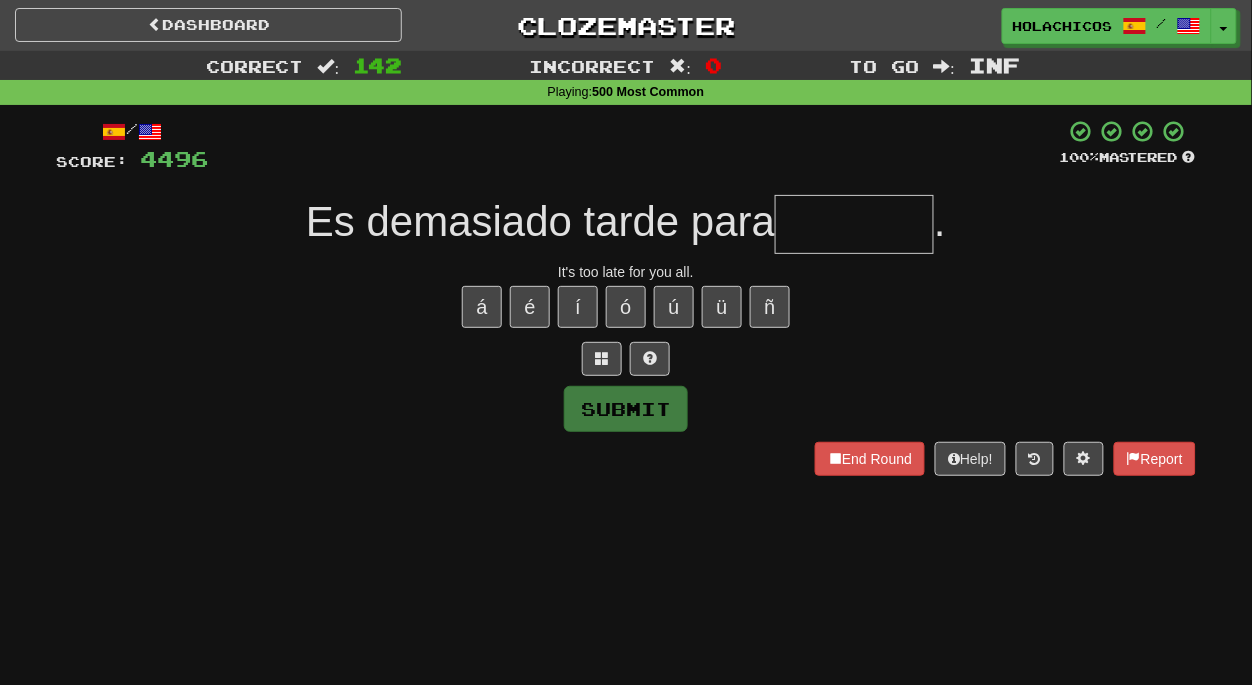 type on "*" 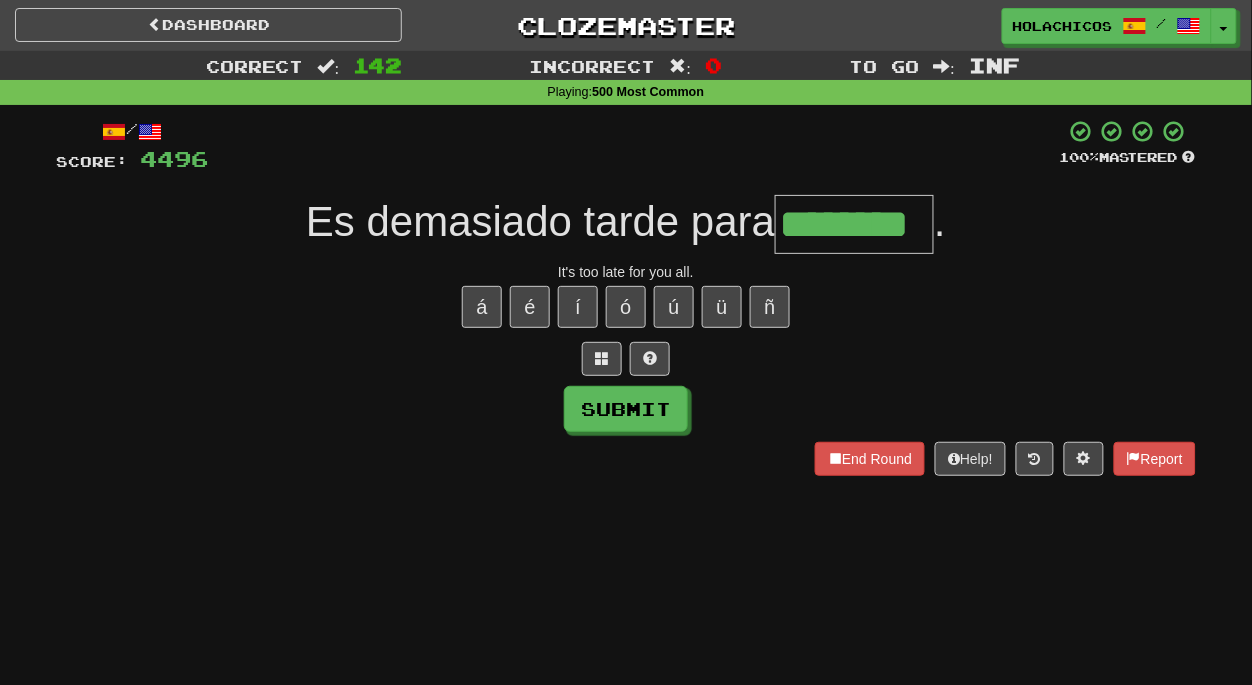scroll, scrollTop: 0, scrollLeft: 10, axis: horizontal 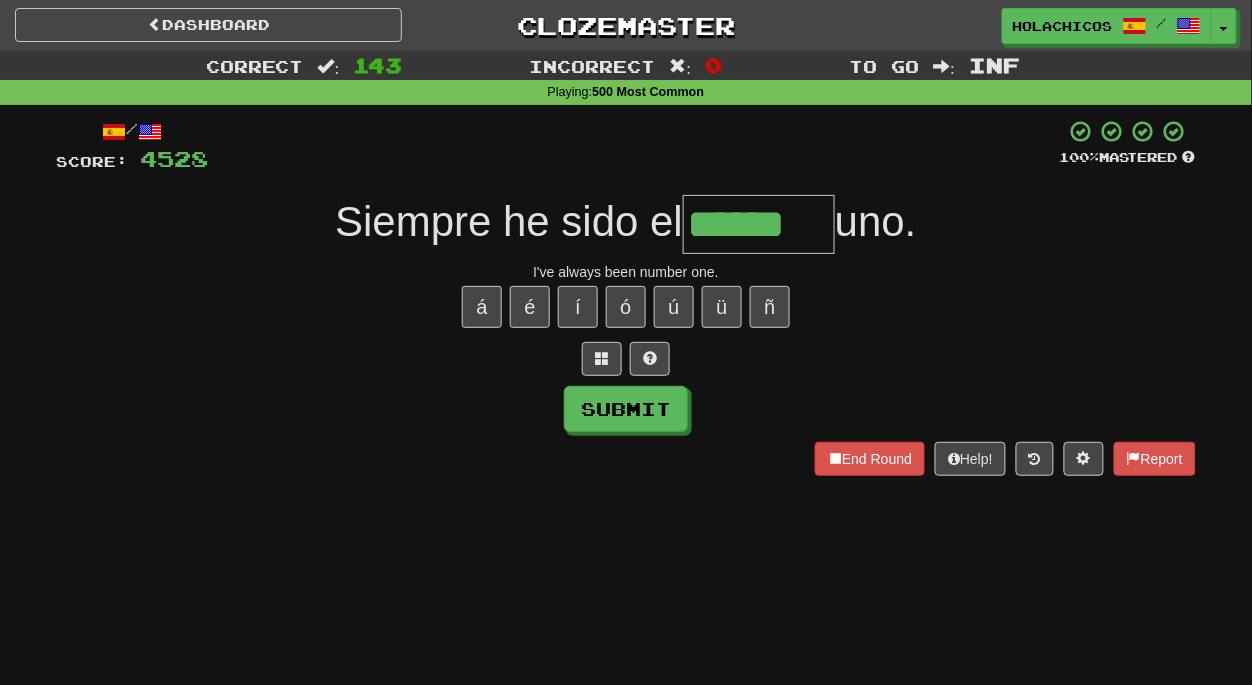 type on "******" 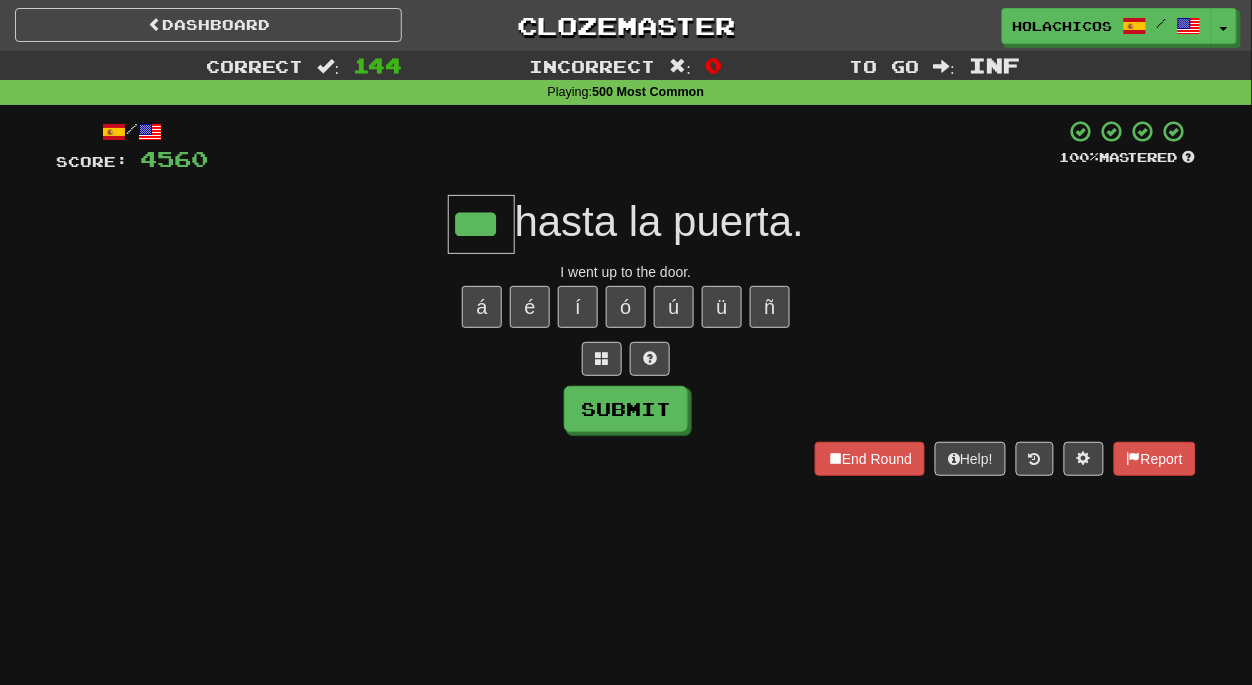 type on "***" 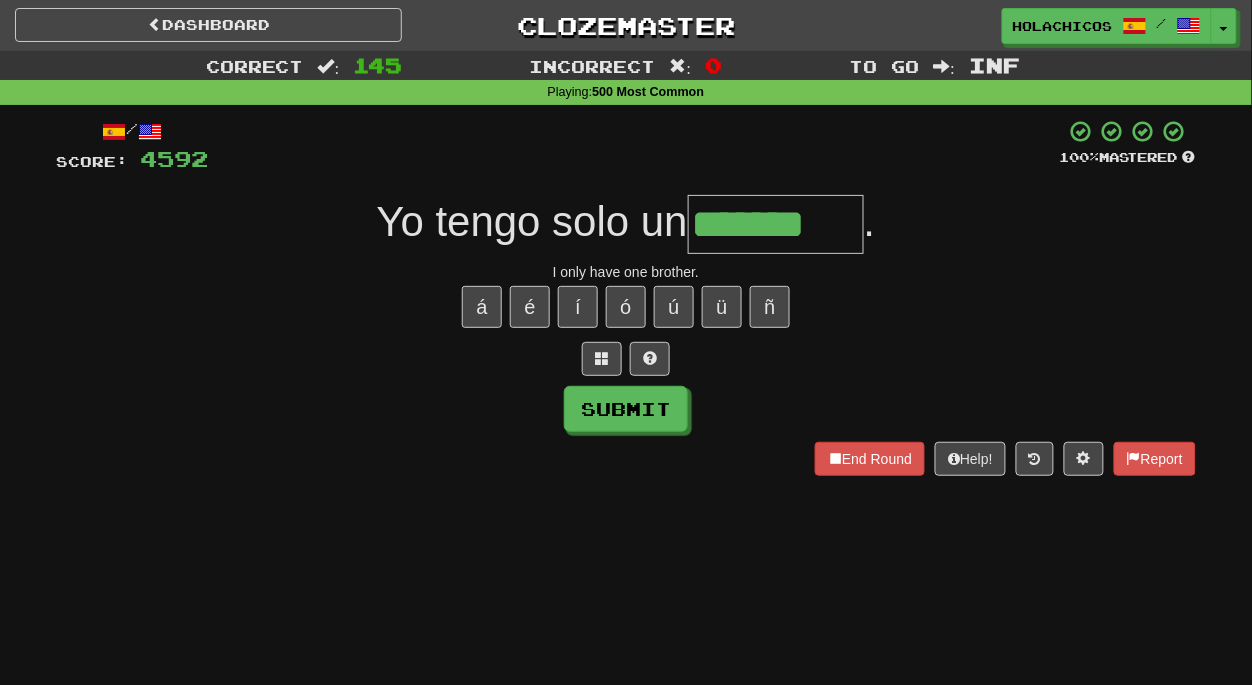type on "*******" 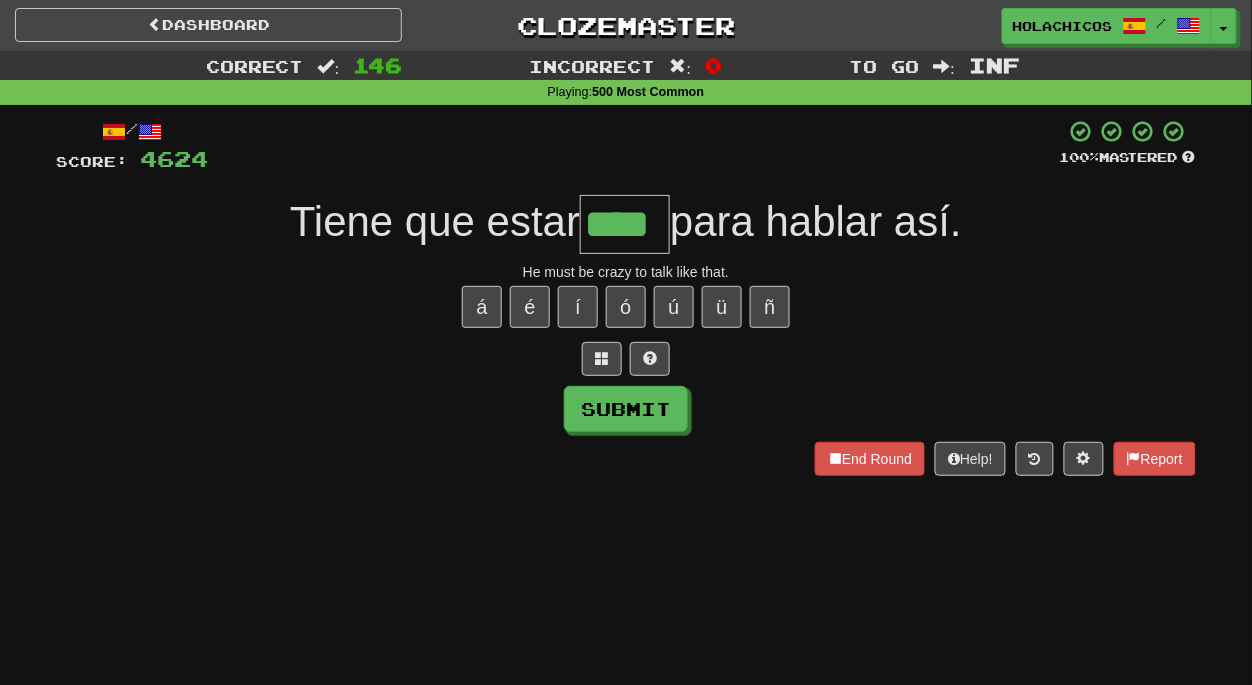 type on "****" 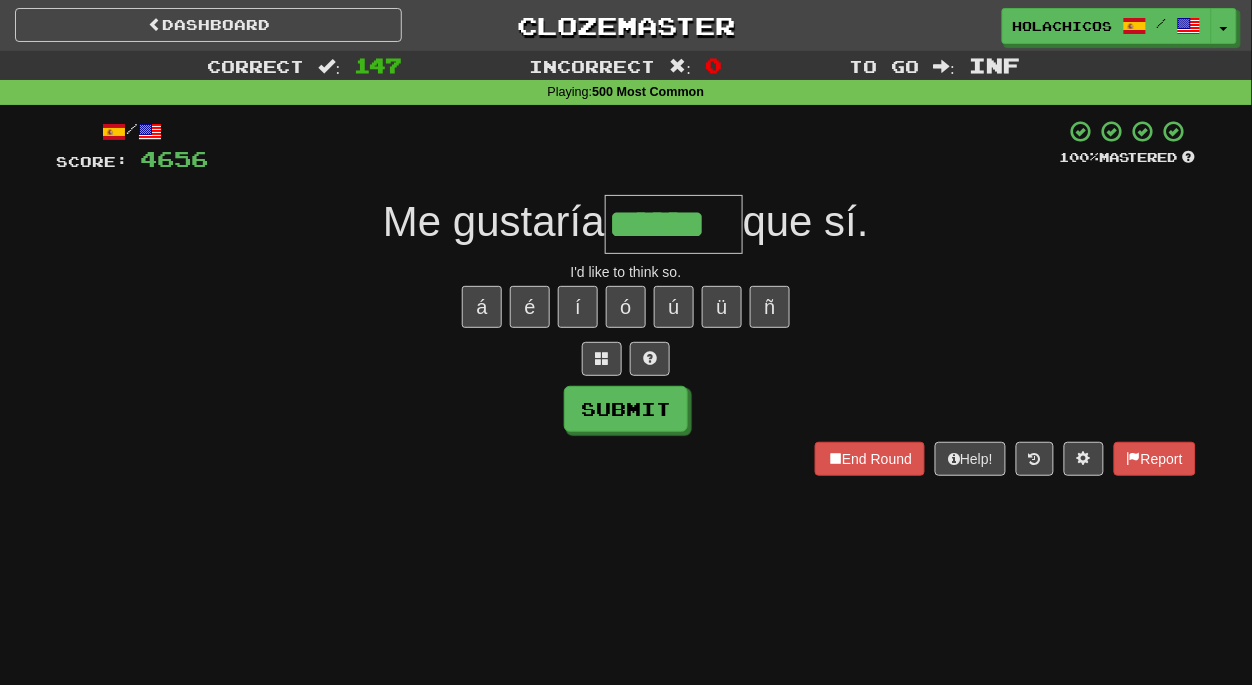 type on "******" 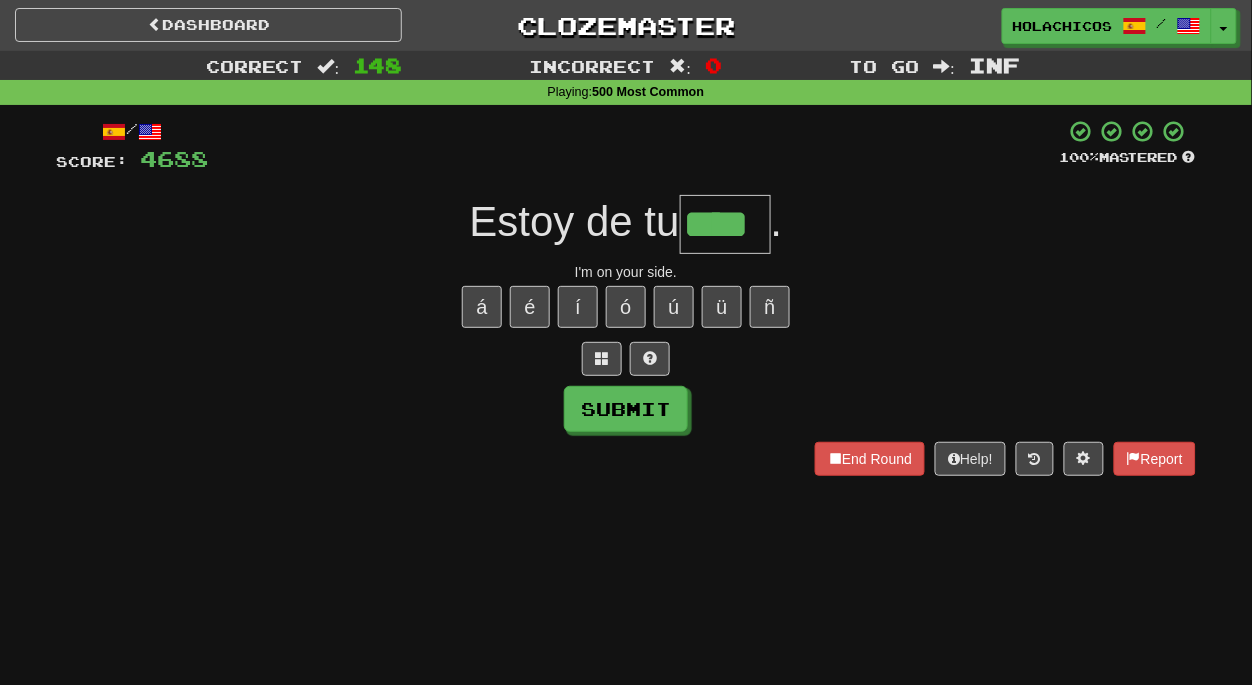 type on "****" 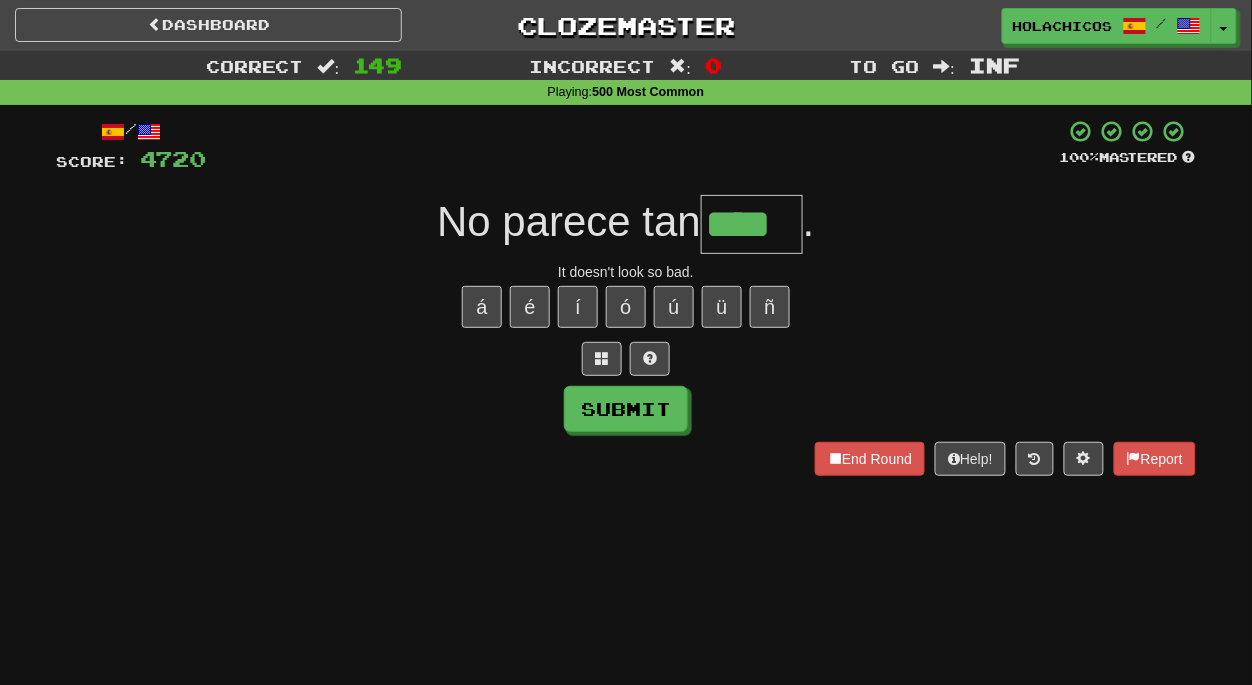type on "****" 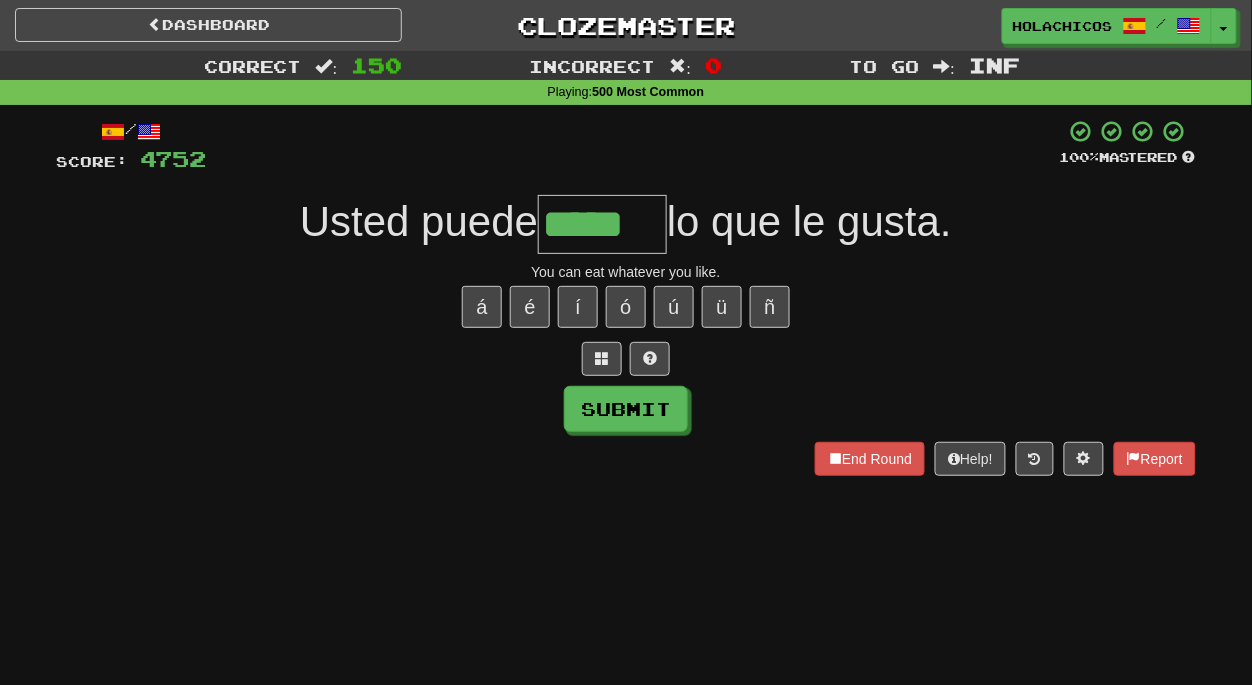 type on "*****" 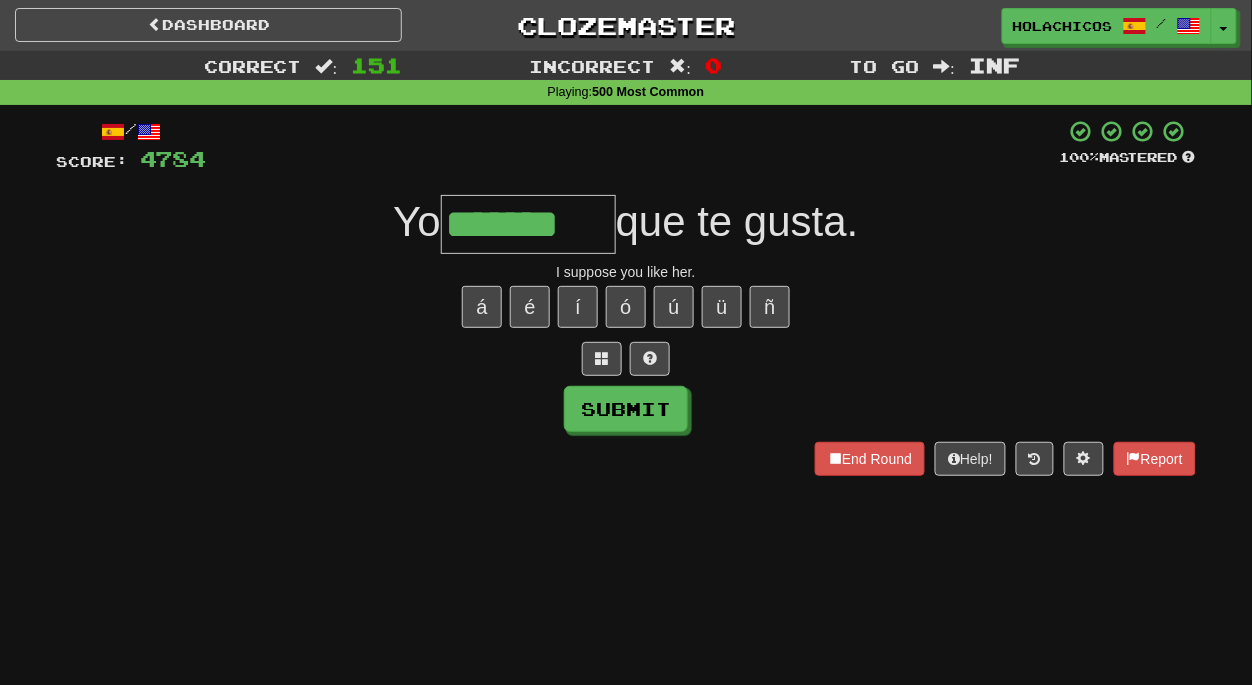 type on "*******" 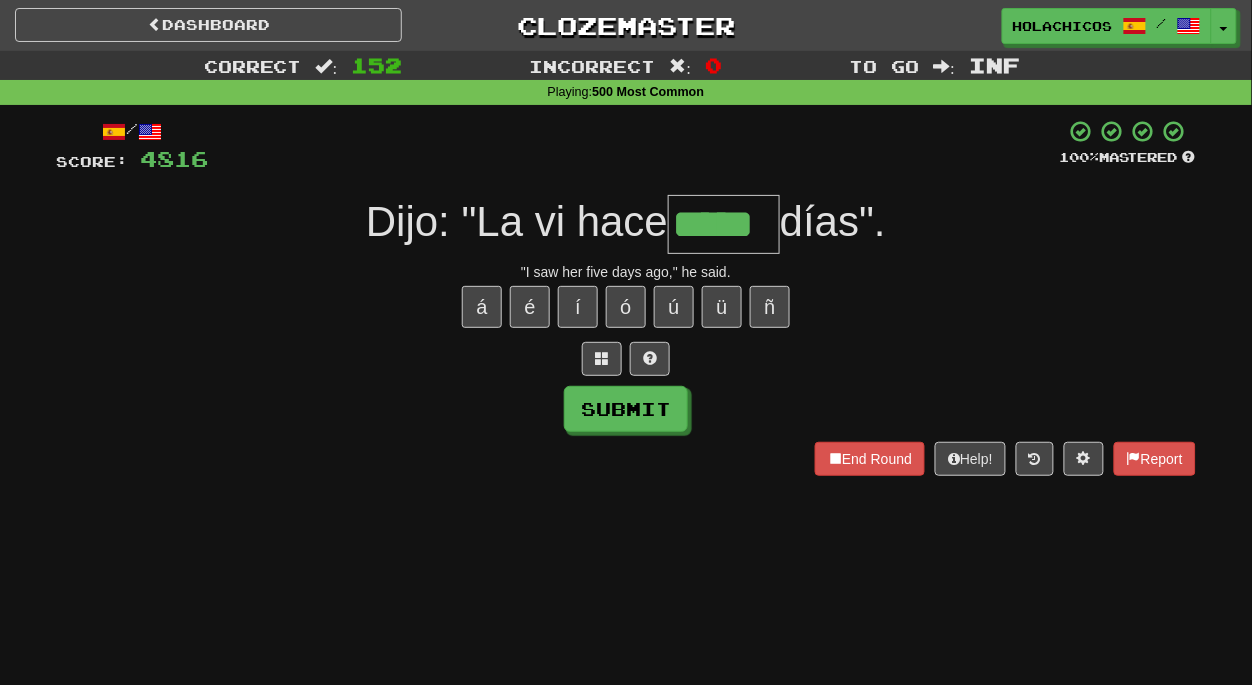 type on "*****" 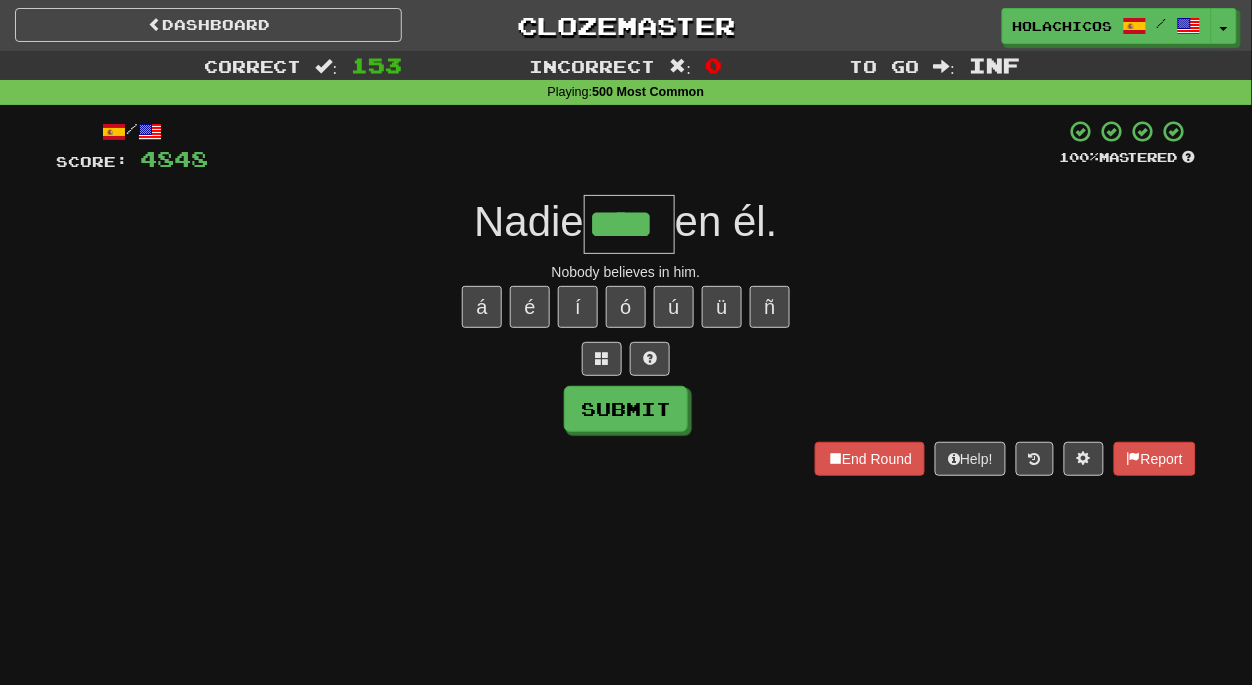 type on "****" 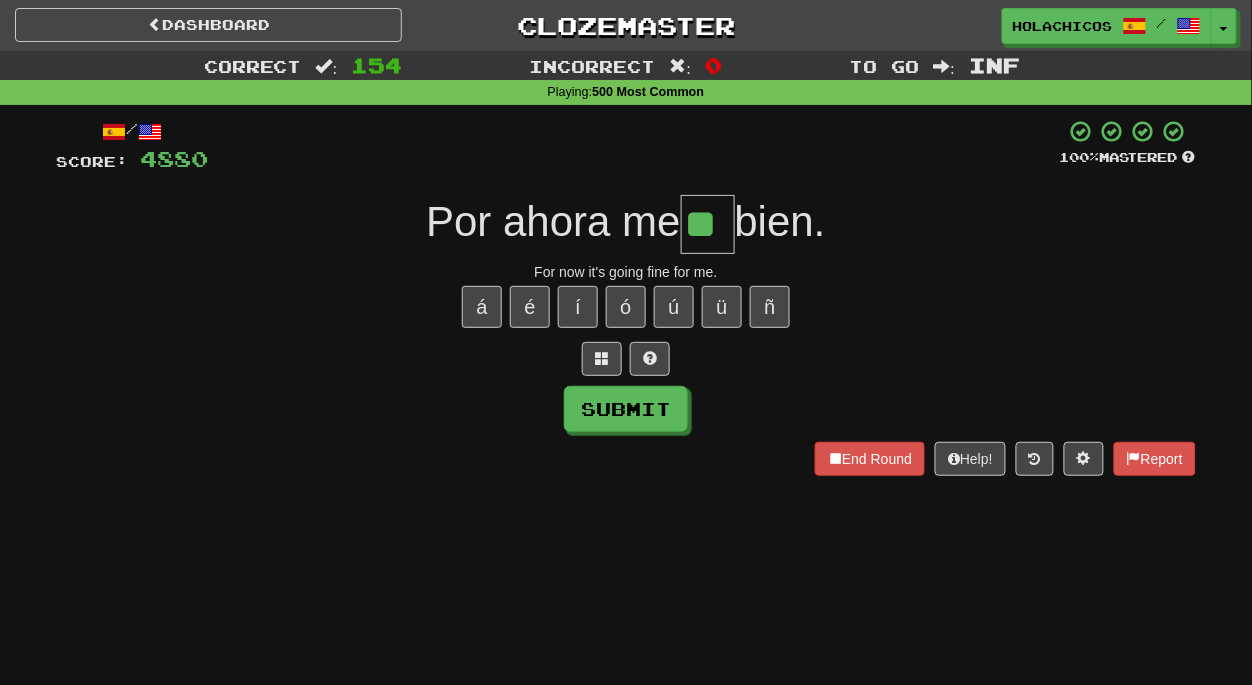 type on "**" 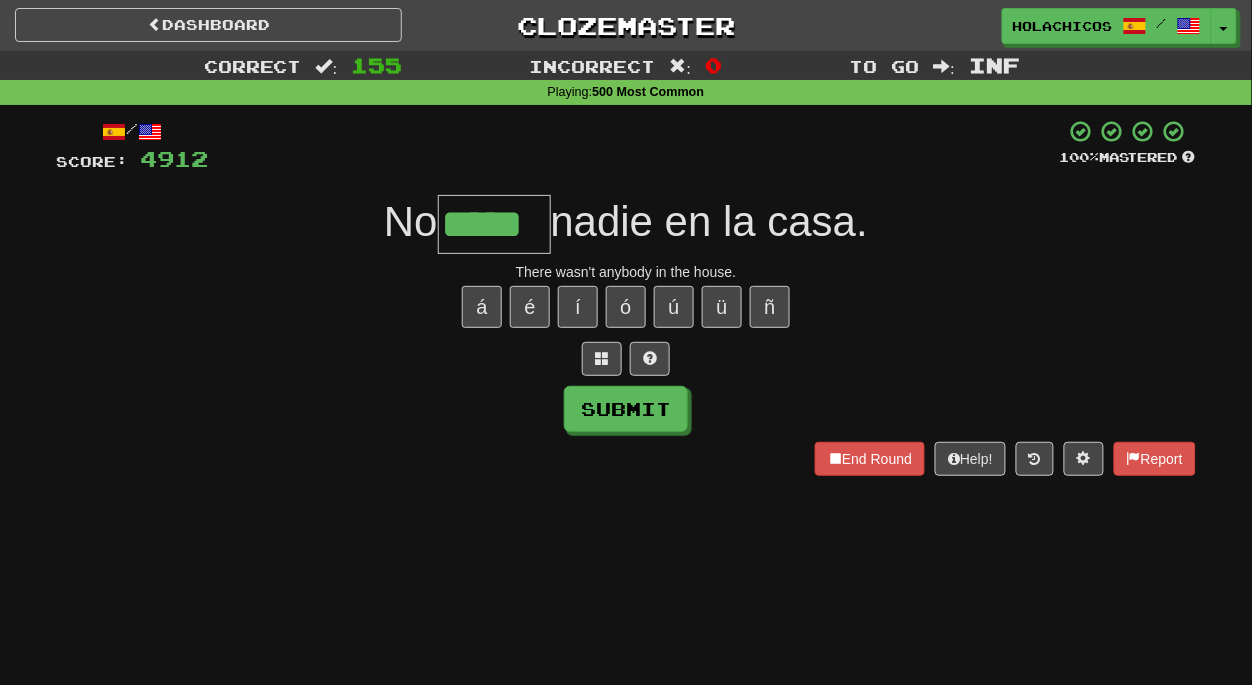 type on "*****" 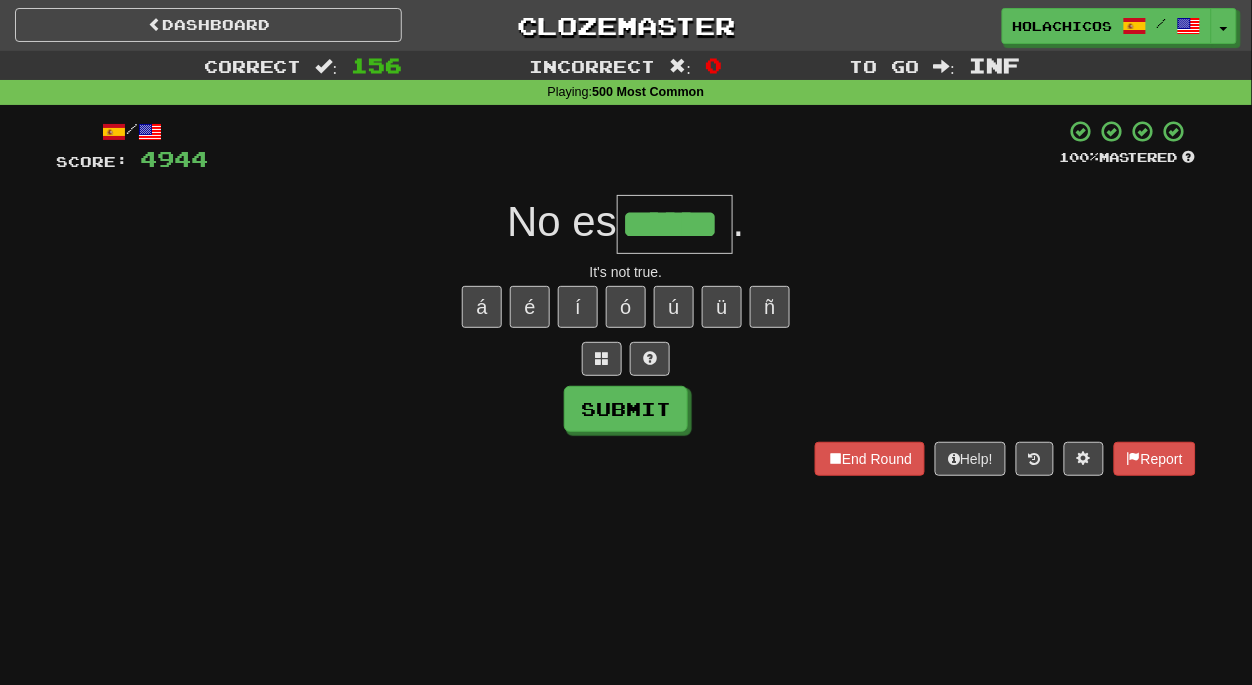 scroll, scrollTop: 0, scrollLeft: 20, axis: horizontal 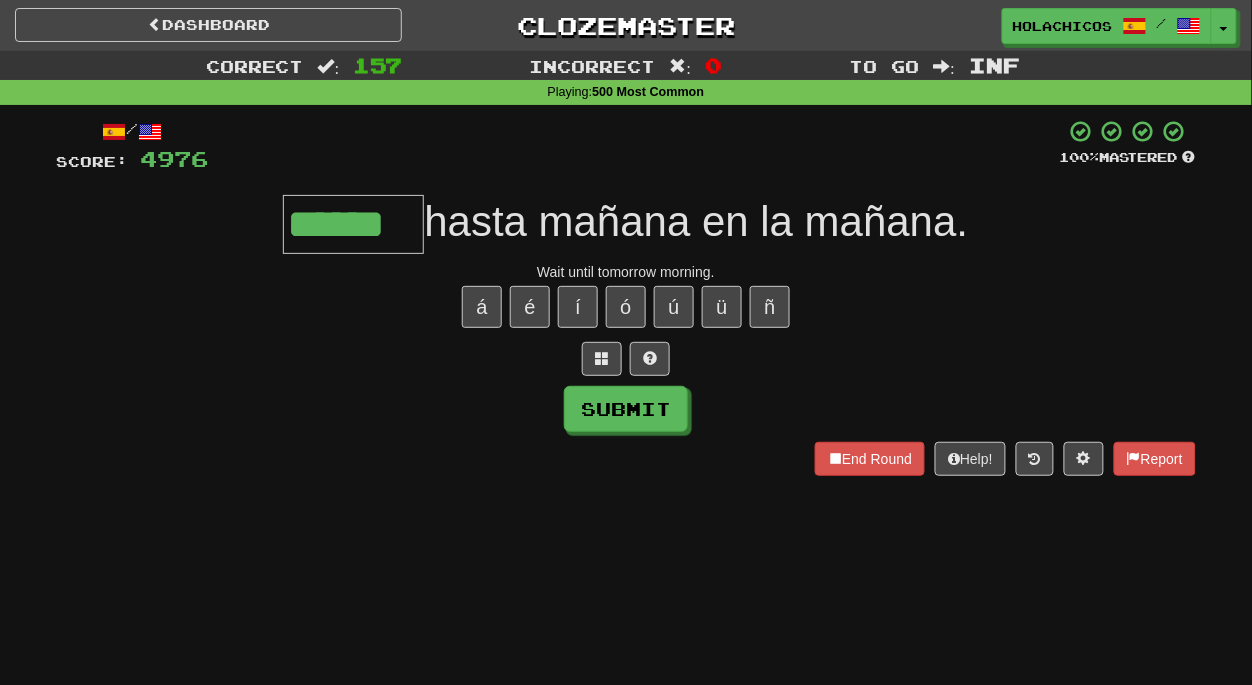 type on "******" 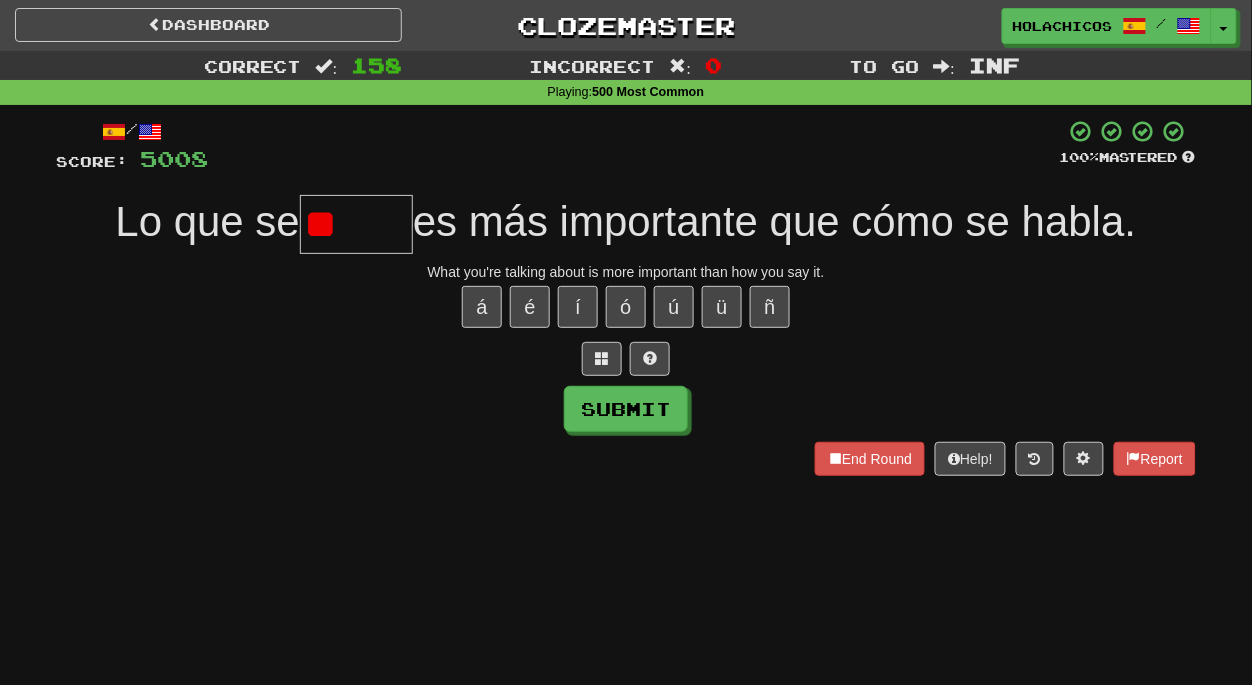 type on "*" 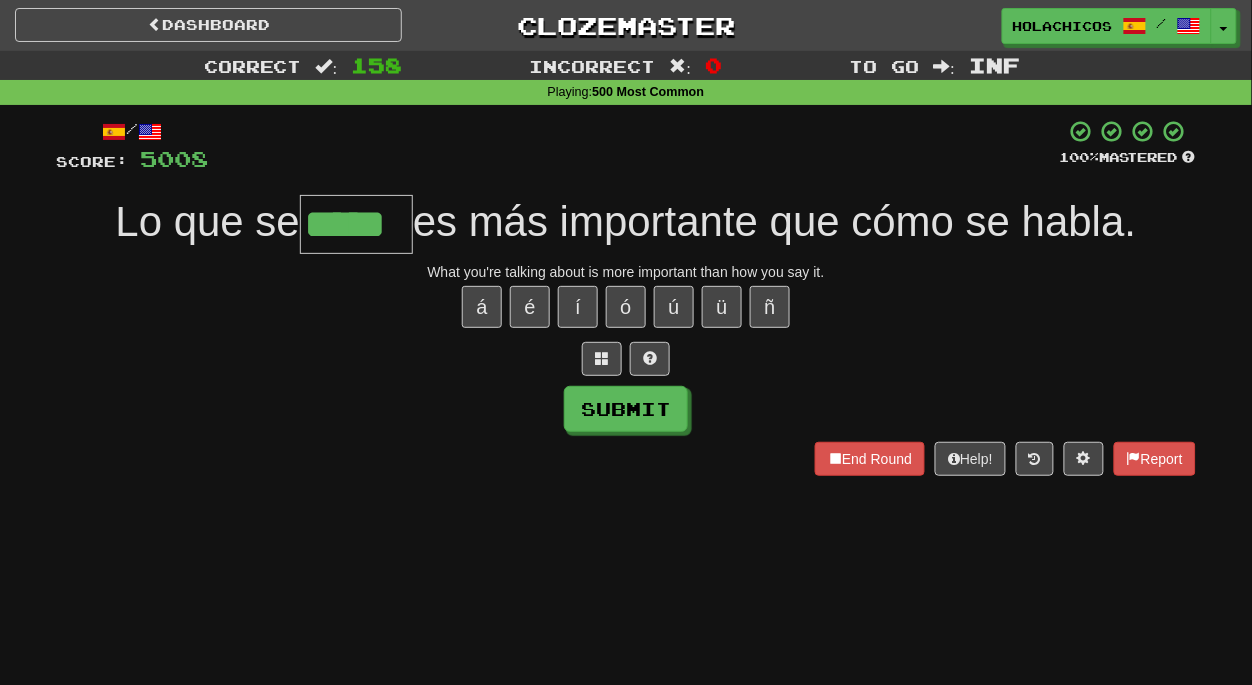type on "*****" 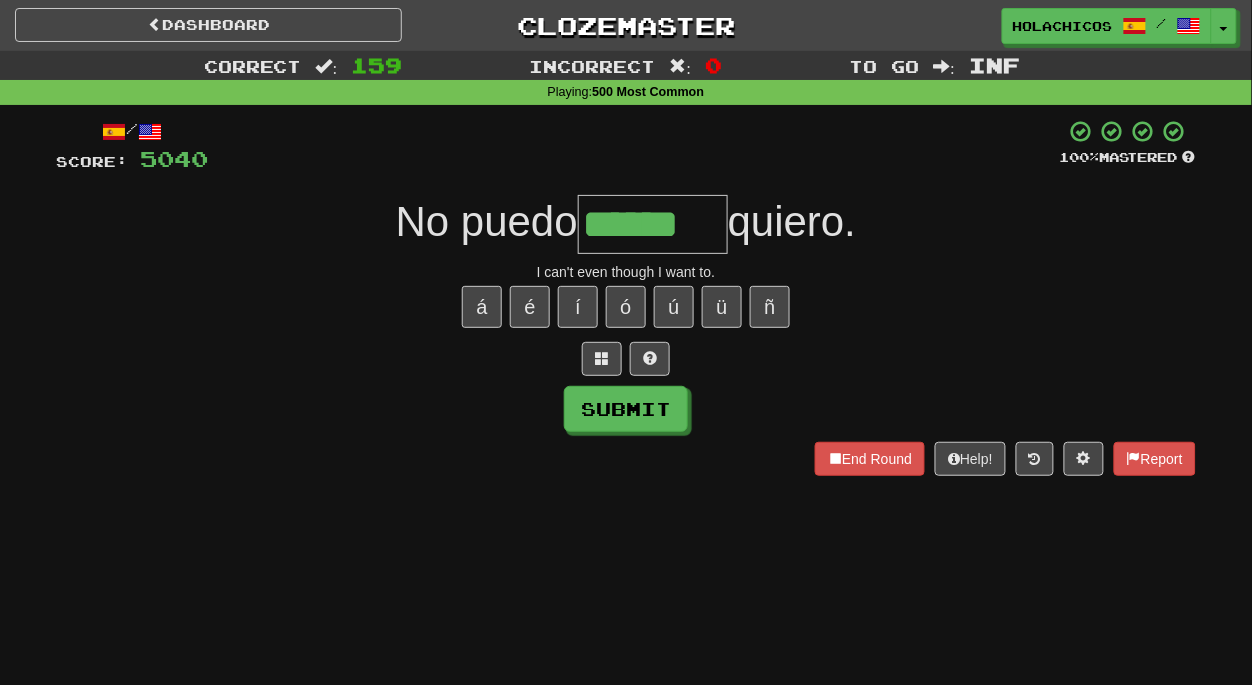 type on "******" 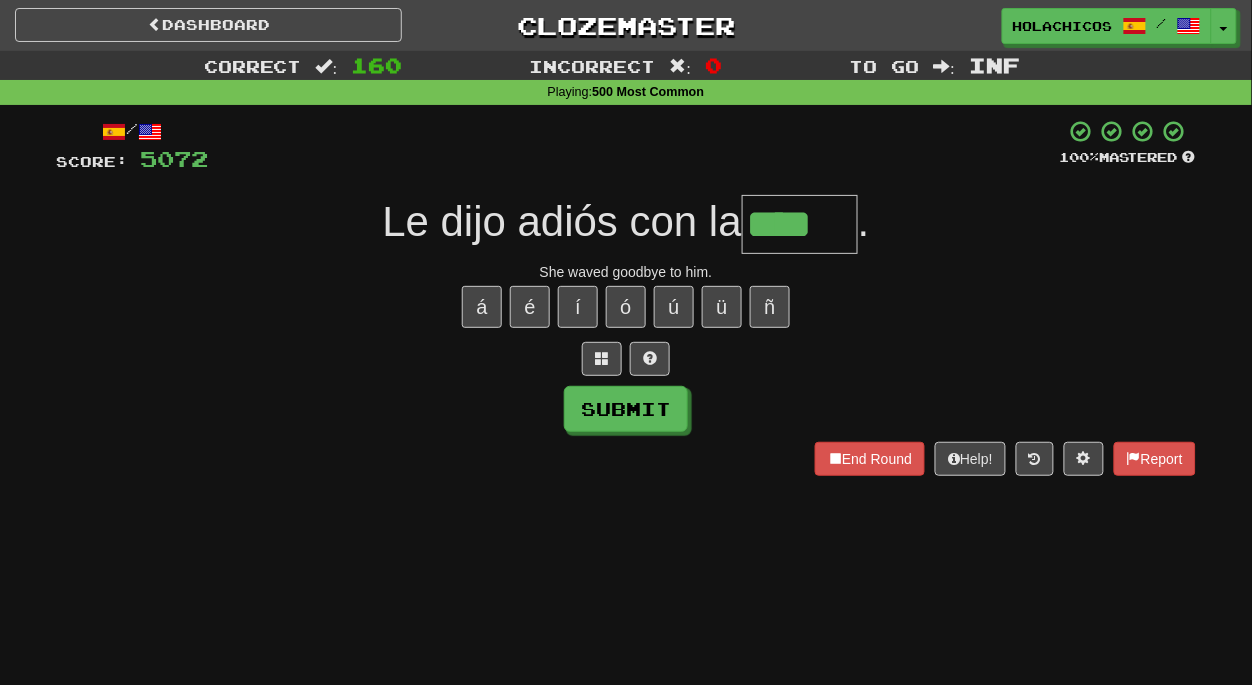 type 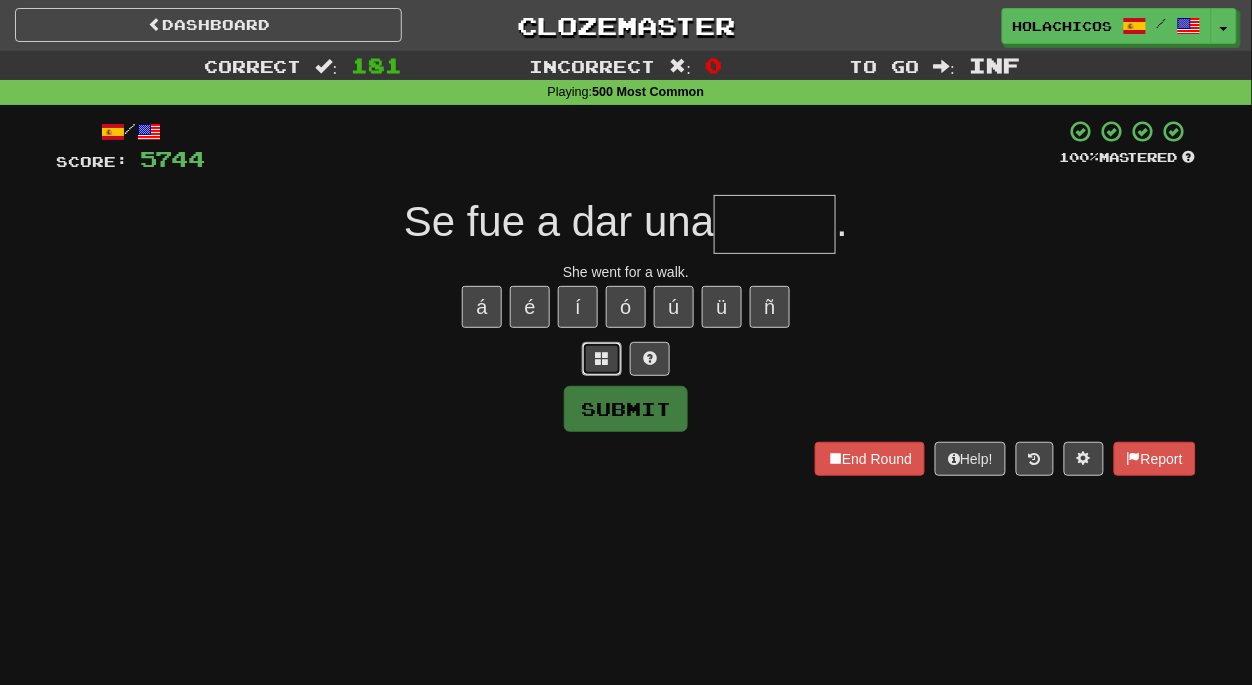 click at bounding box center (602, 358) 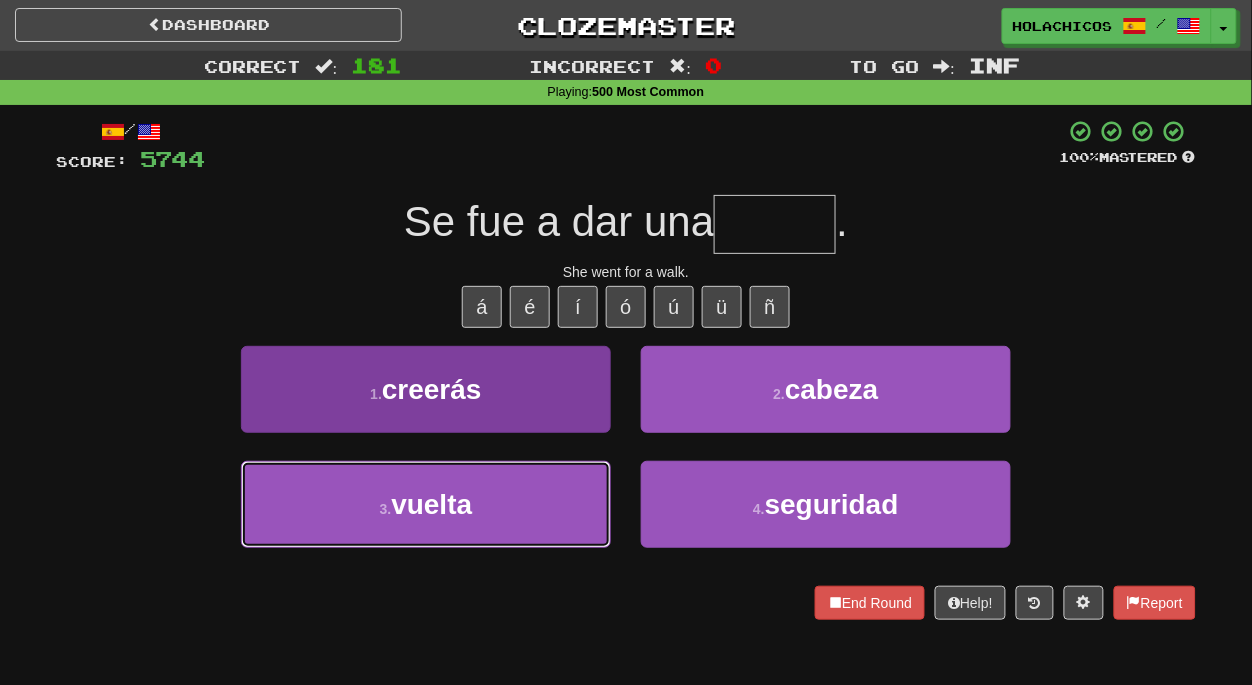 click on "3 .  vuelta" at bounding box center (426, 504) 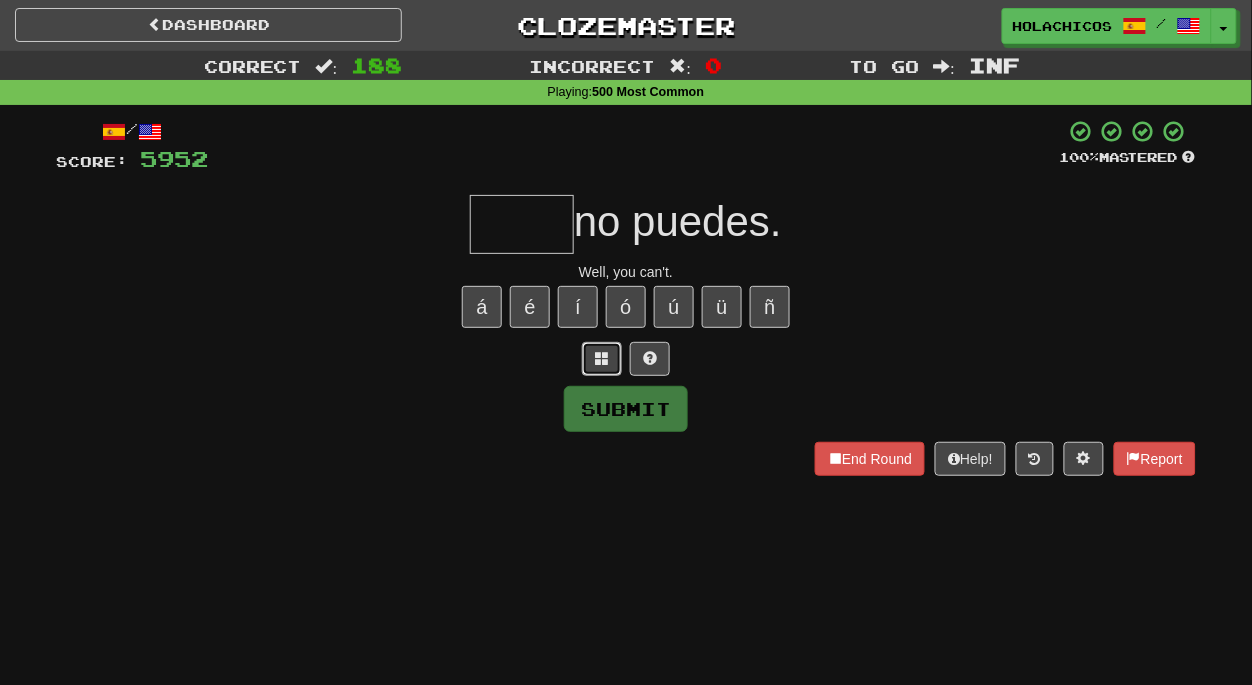 click at bounding box center (602, 359) 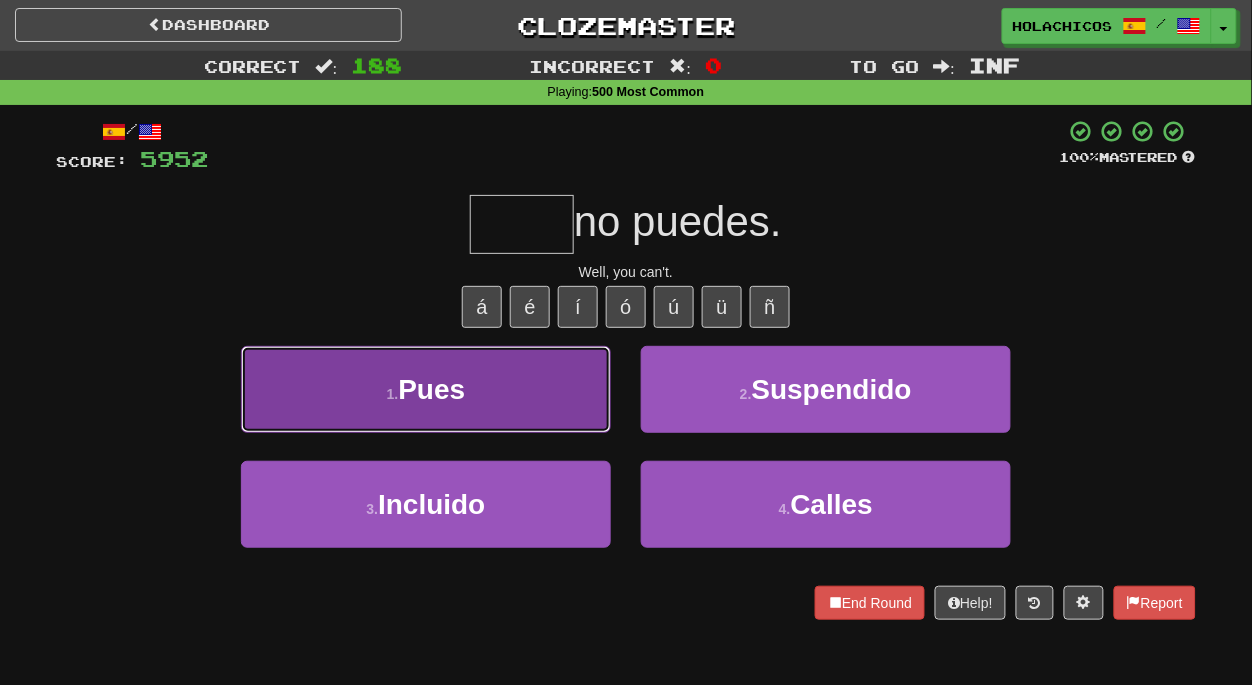 click on "1 .  Pues" at bounding box center (426, 389) 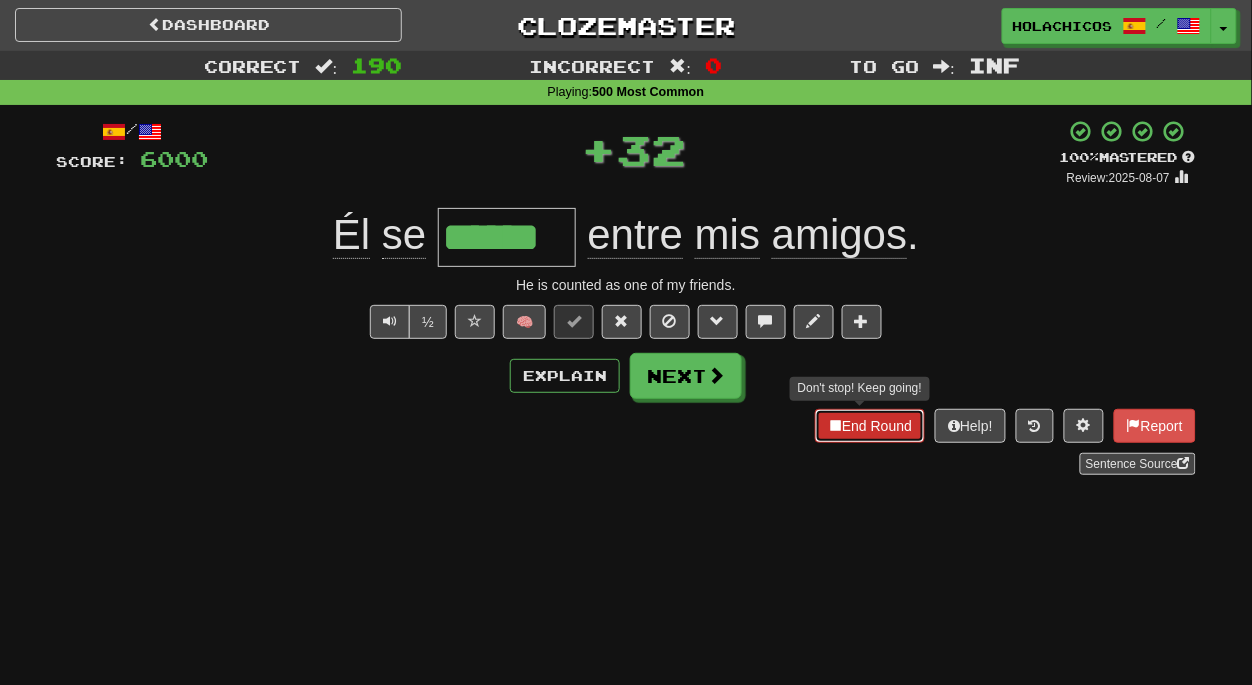 click on "End Round" at bounding box center [870, 426] 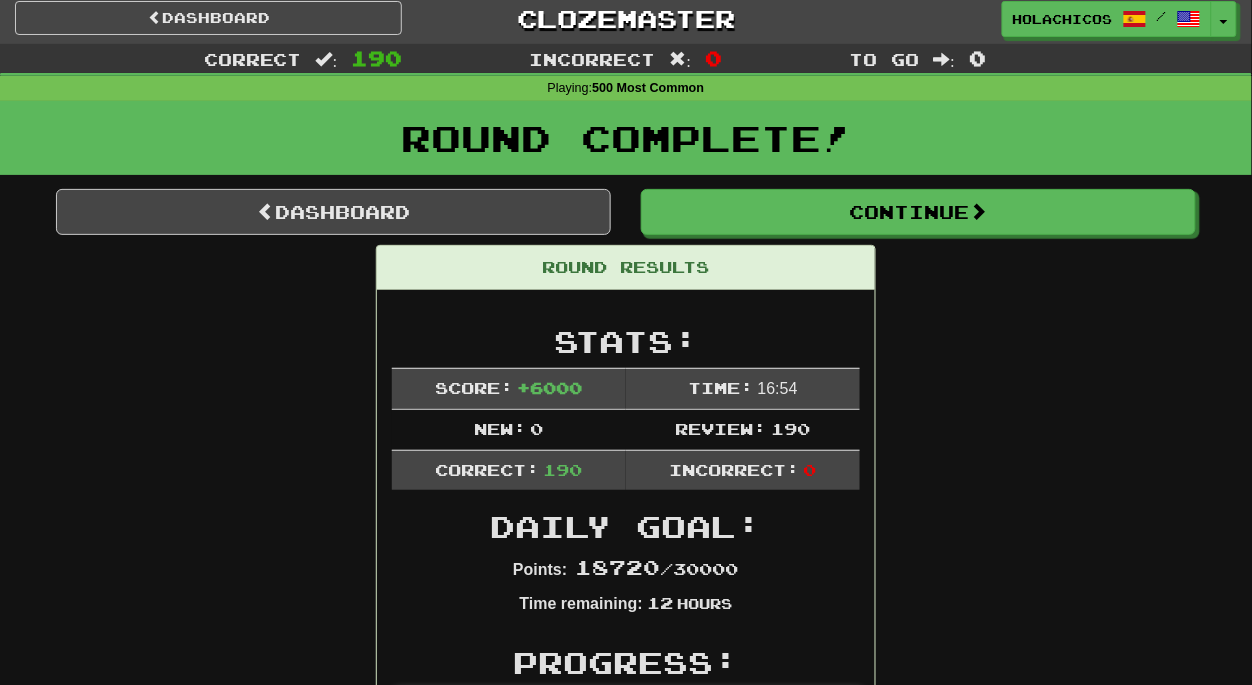 scroll, scrollTop: 0, scrollLeft: 0, axis: both 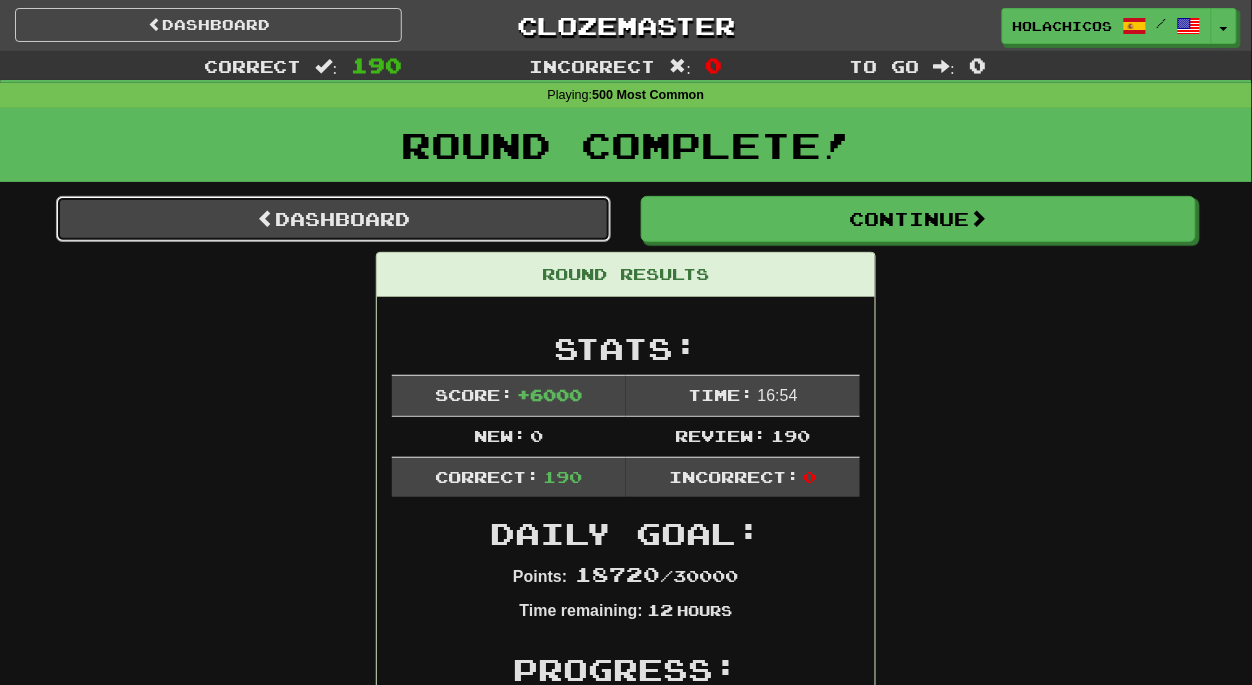 click on "Dashboard" at bounding box center (333, 219) 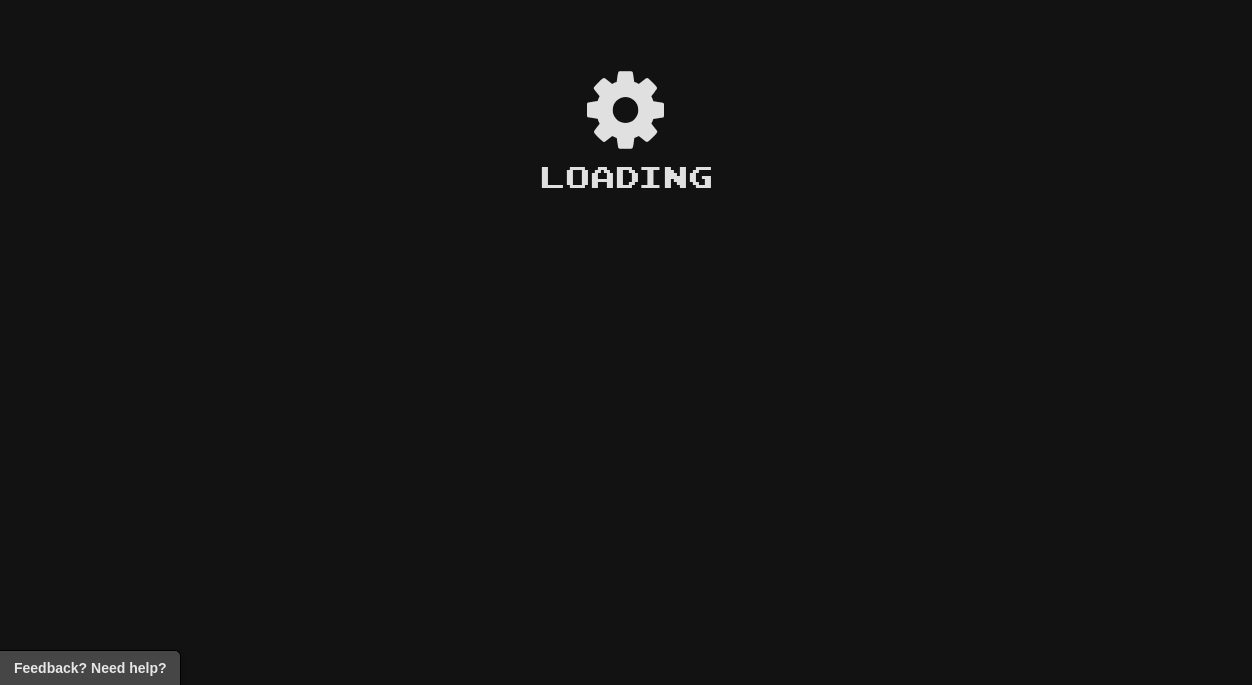 scroll, scrollTop: 0, scrollLeft: 0, axis: both 